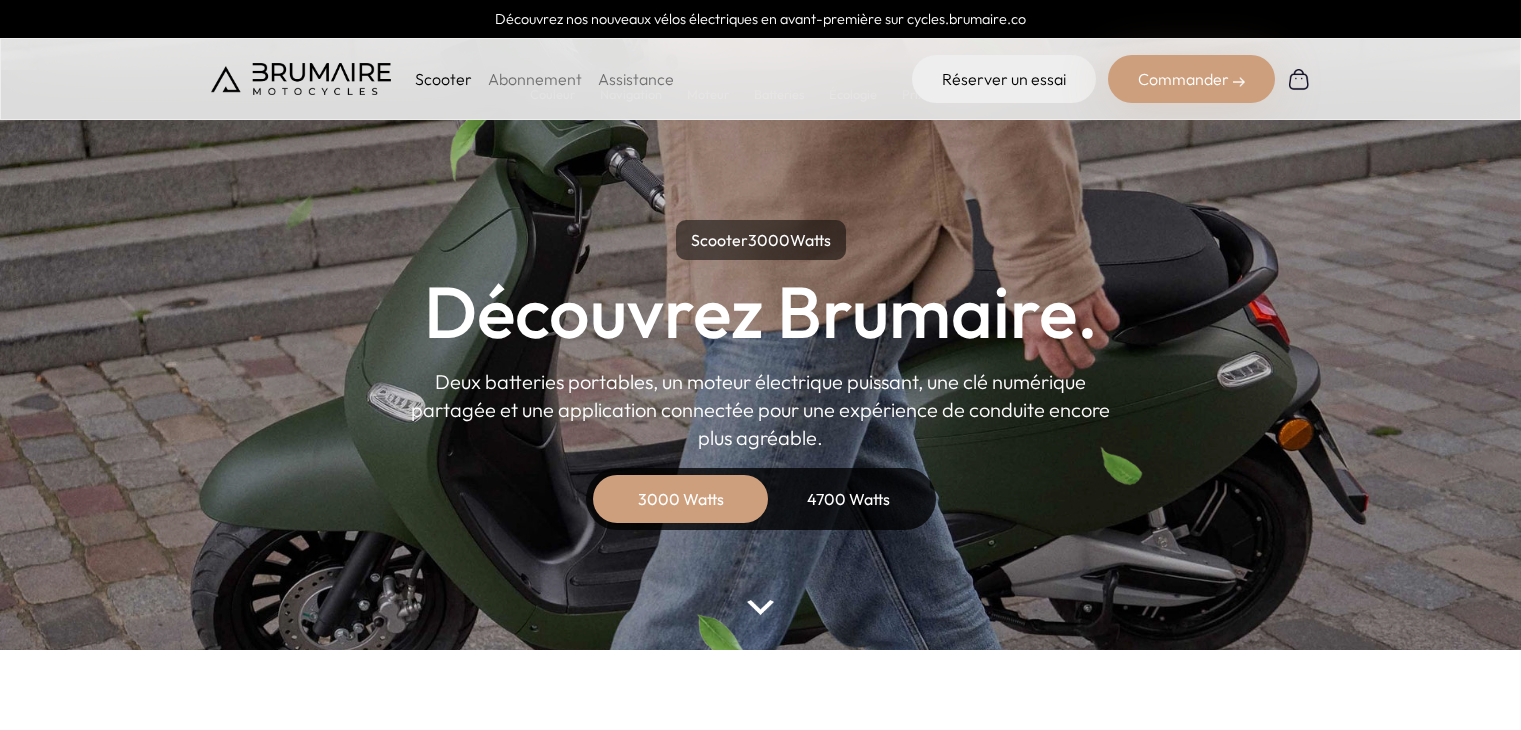 scroll, scrollTop: 0, scrollLeft: 0, axis: both 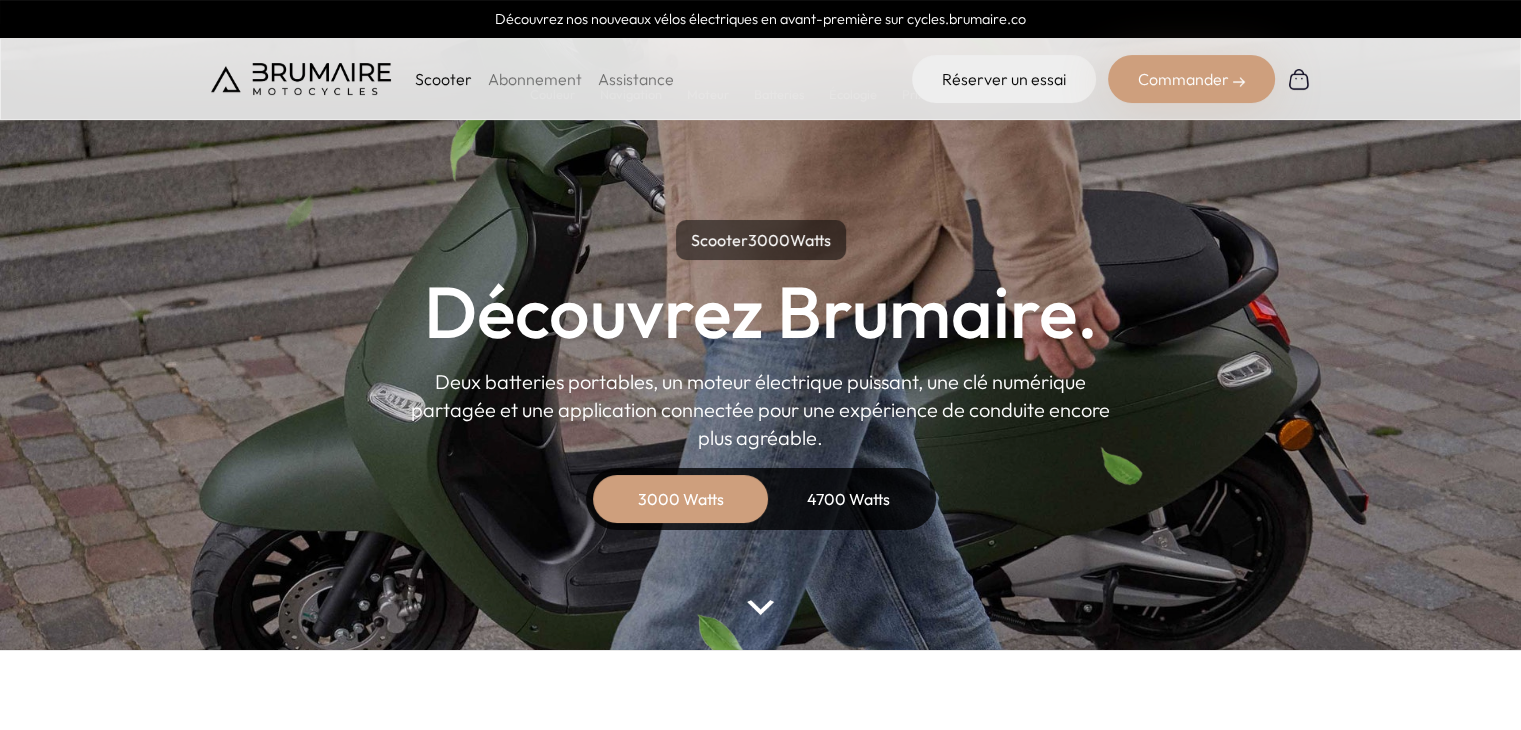 click on "4700 Watts" at bounding box center [849, 499] 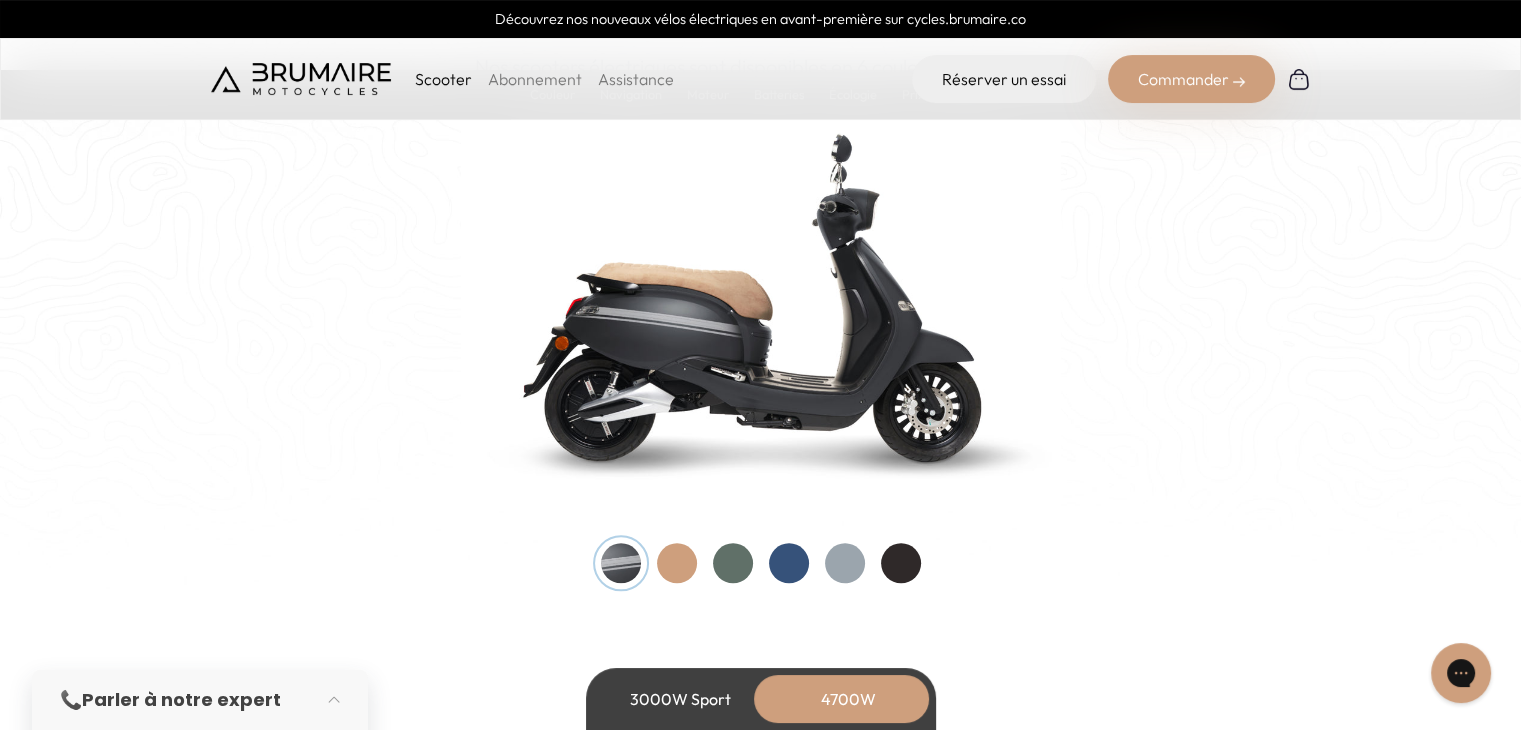 scroll, scrollTop: 2064, scrollLeft: 0, axis: vertical 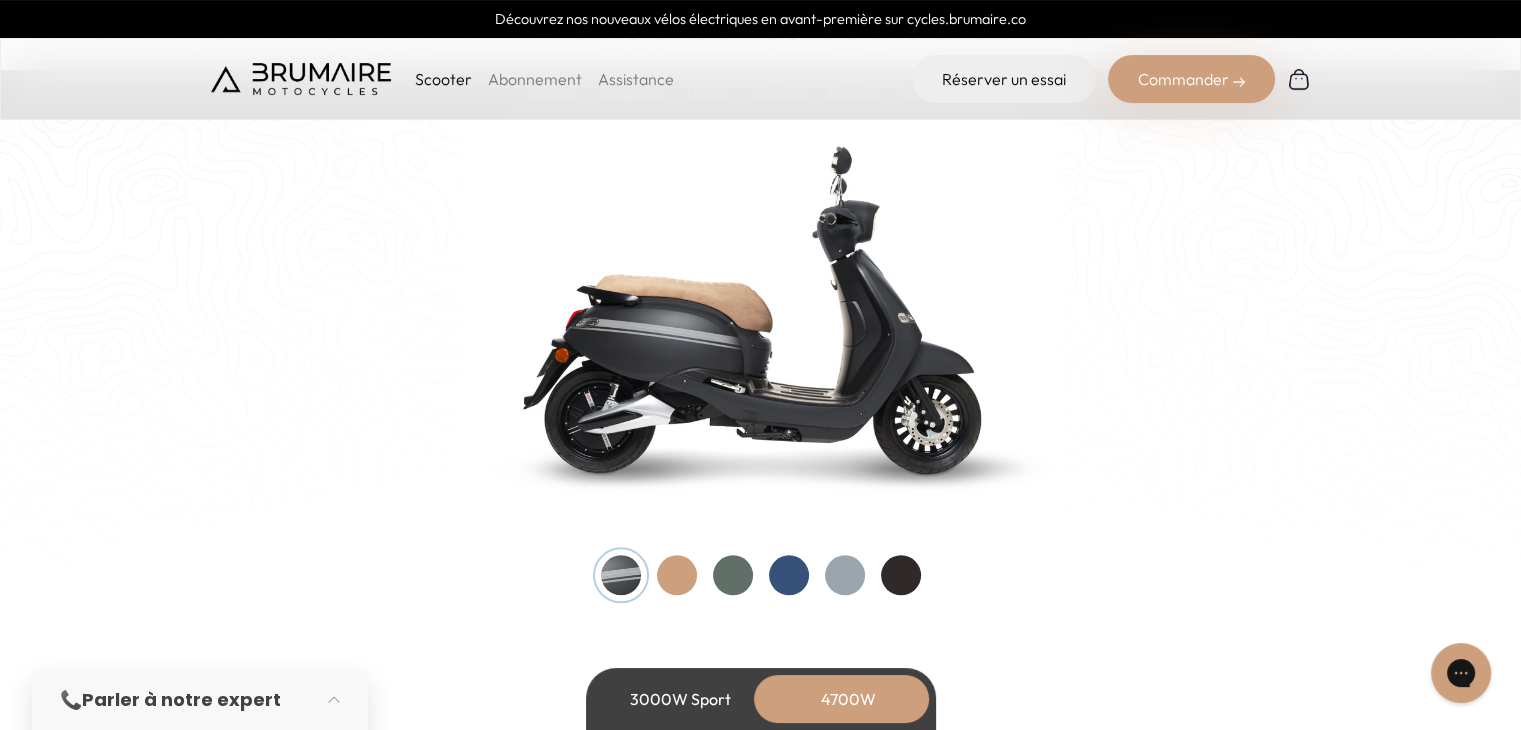 click at bounding box center [733, 575] 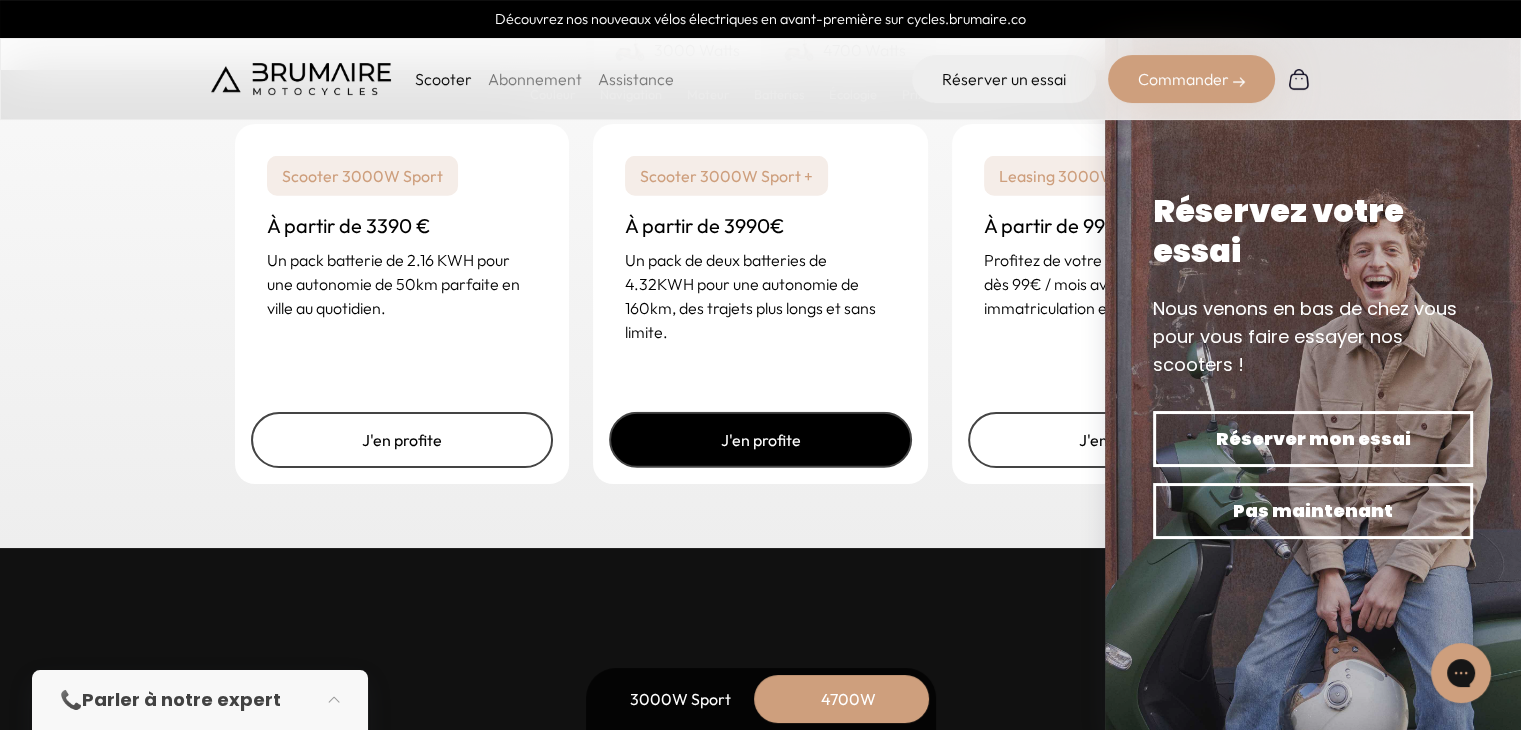 scroll, scrollTop: 5188, scrollLeft: 0, axis: vertical 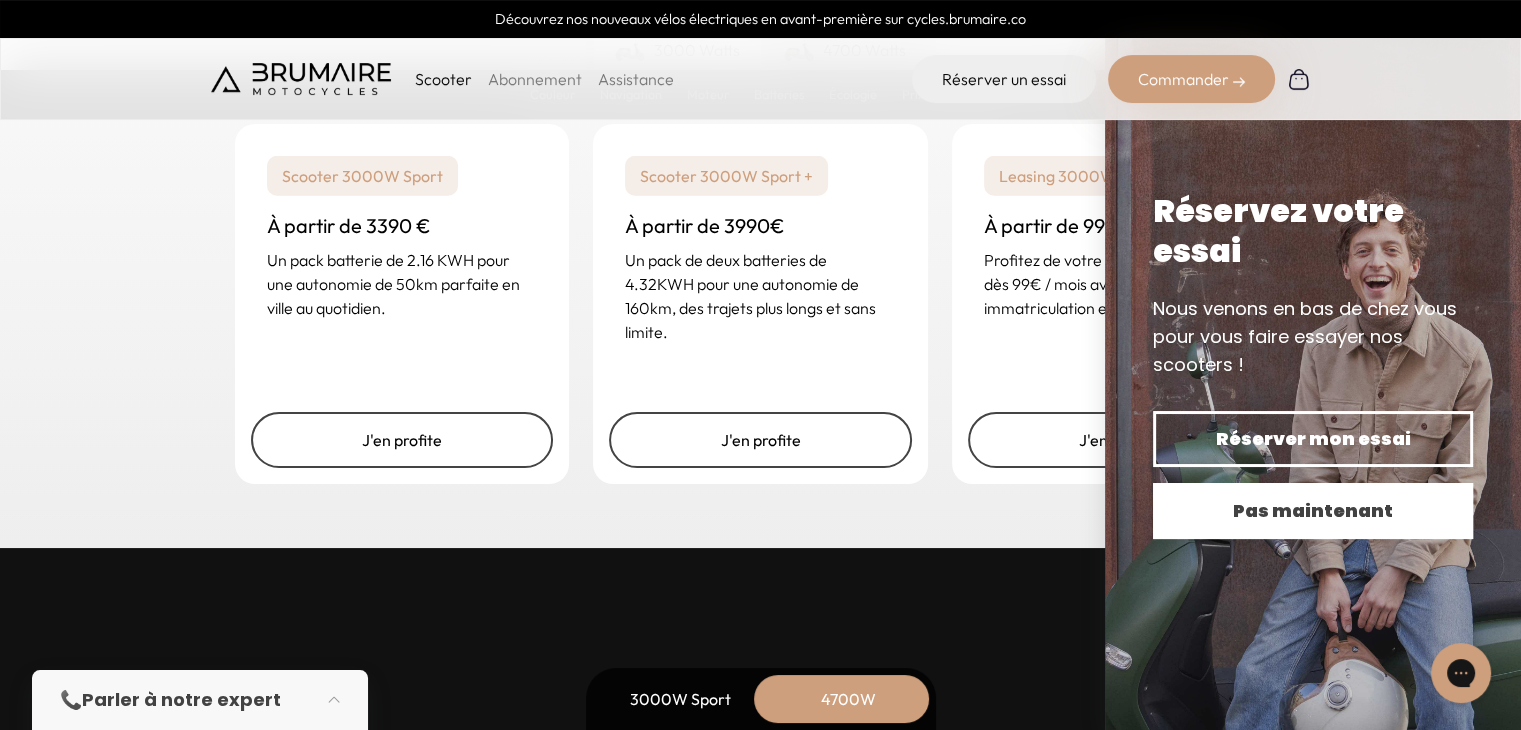 click on "Pas maintenant" at bounding box center [1313, 511] 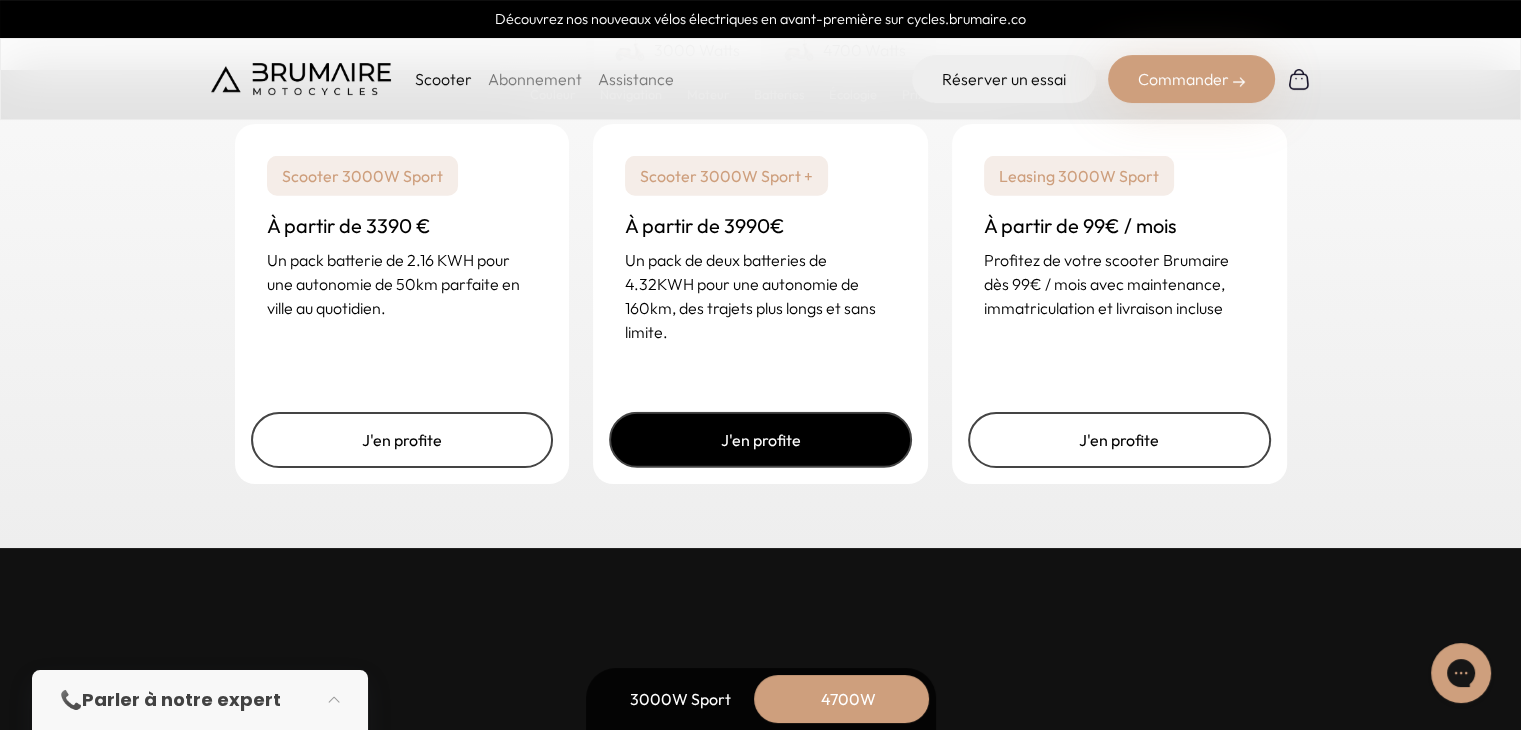 click on "J'en profite" at bounding box center (760, 440) 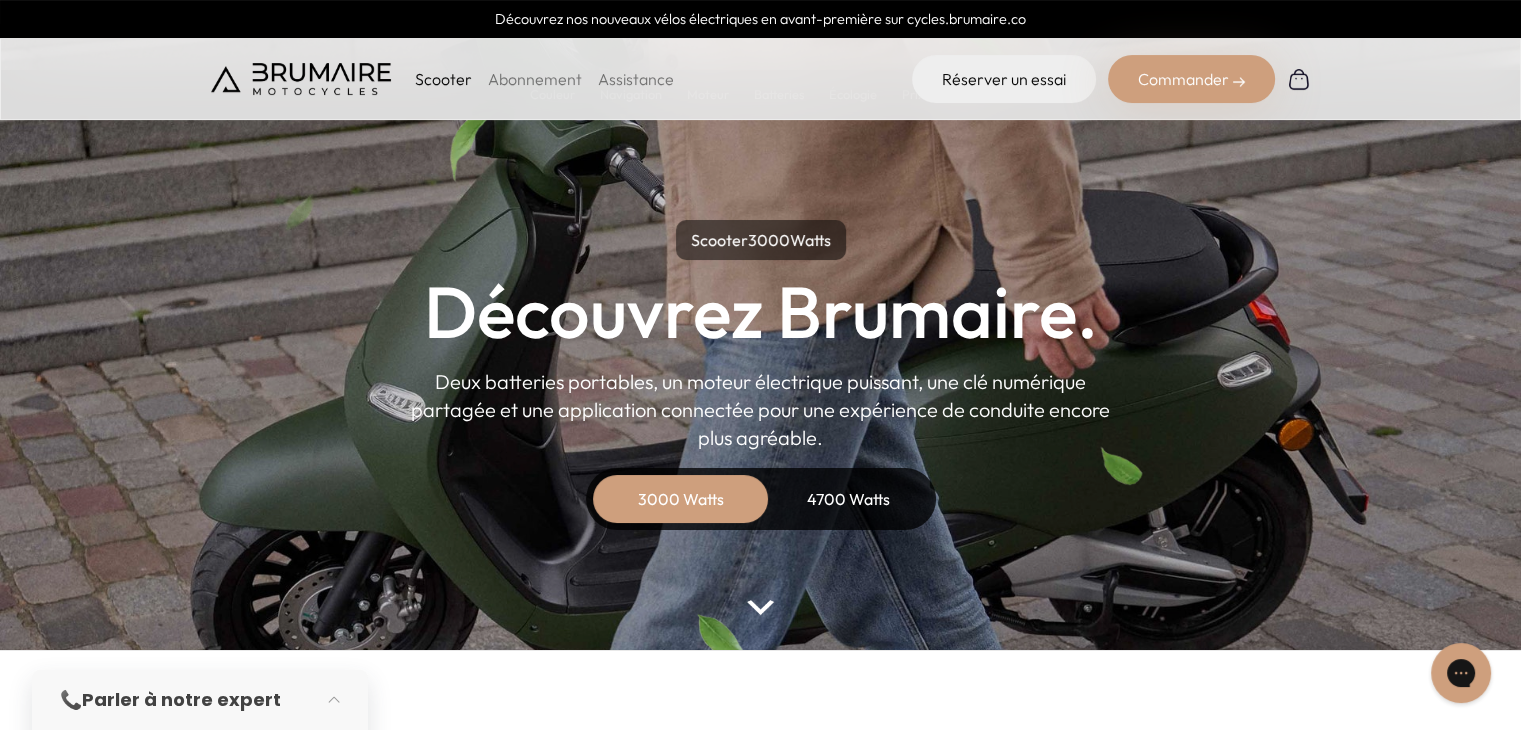 scroll, scrollTop: 0, scrollLeft: 0, axis: both 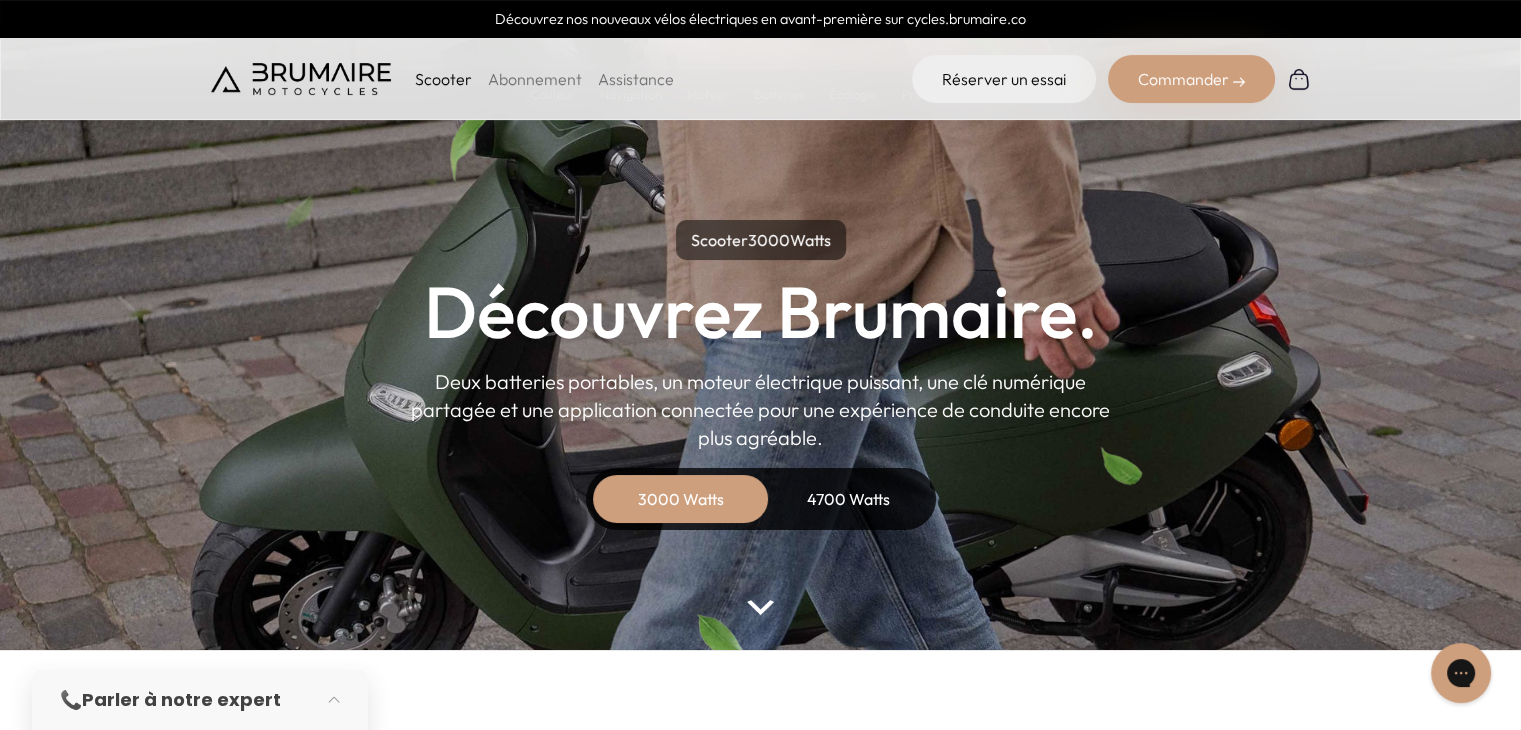 click on "4700 Watts" at bounding box center [849, 499] 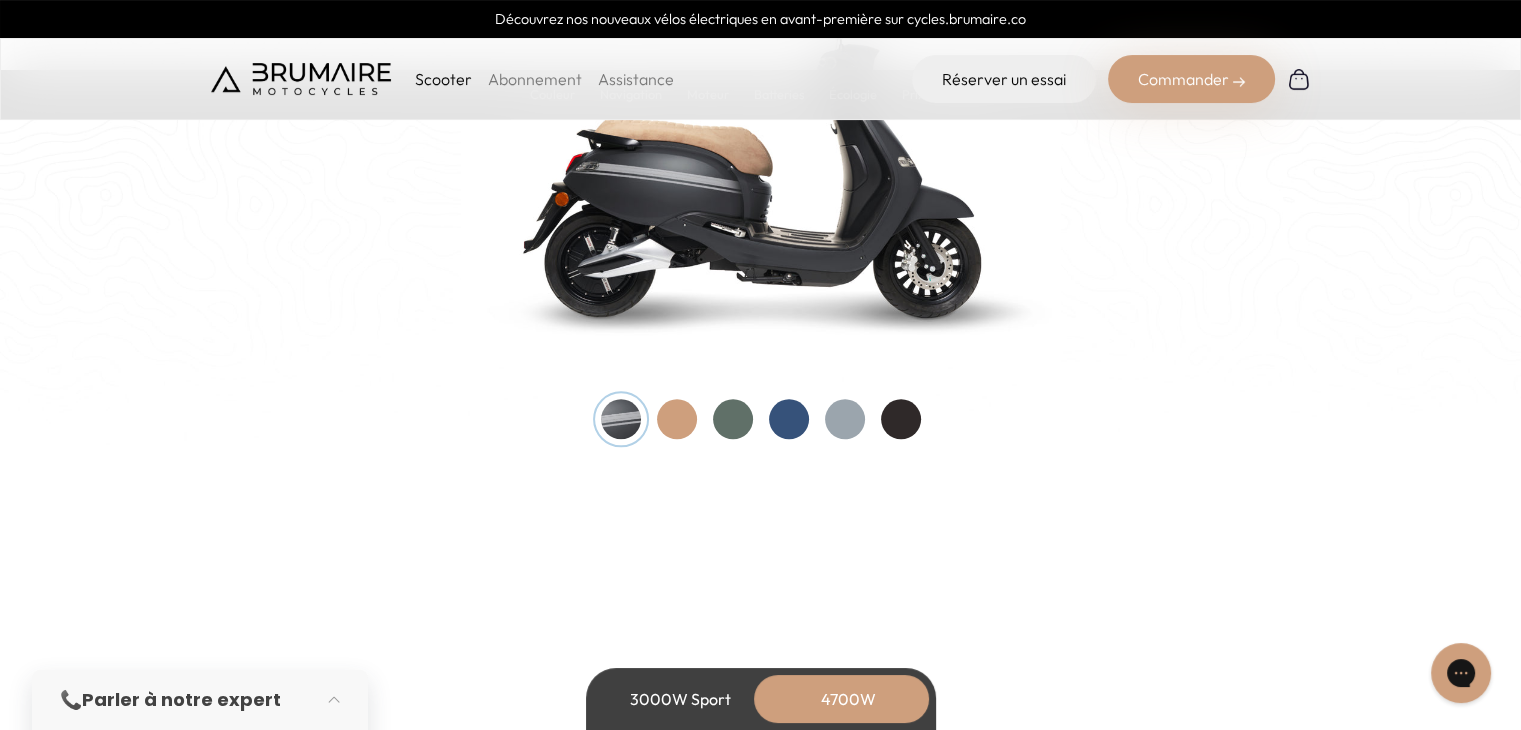 scroll, scrollTop: 2222, scrollLeft: 0, axis: vertical 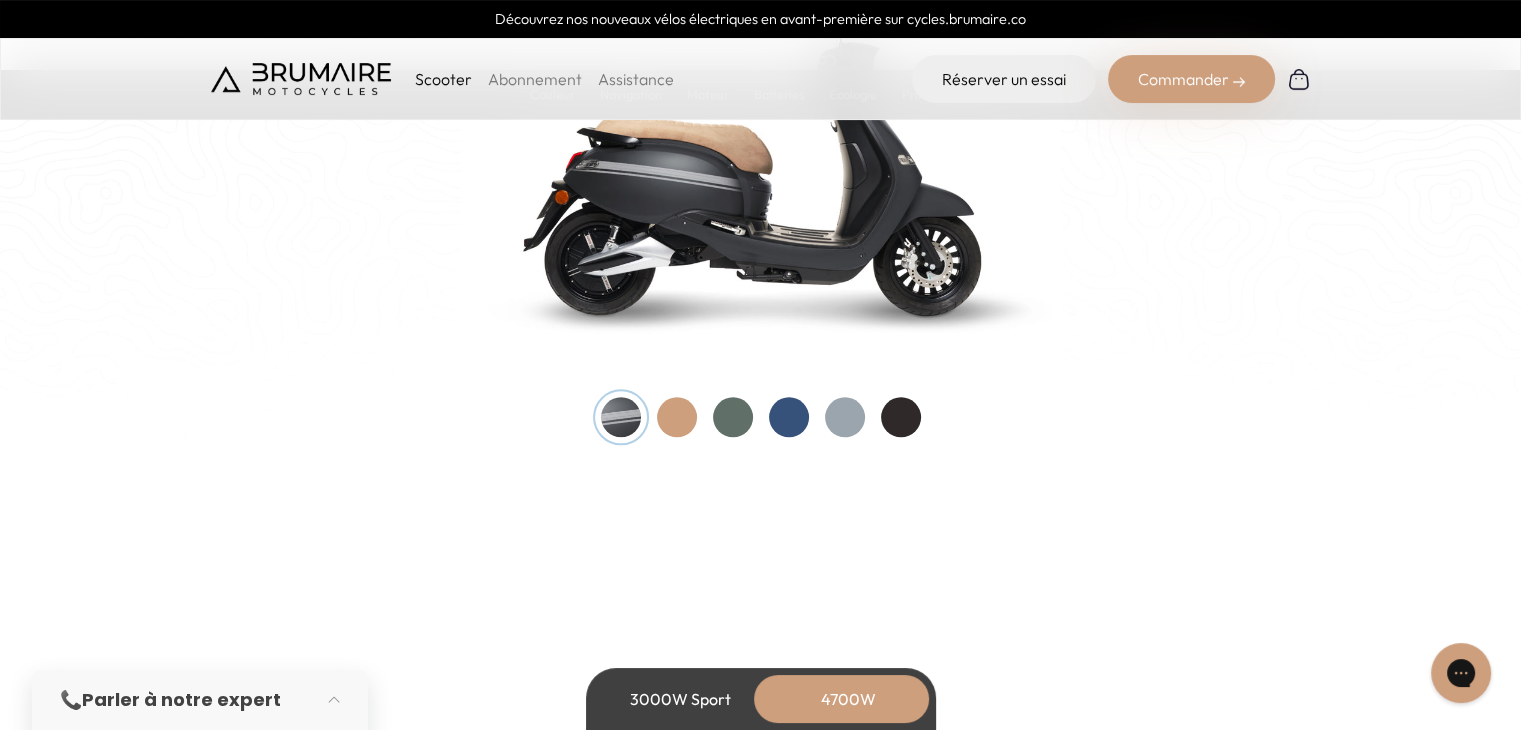 click at bounding box center [733, 417] 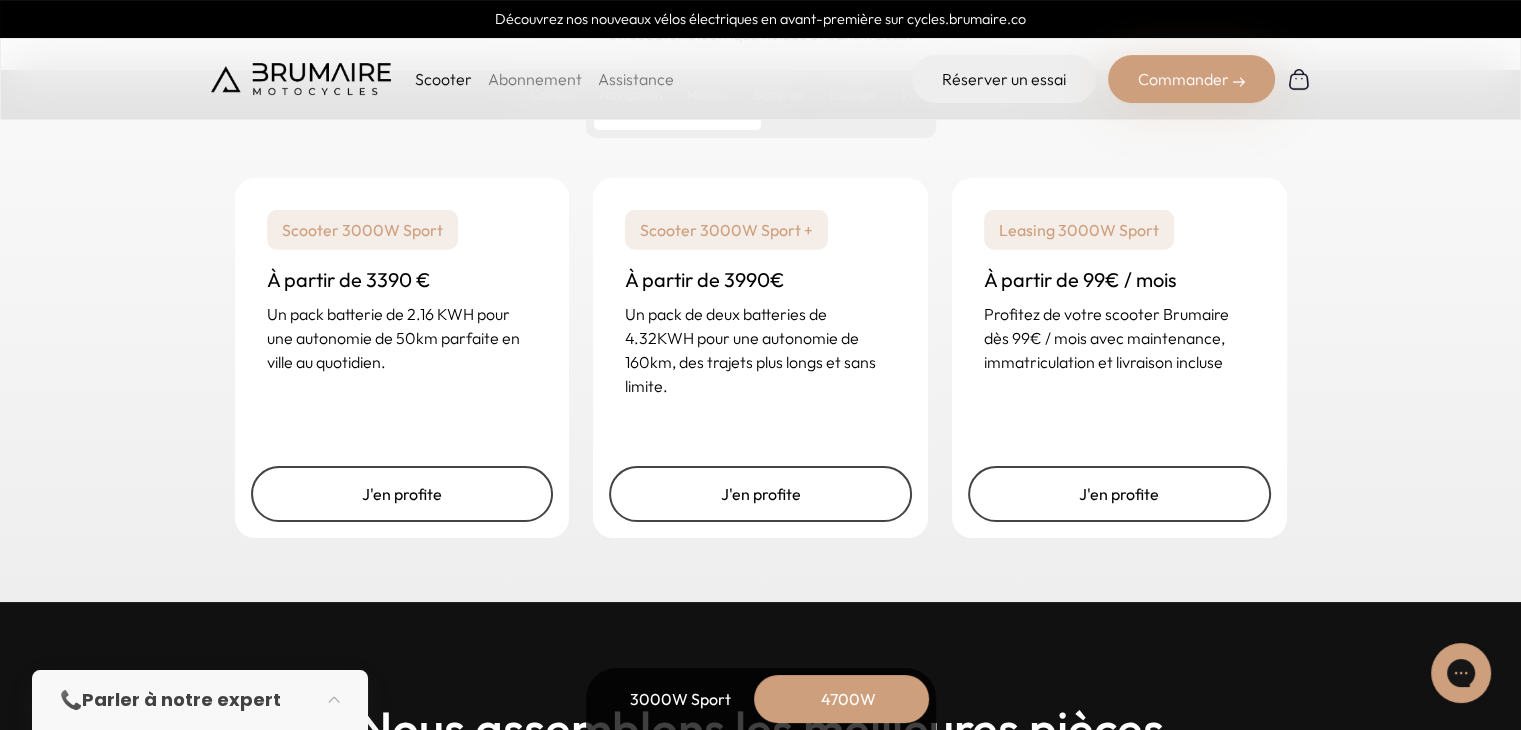 scroll, scrollTop: 5136, scrollLeft: 0, axis: vertical 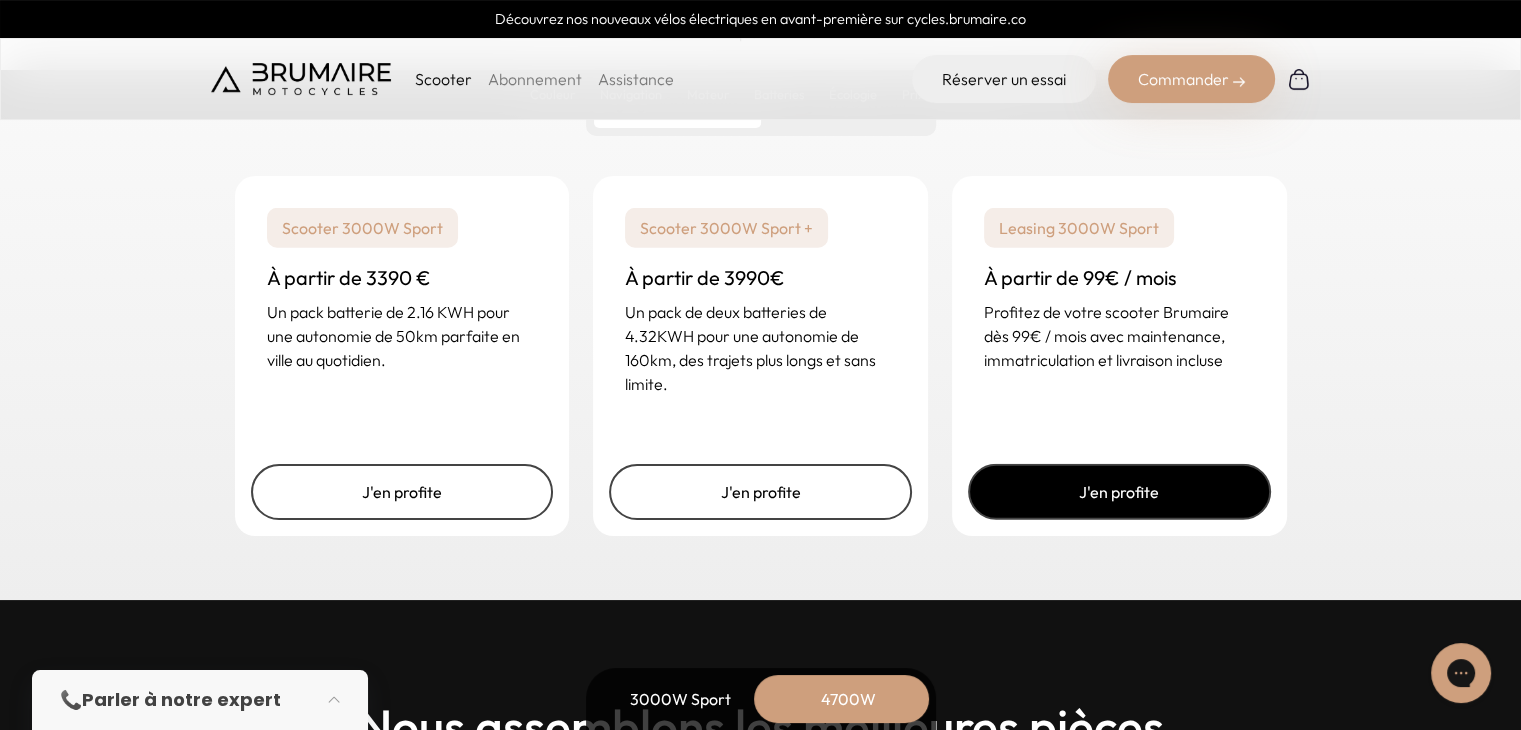 click on "J'en profite" at bounding box center (1119, 492) 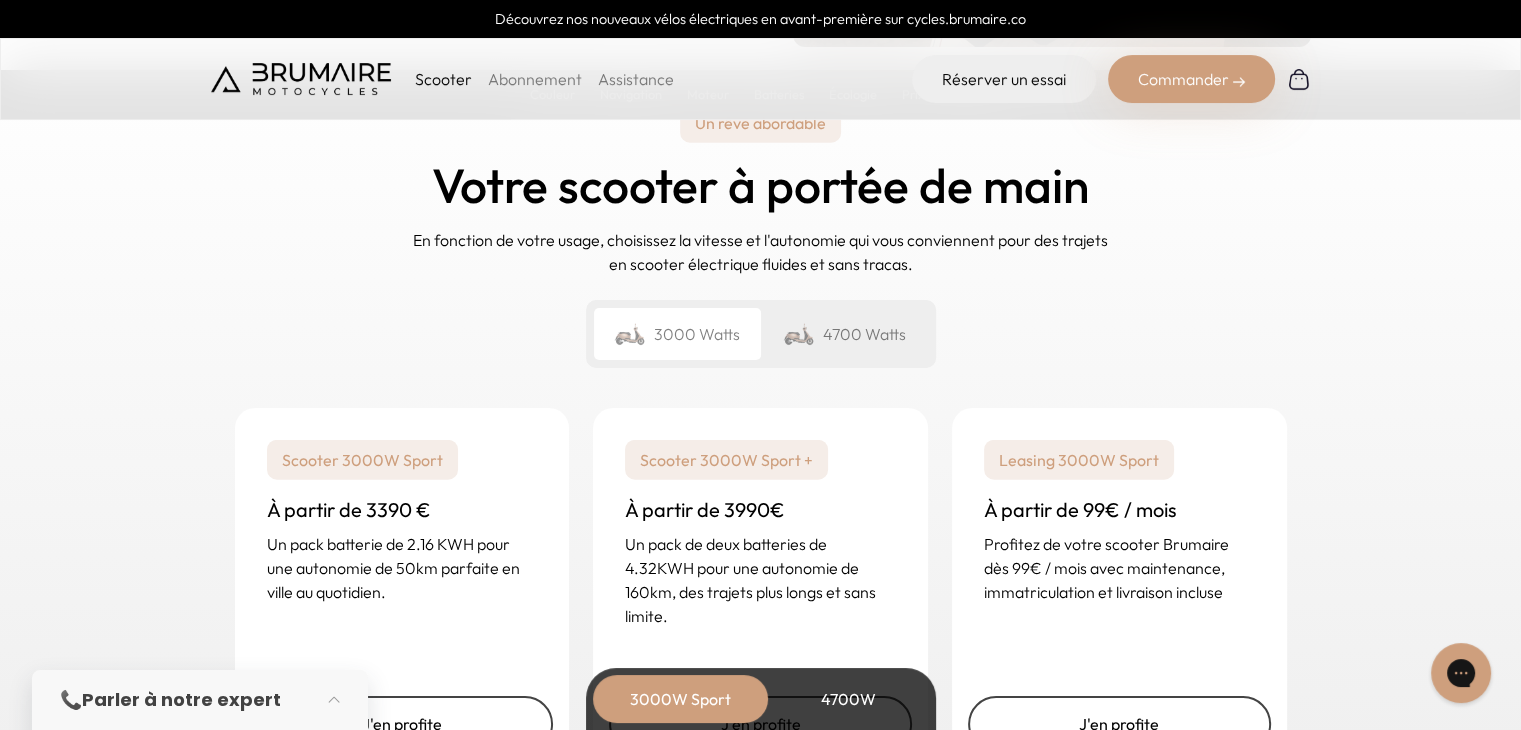 scroll, scrollTop: 4743, scrollLeft: 0, axis: vertical 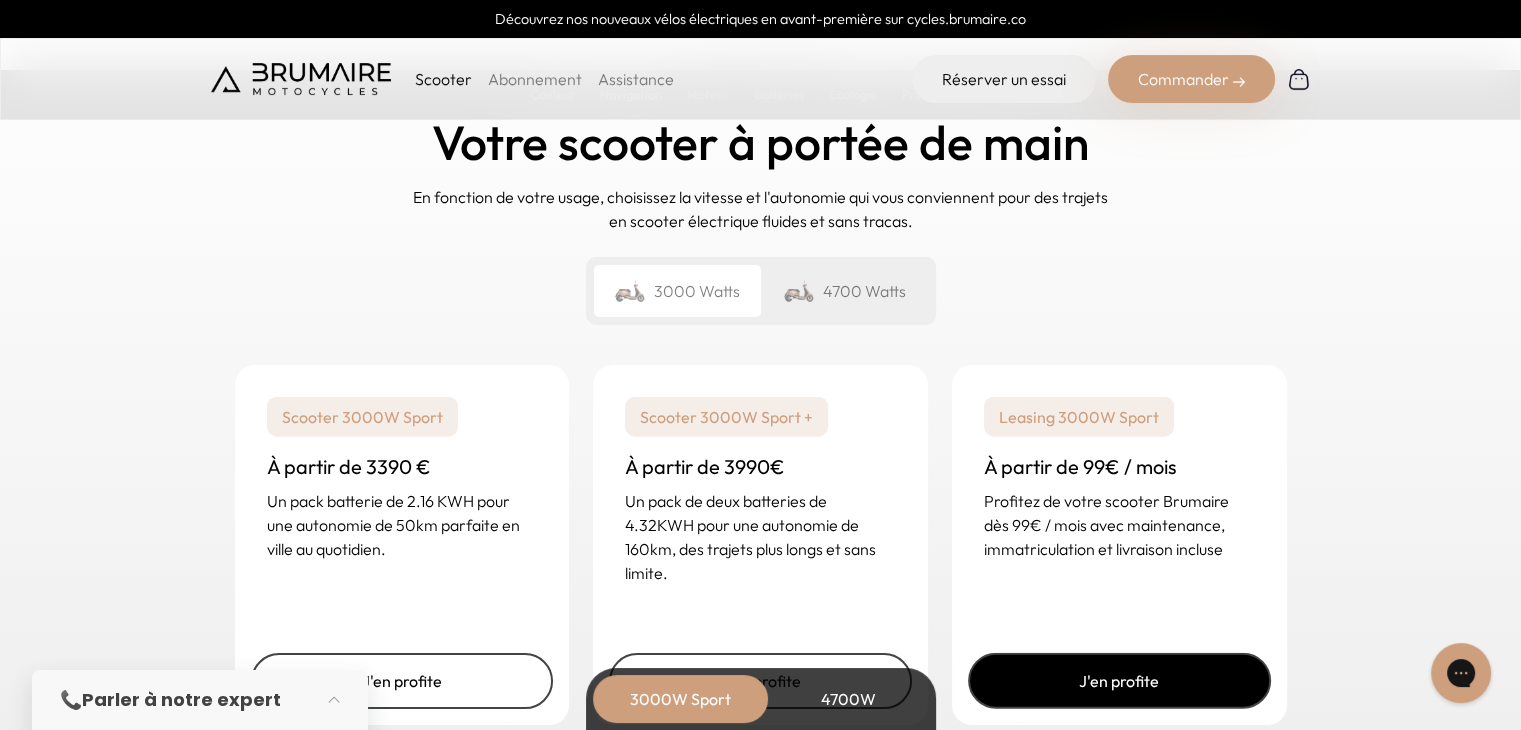click on "J'en profite" at bounding box center (1119, 681) 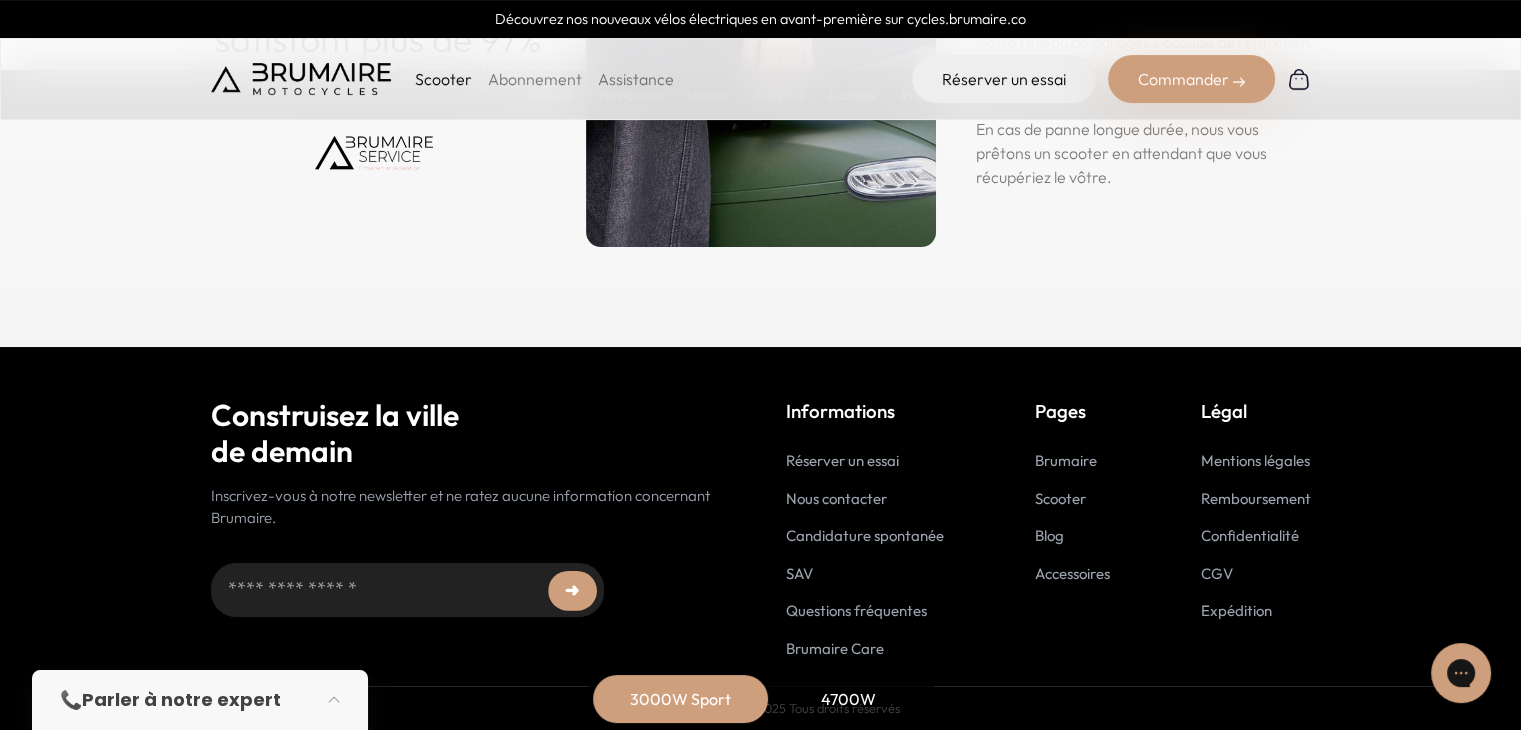 scroll, scrollTop: 10040, scrollLeft: 0, axis: vertical 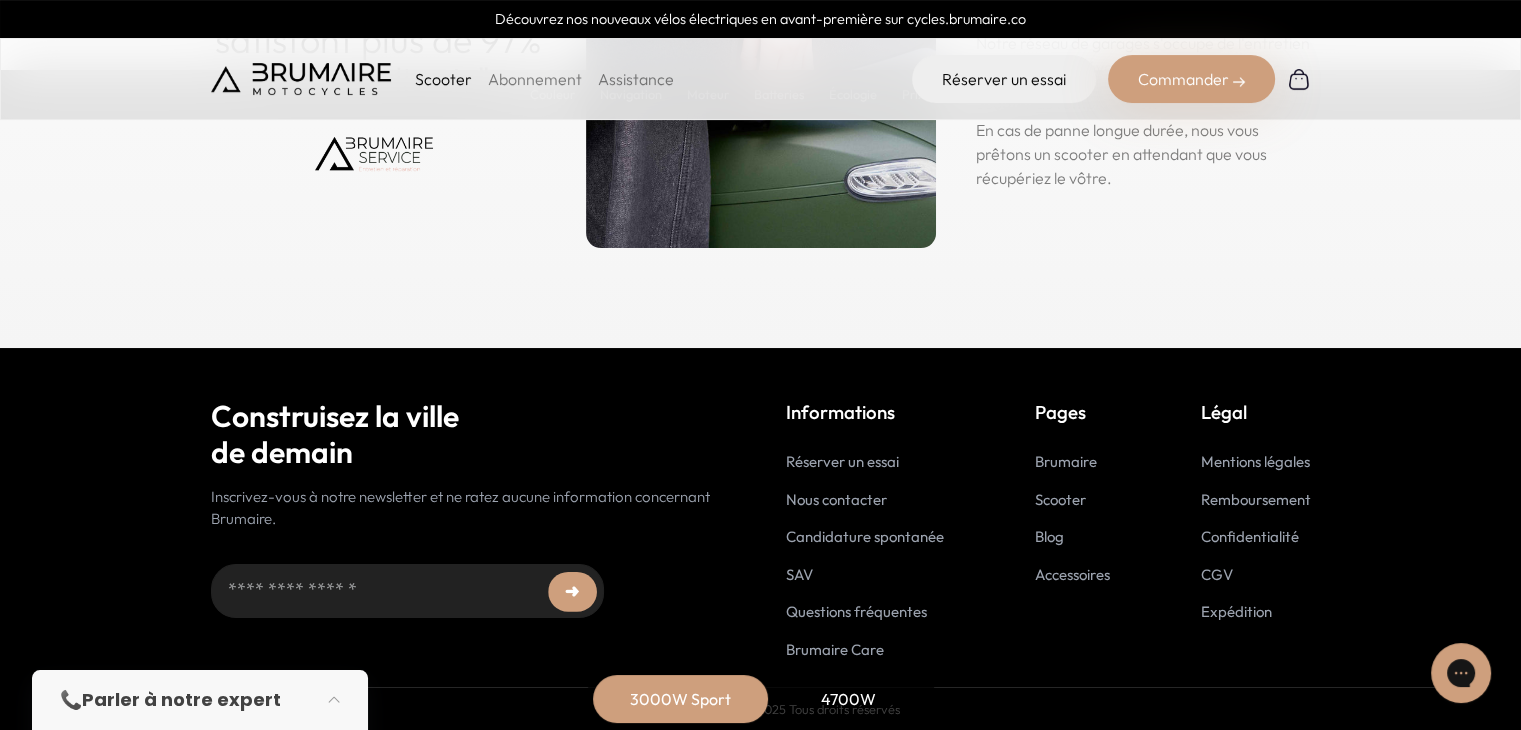 click on "Scooter" at bounding box center (1060, 499) 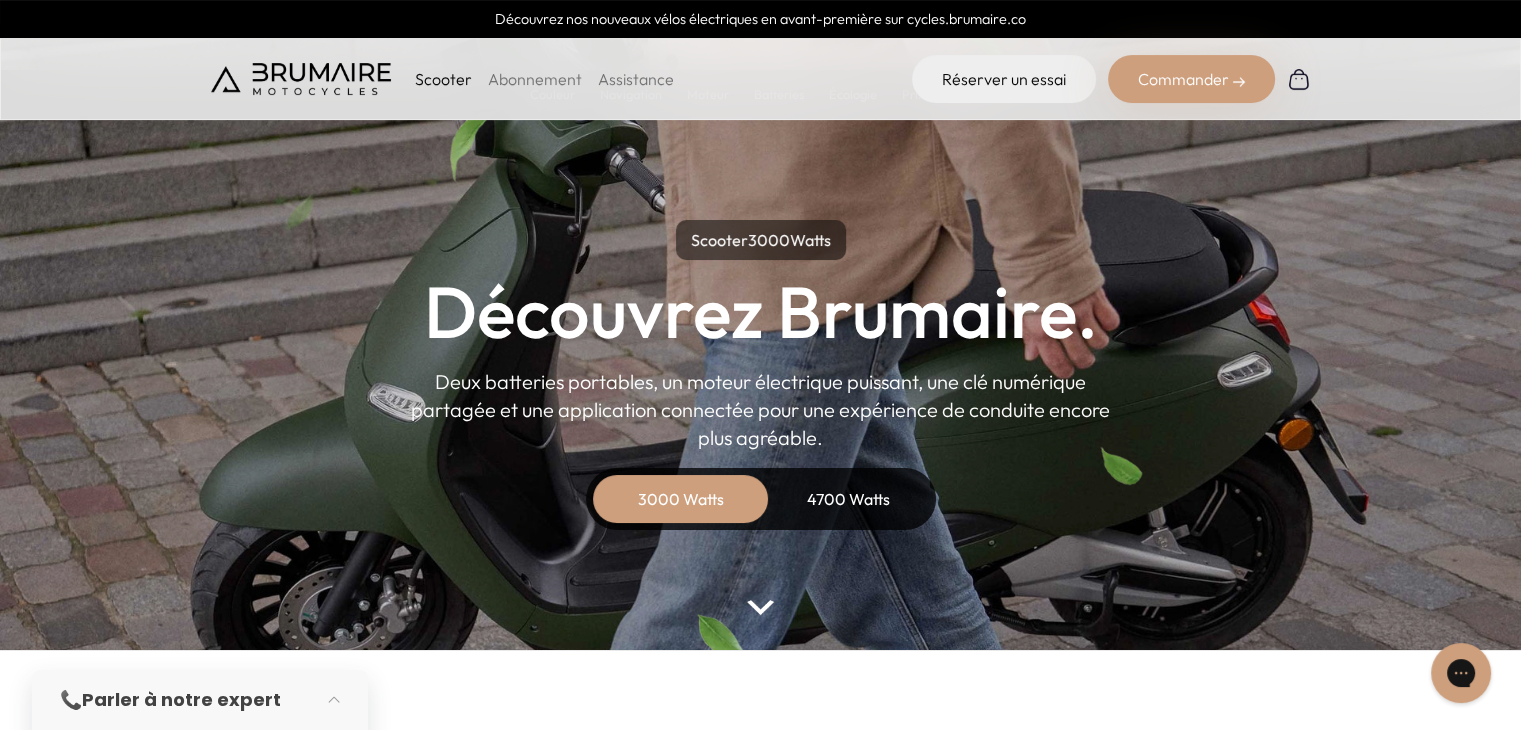 scroll, scrollTop: 0, scrollLeft: 0, axis: both 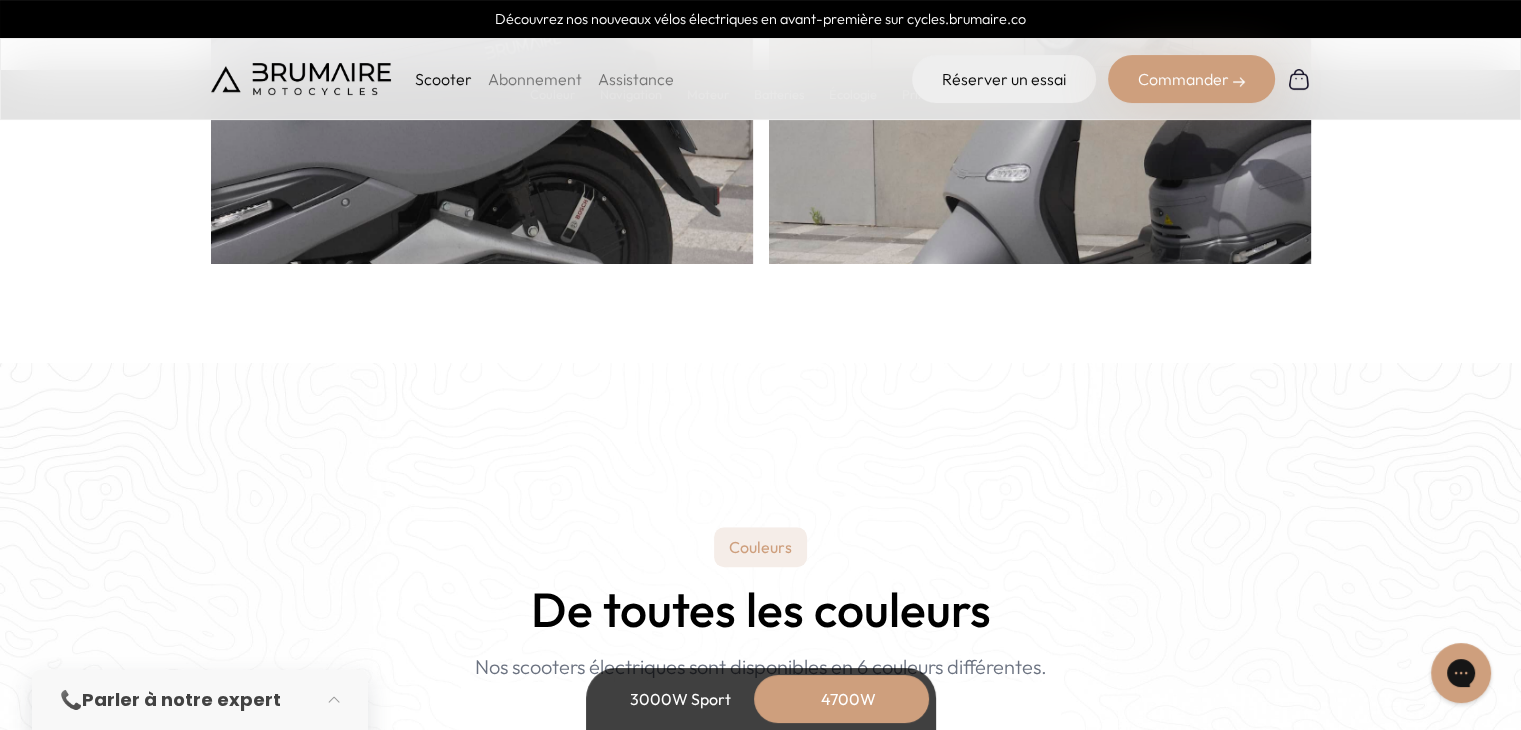 click on "Abonnement" at bounding box center [535, 79] 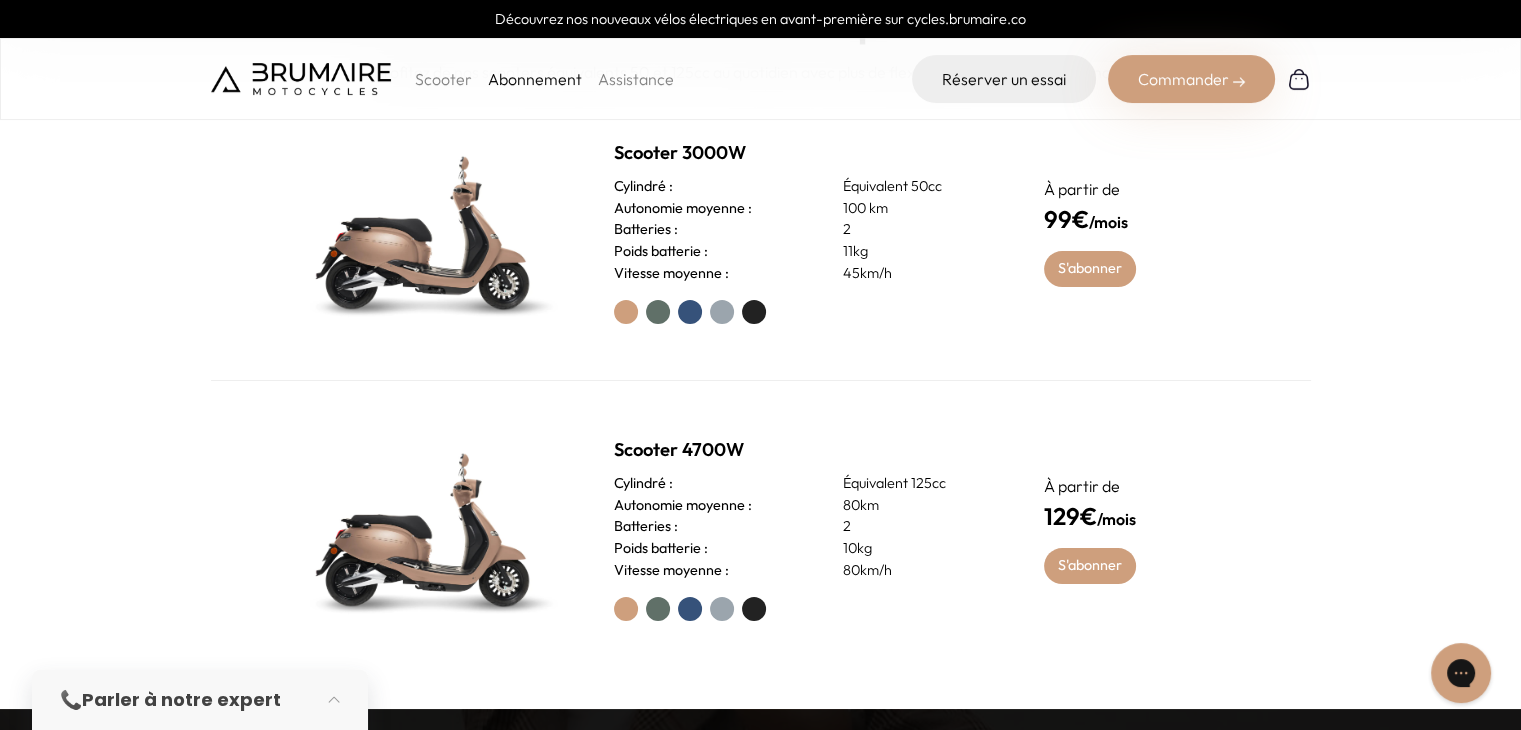 scroll, scrollTop: 860, scrollLeft: 0, axis: vertical 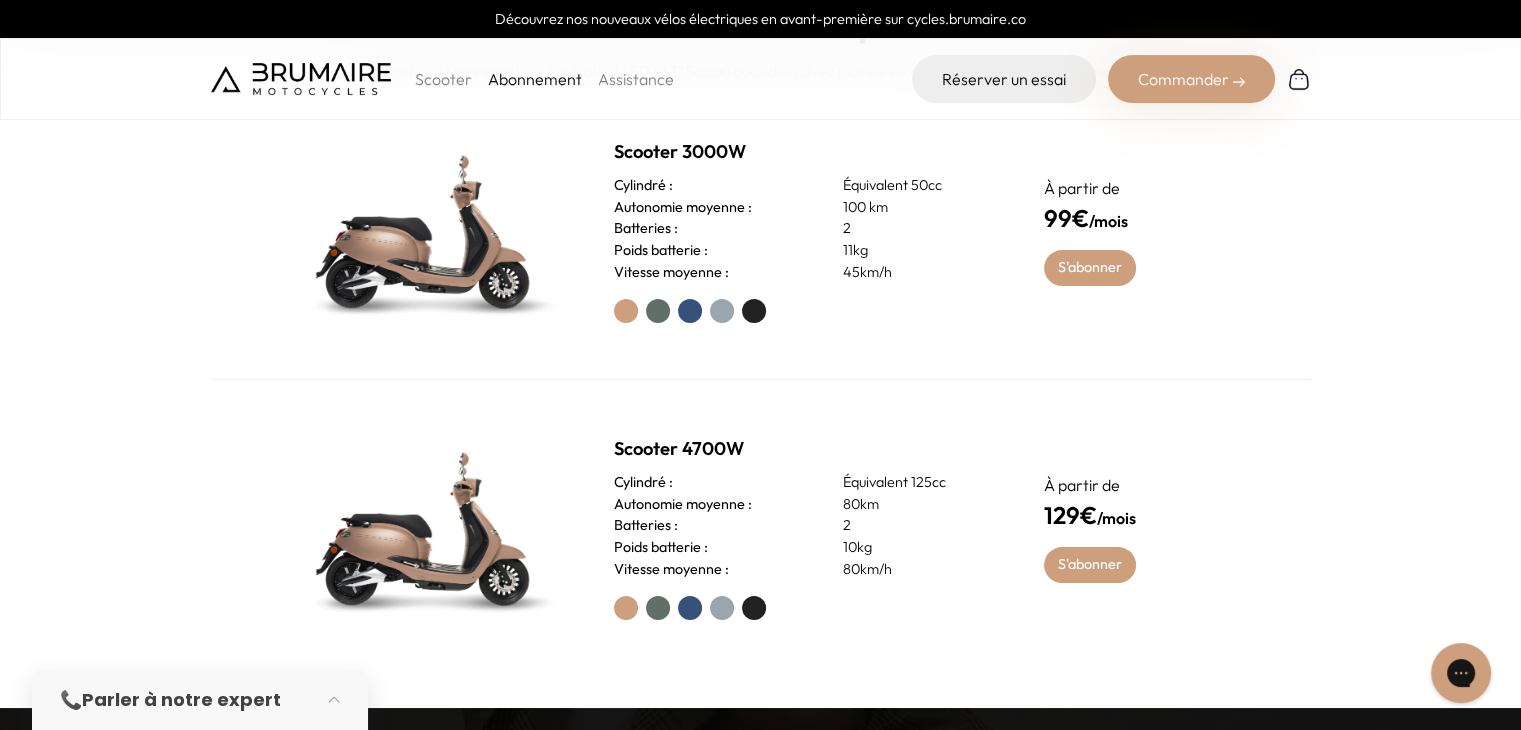 click at bounding box center (690, 608) 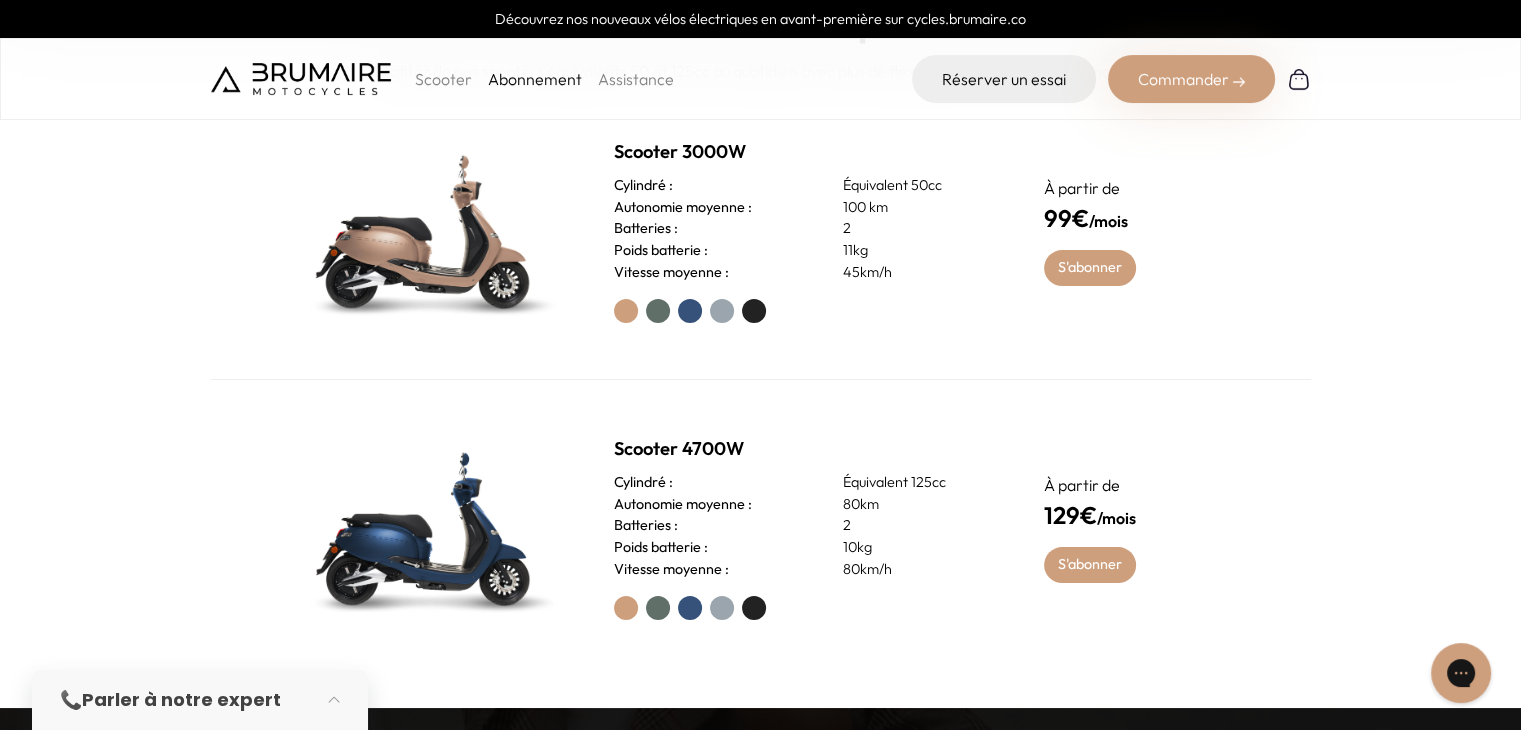 click at bounding box center [722, 608] 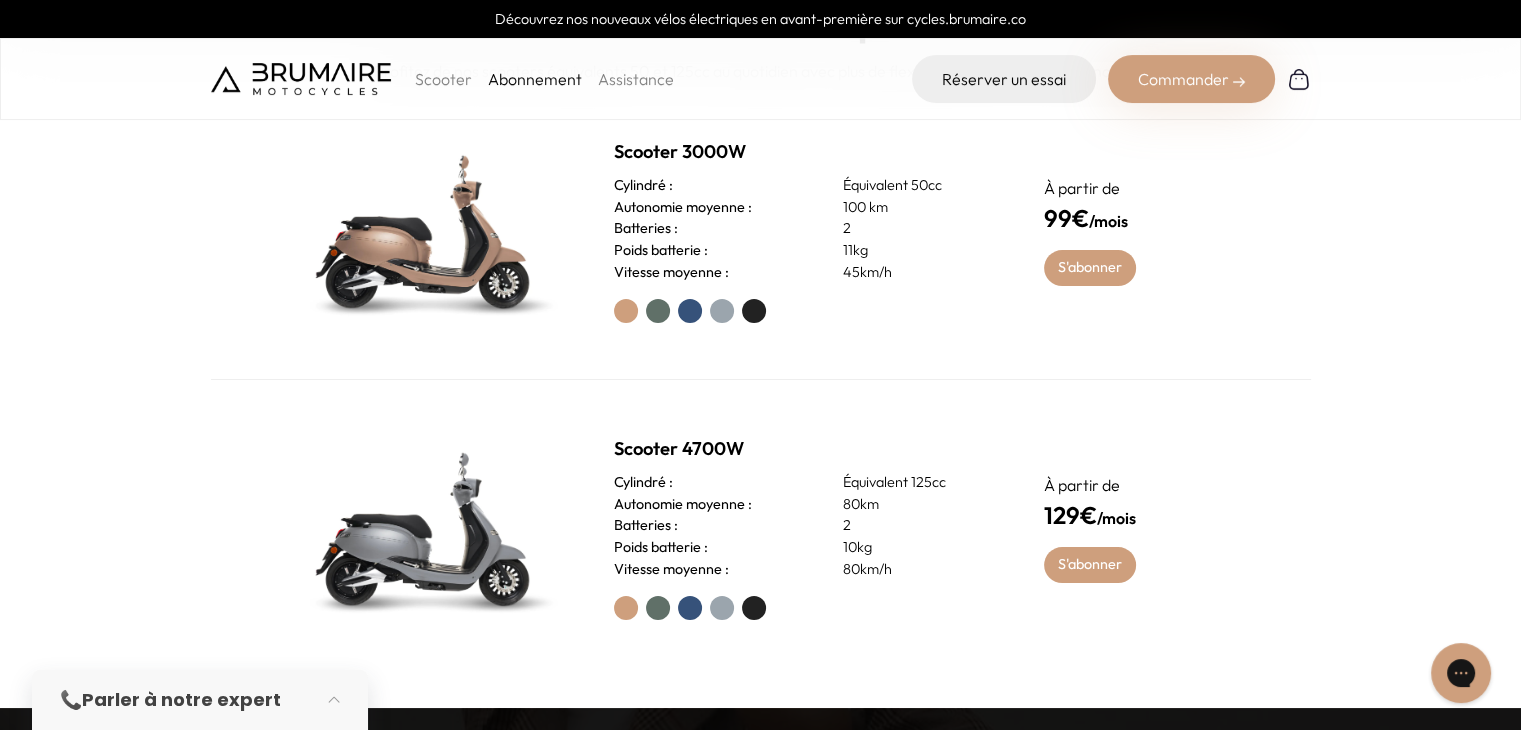 click on "Scooter 4700W
Cylindré :
Équivalent 125cc
Autonomie moyenne :
80km
Batteries :
2
Poids batterie :
10kg
Vitesse moyenne :
80km/h
À partir de
129€  /mois
S'abonner" at bounding box center (761, 528) 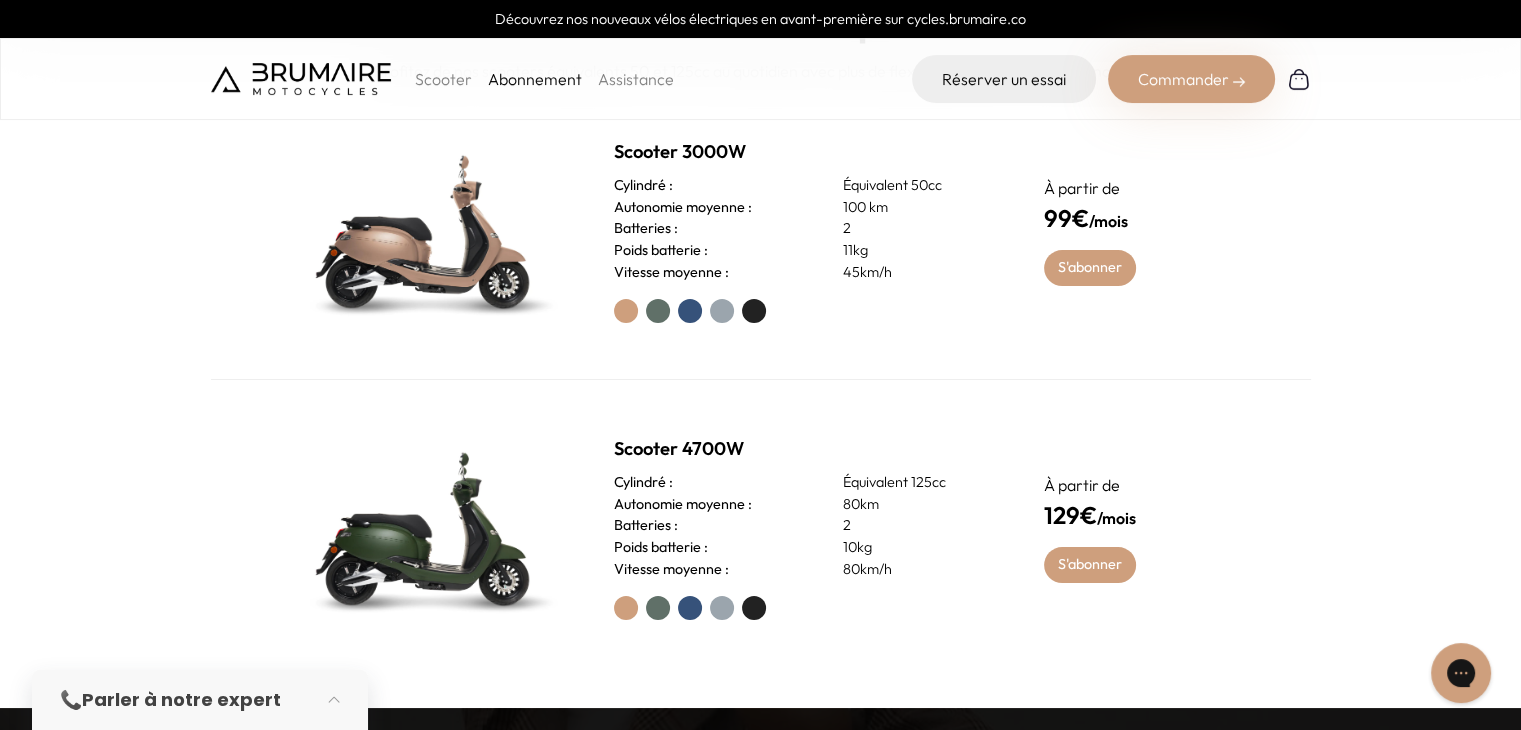 click at bounding box center [690, 608] 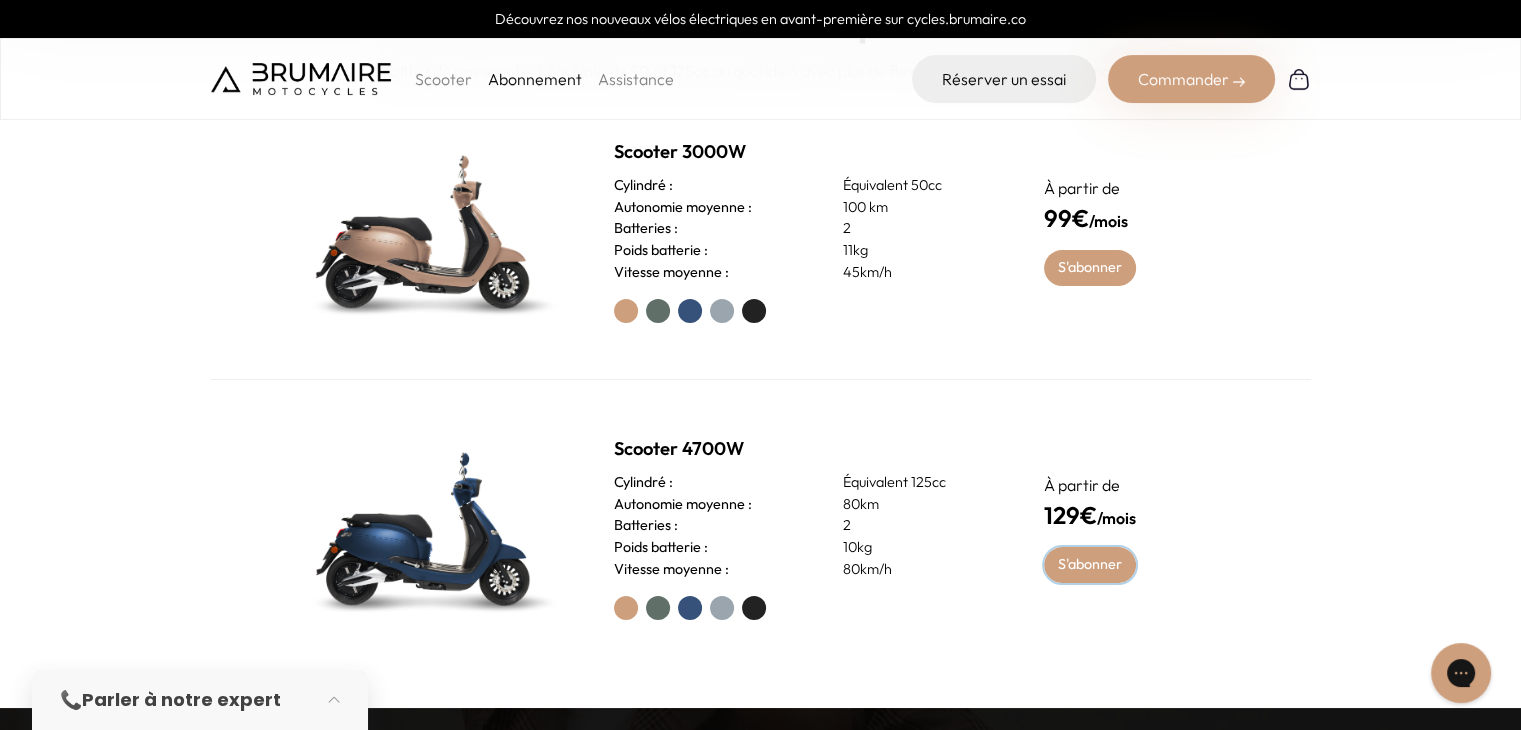 click on "S'abonner" at bounding box center (1090, 565) 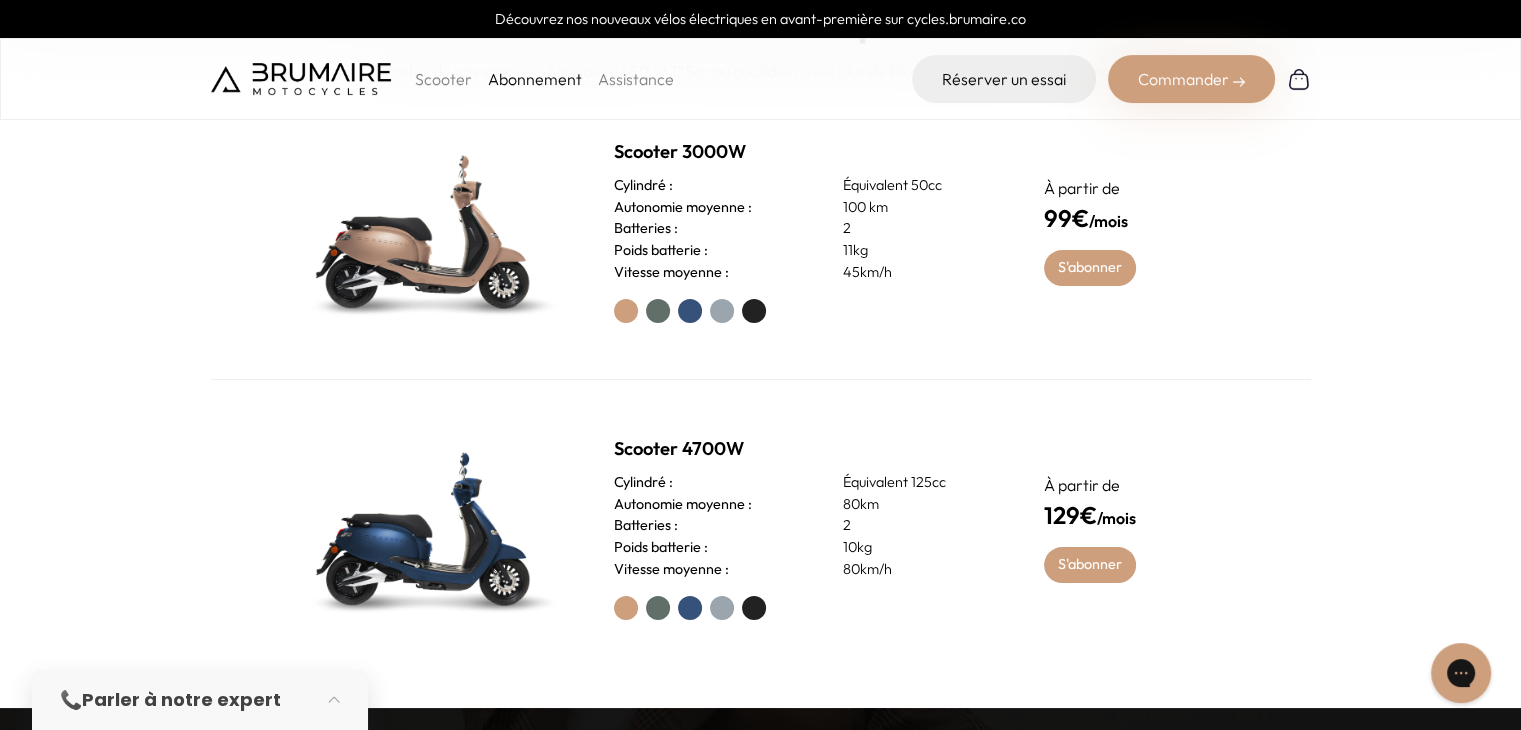click on "Scooter" at bounding box center [443, 79] 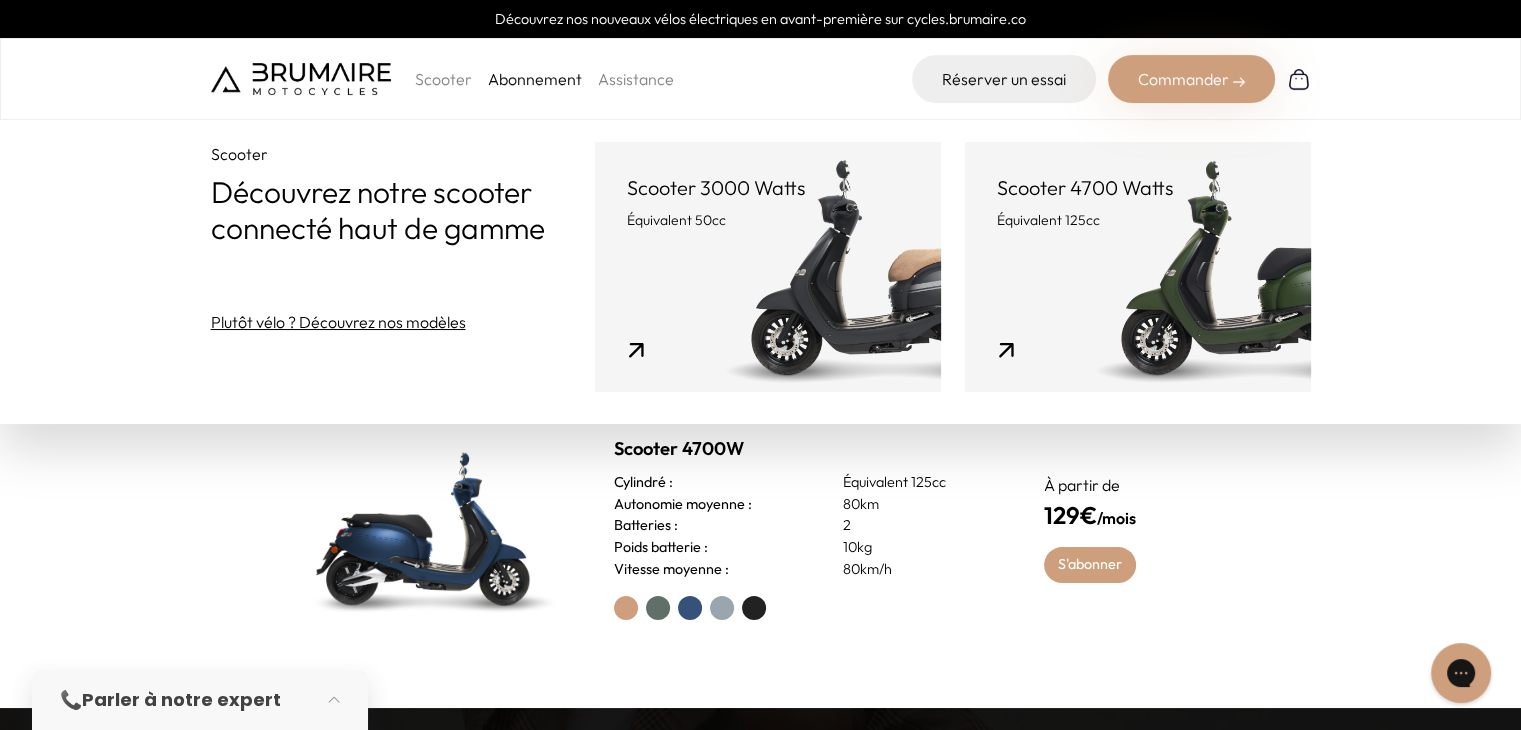 click on "Scooter 4700 Watts
Équivalent 125cc" at bounding box center [1138, 267] 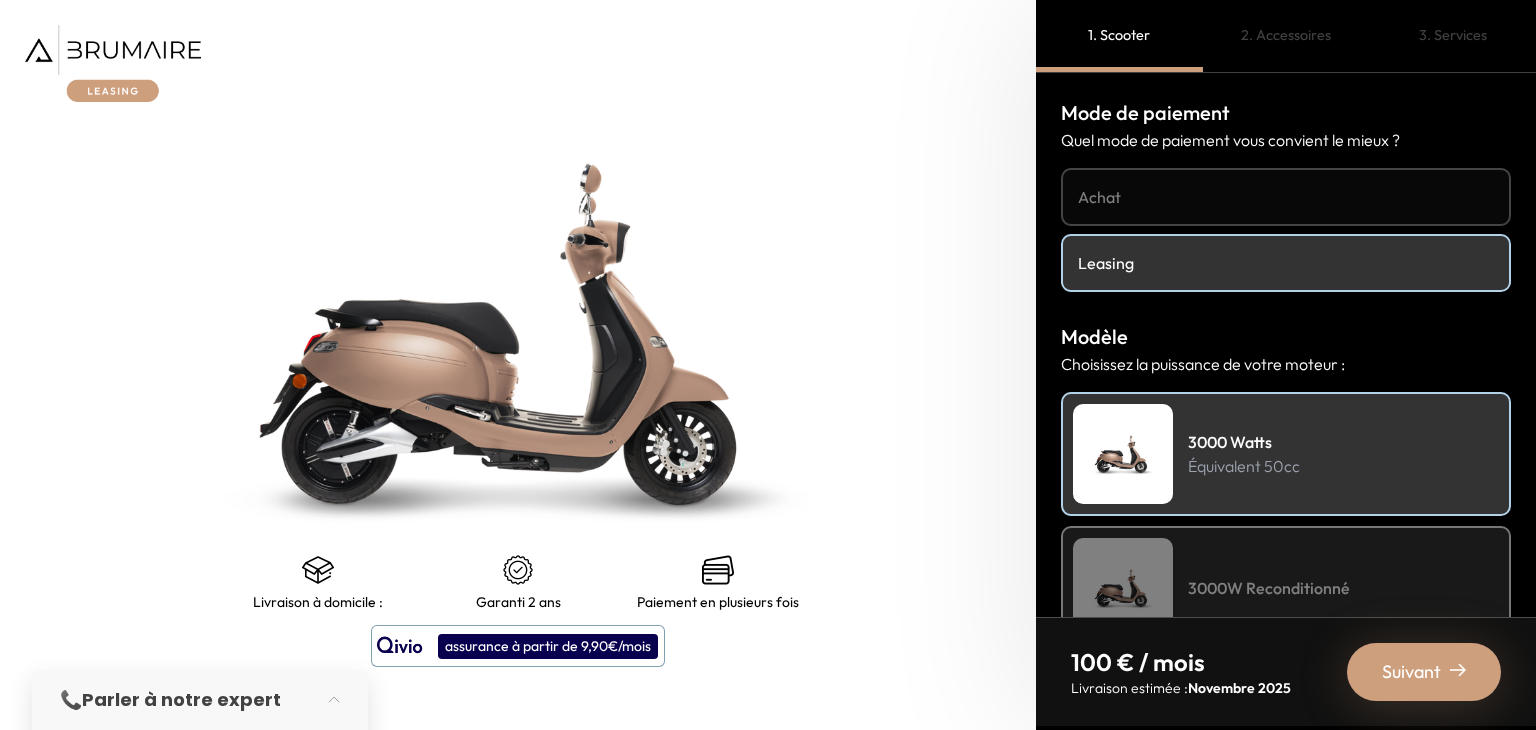 scroll, scrollTop: 0, scrollLeft: 0, axis: both 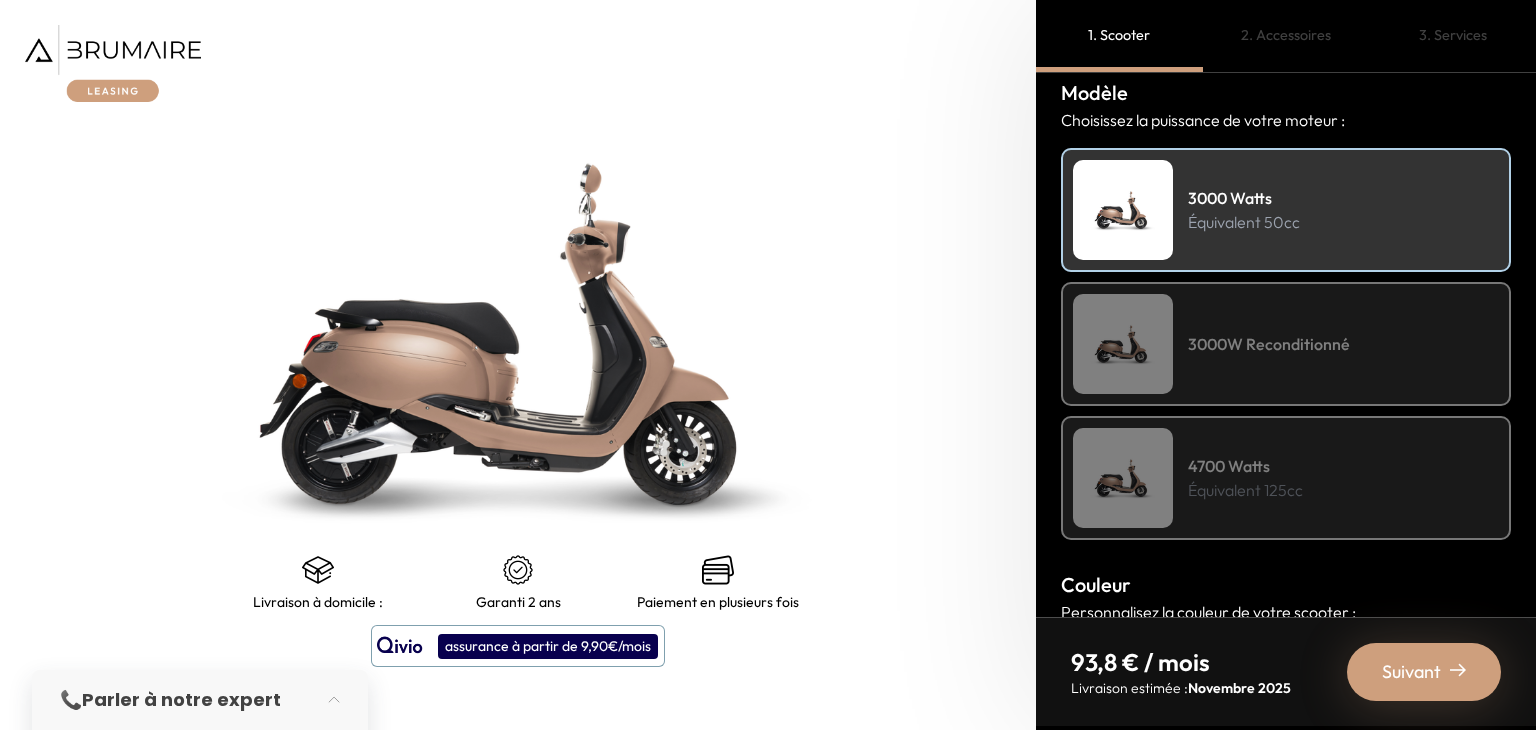 click on "4700 Watts" at bounding box center [1245, 466] 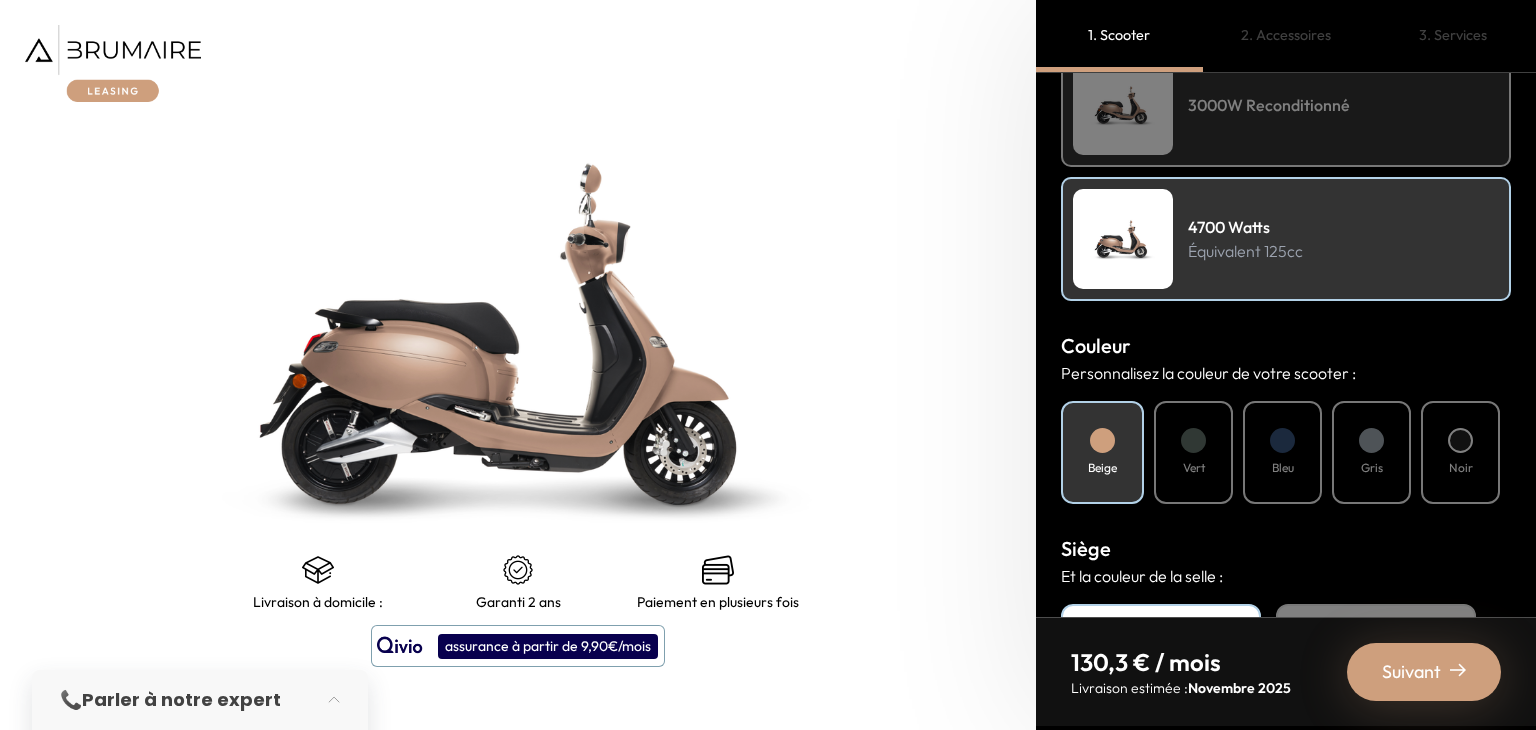 scroll, scrollTop: 488, scrollLeft: 0, axis: vertical 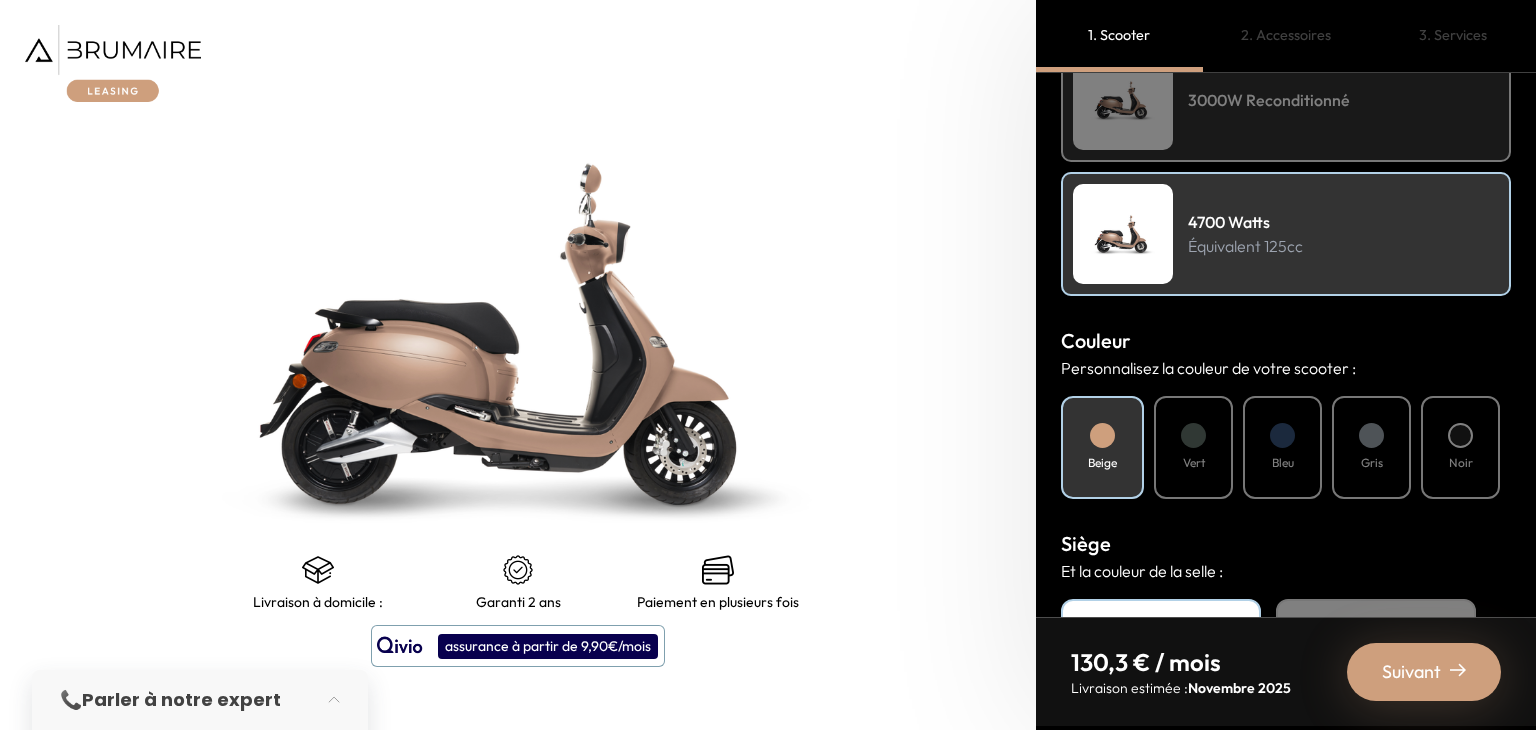 click on "Vert" at bounding box center [1193, 447] 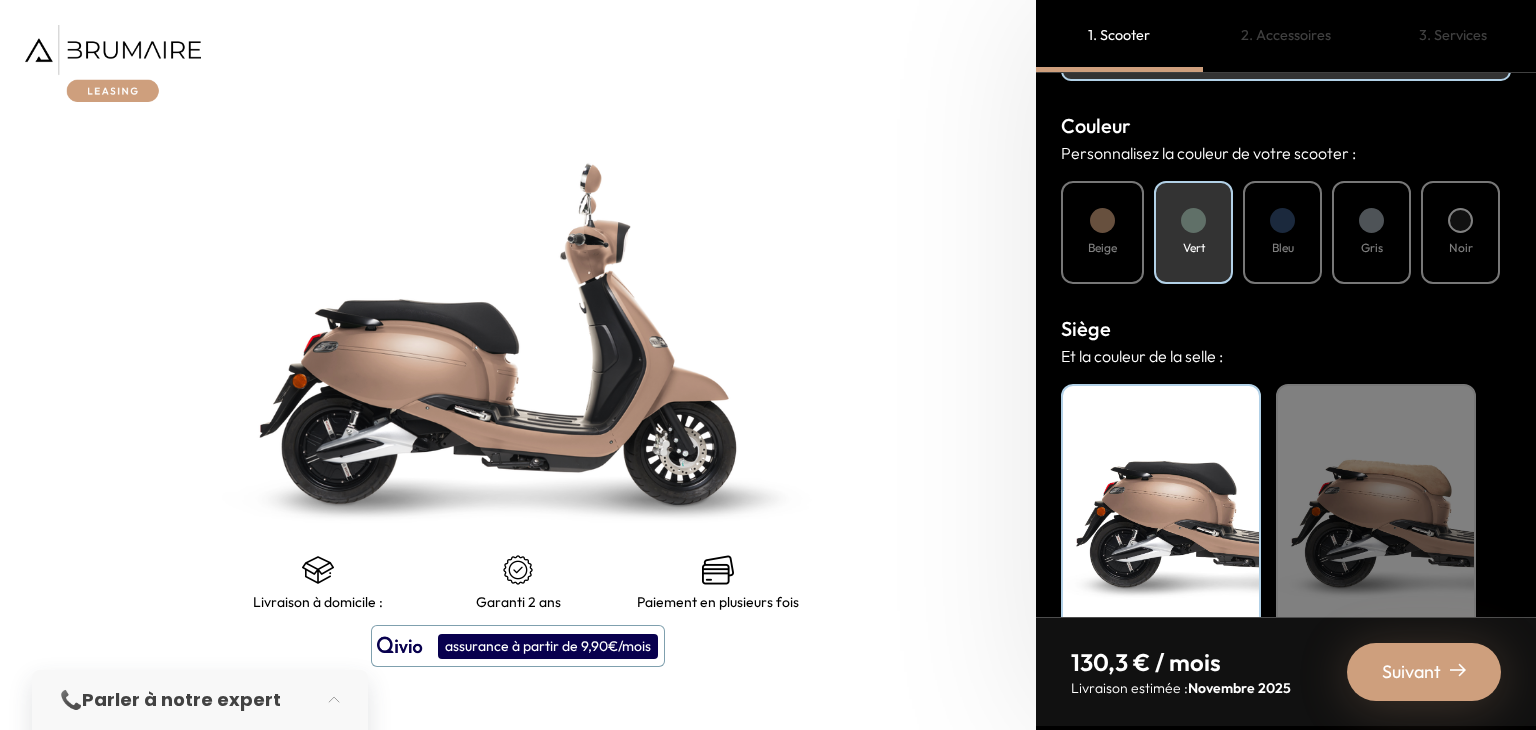 scroll, scrollTop: 712, scrollLeft: 0, axis: vertical 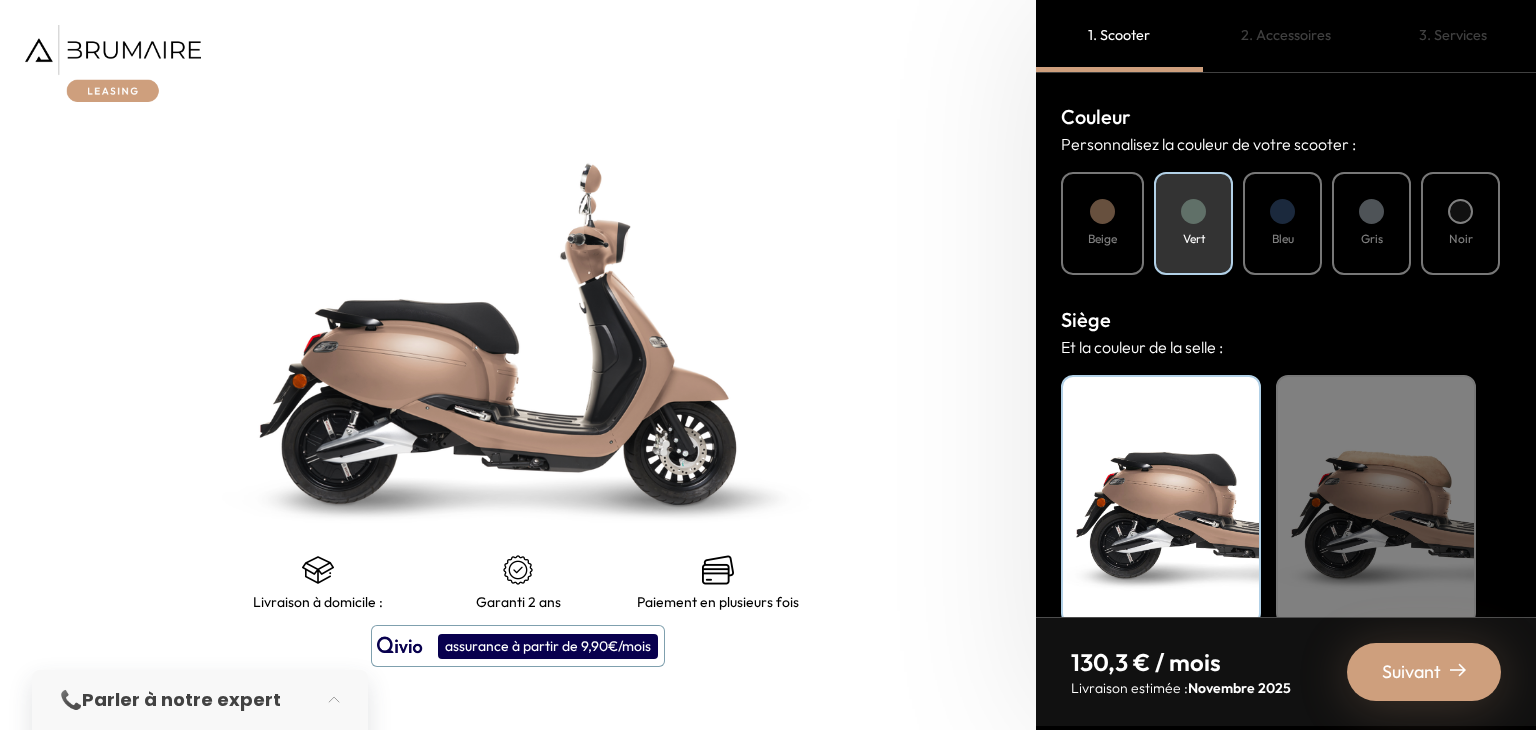 click on "Beige" at bounding box center (1376, 500) 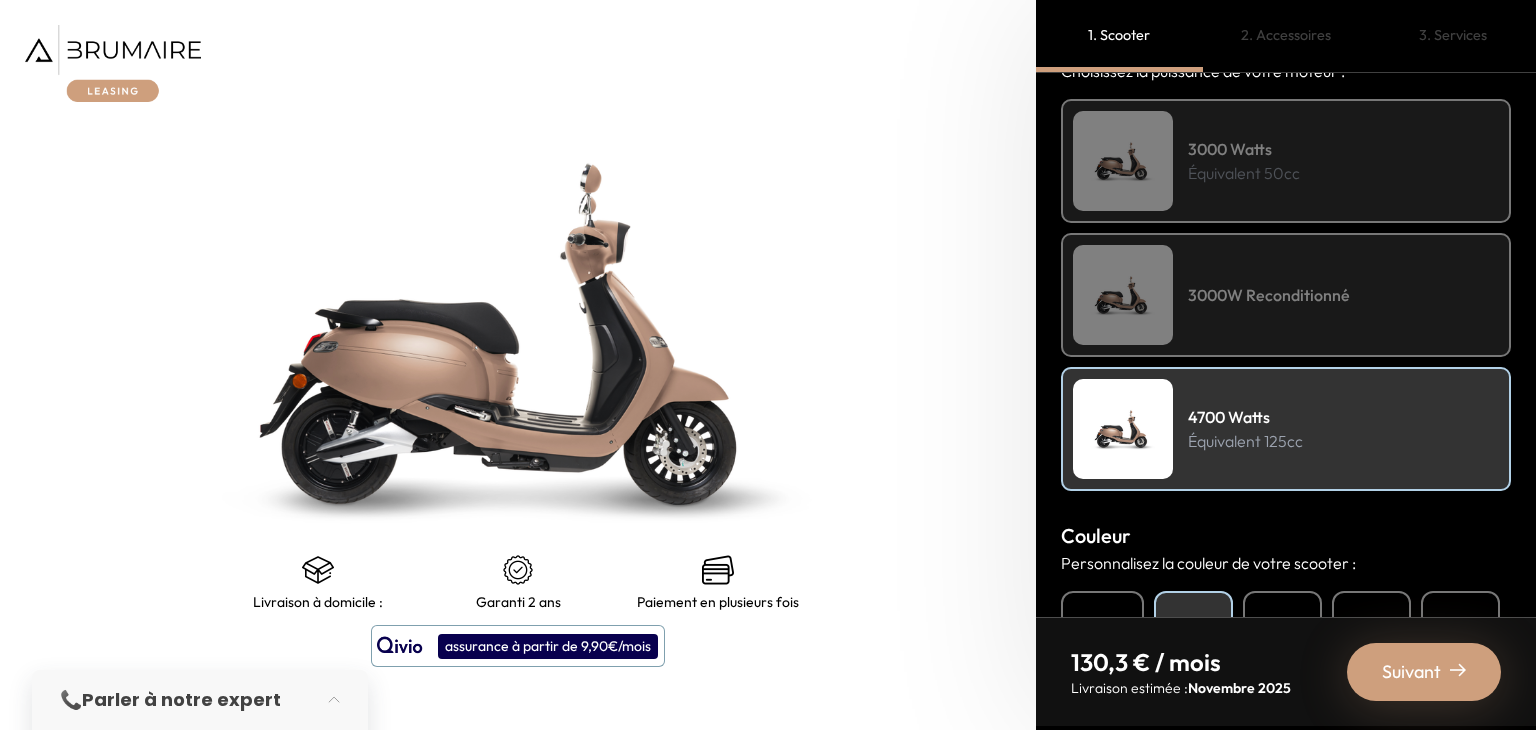 scroll, scrollTop: 0, scrollLeft: 0, axis: both 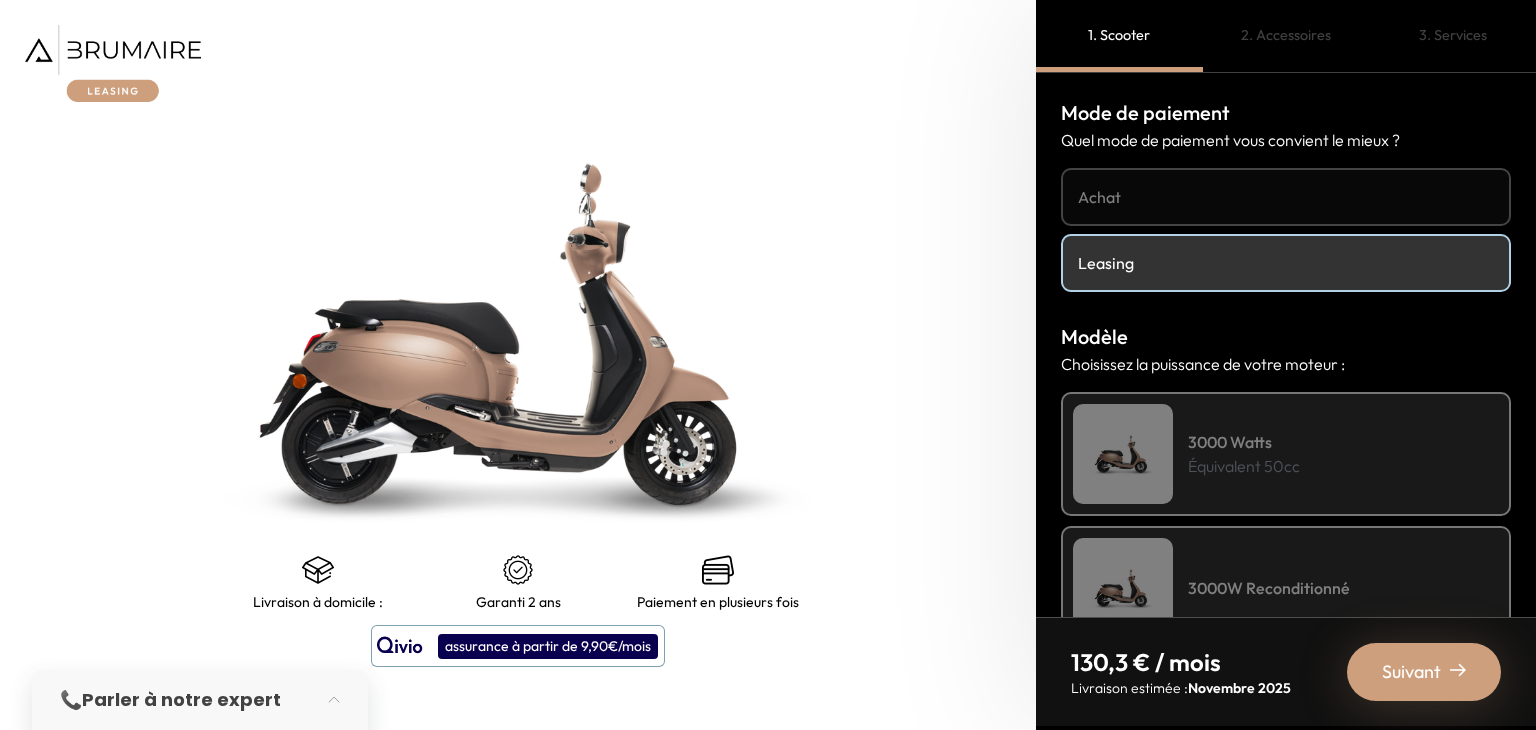 click on "Suivant" at bounding box center (1411, 672) 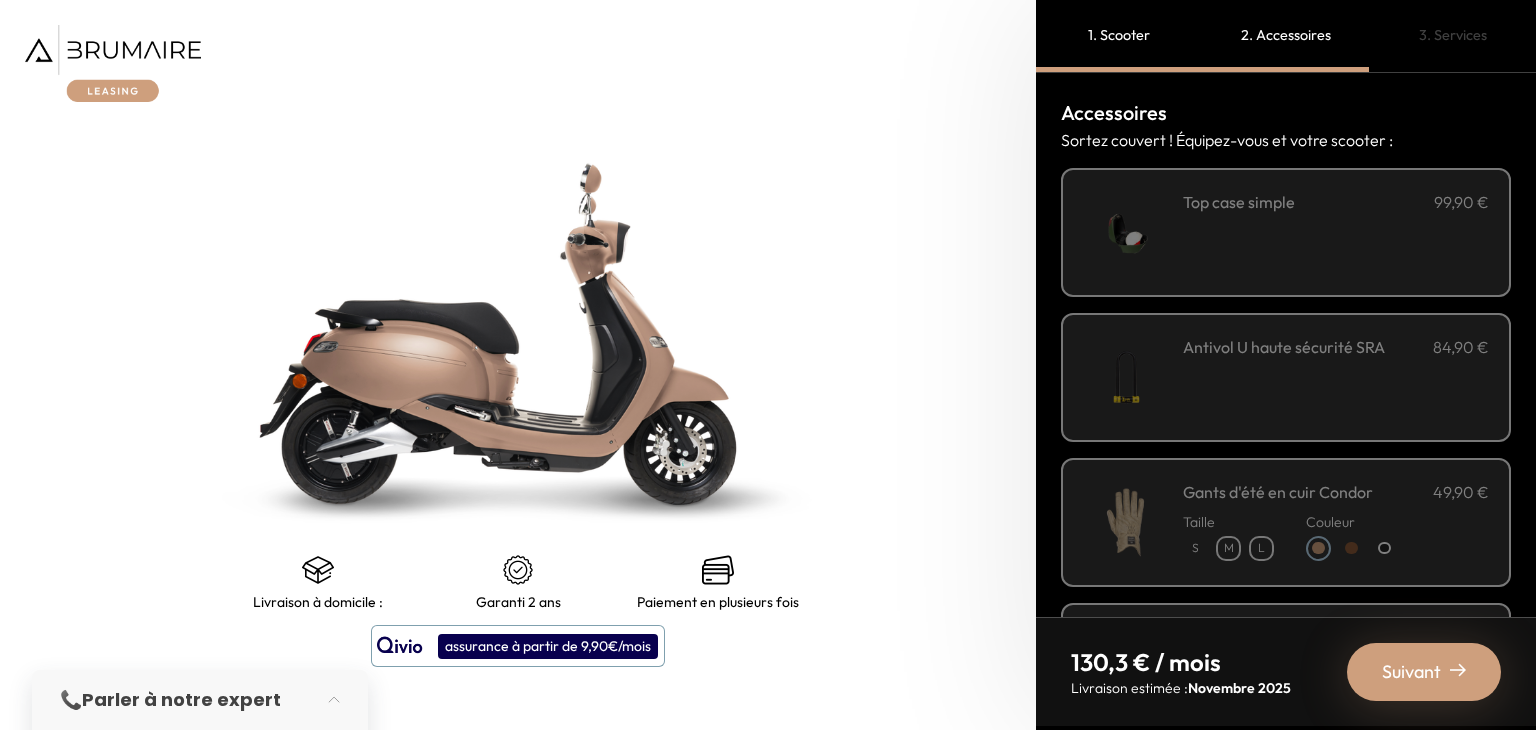 click on "Top case simple
99,90 €" at bounding box center (1336, 202) 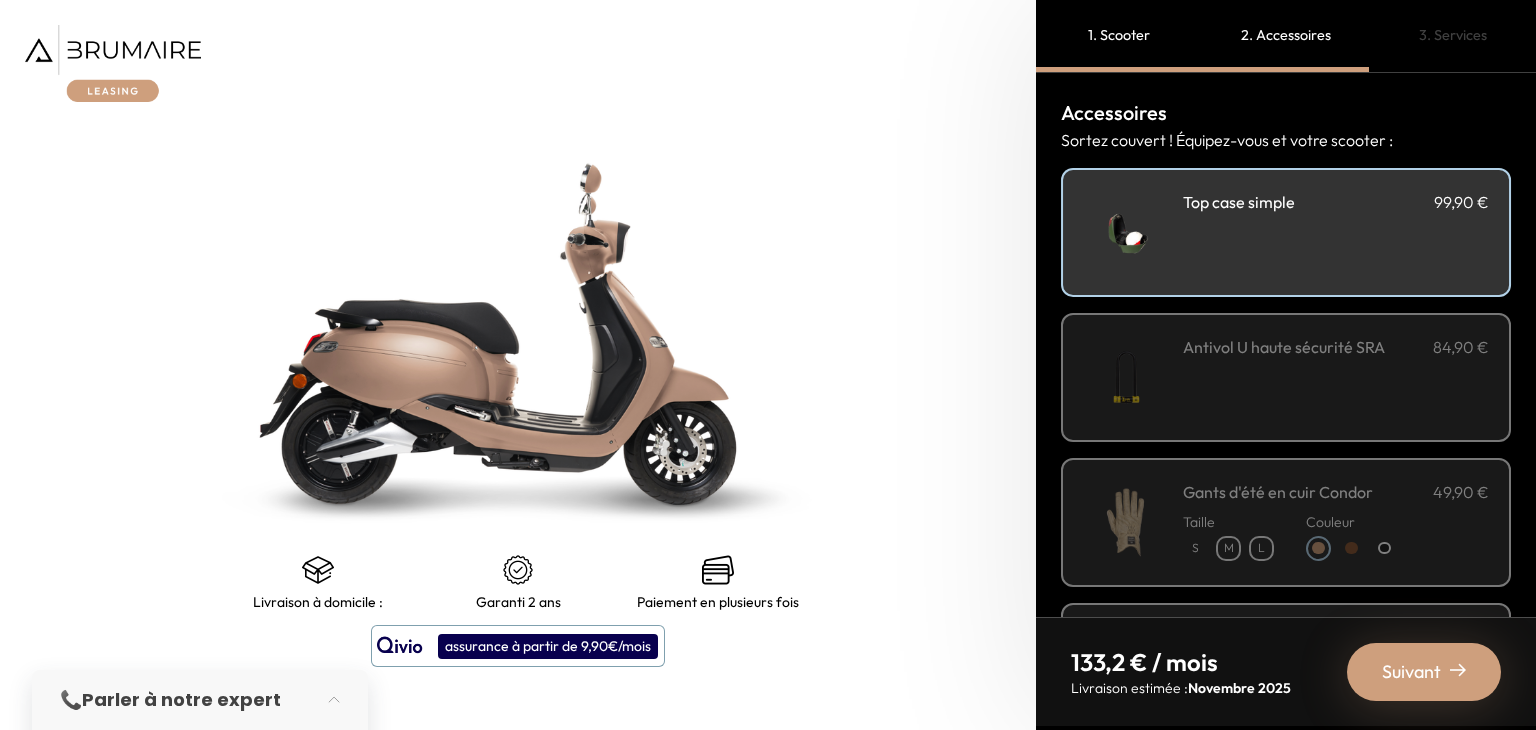 scroll, scrollTop: 98, scrollLeft: 0, axis: vertical 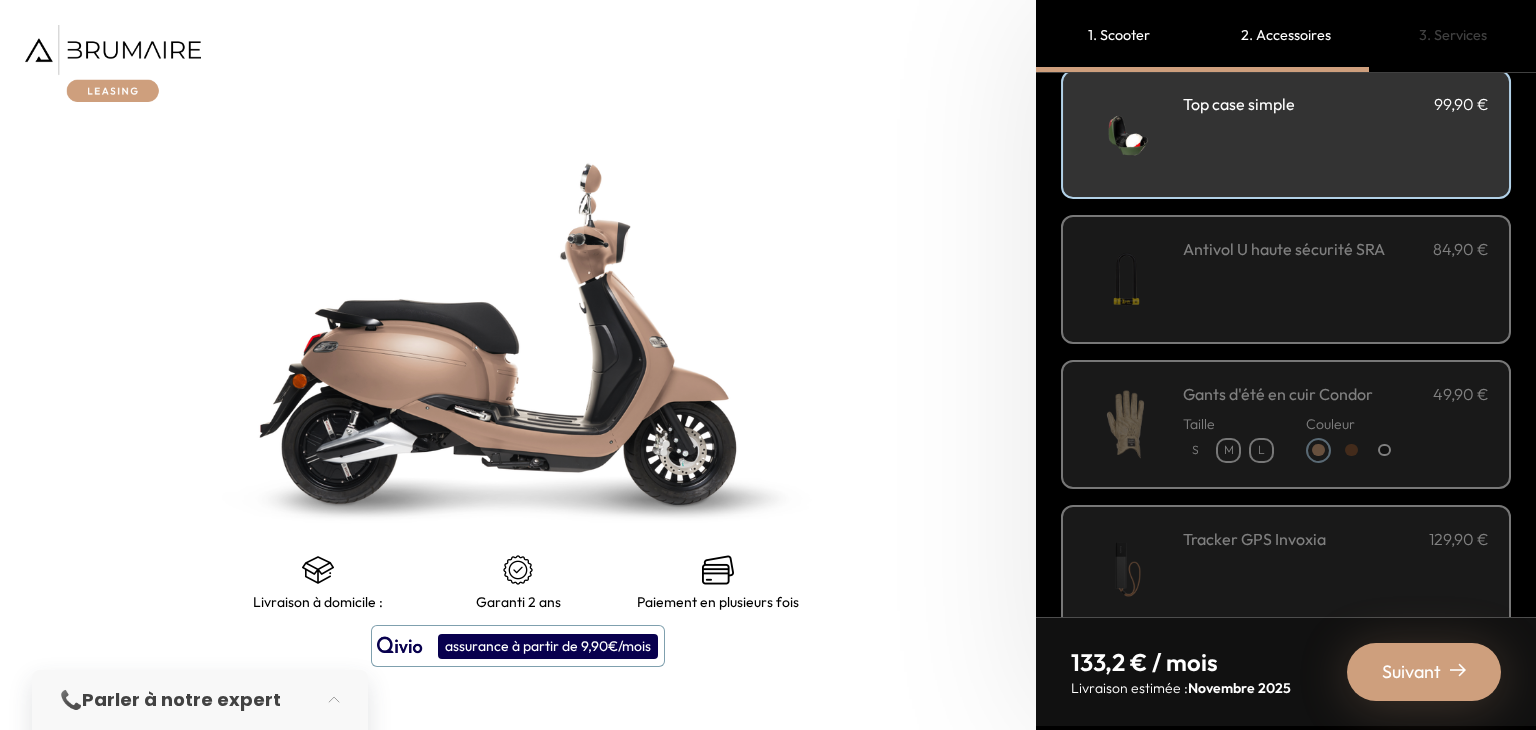 click on "Antivol U haute sécurité SRA
84,90 €" at bounding box center [1336, 279] 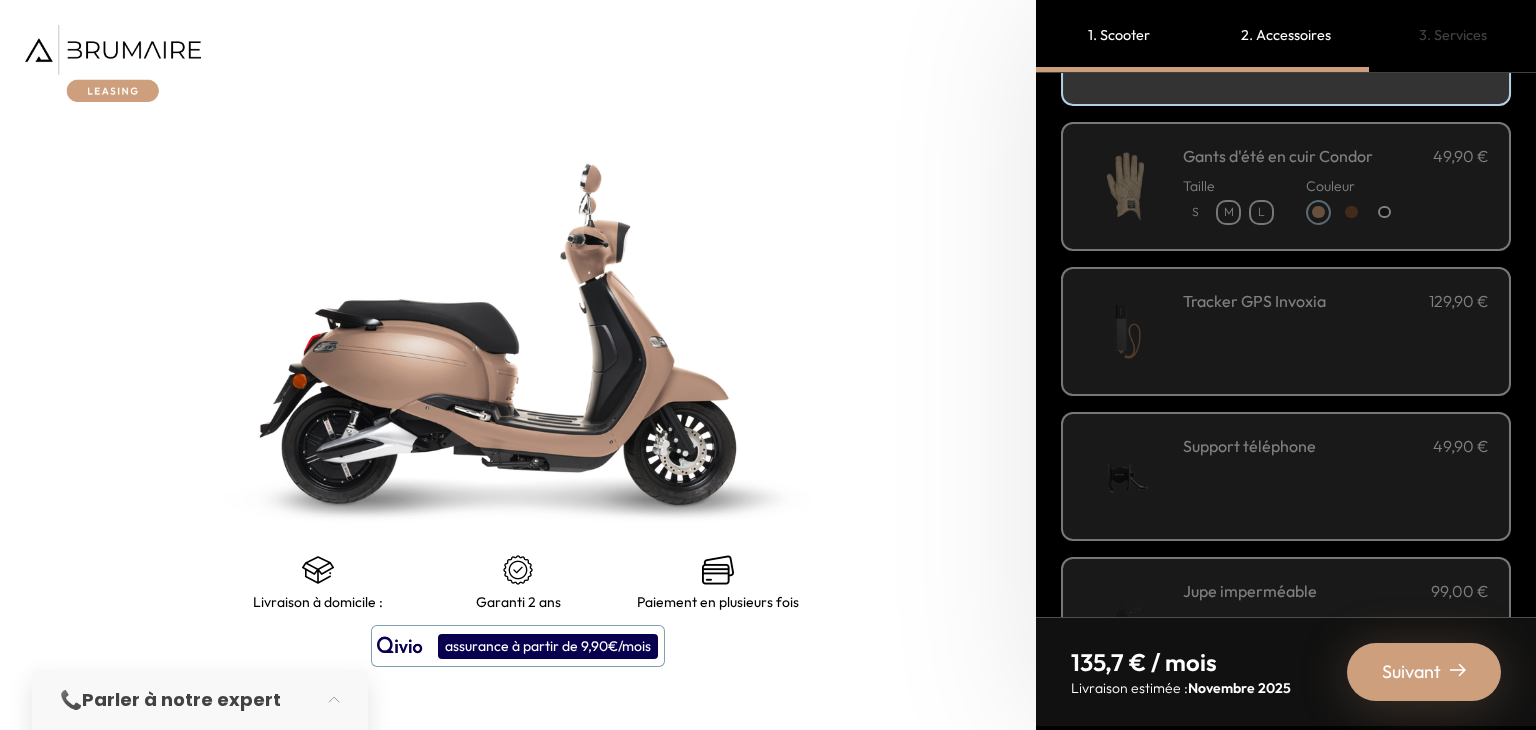 scroll, scrollTop: 339, scrollLeft: 0, axis: vertical 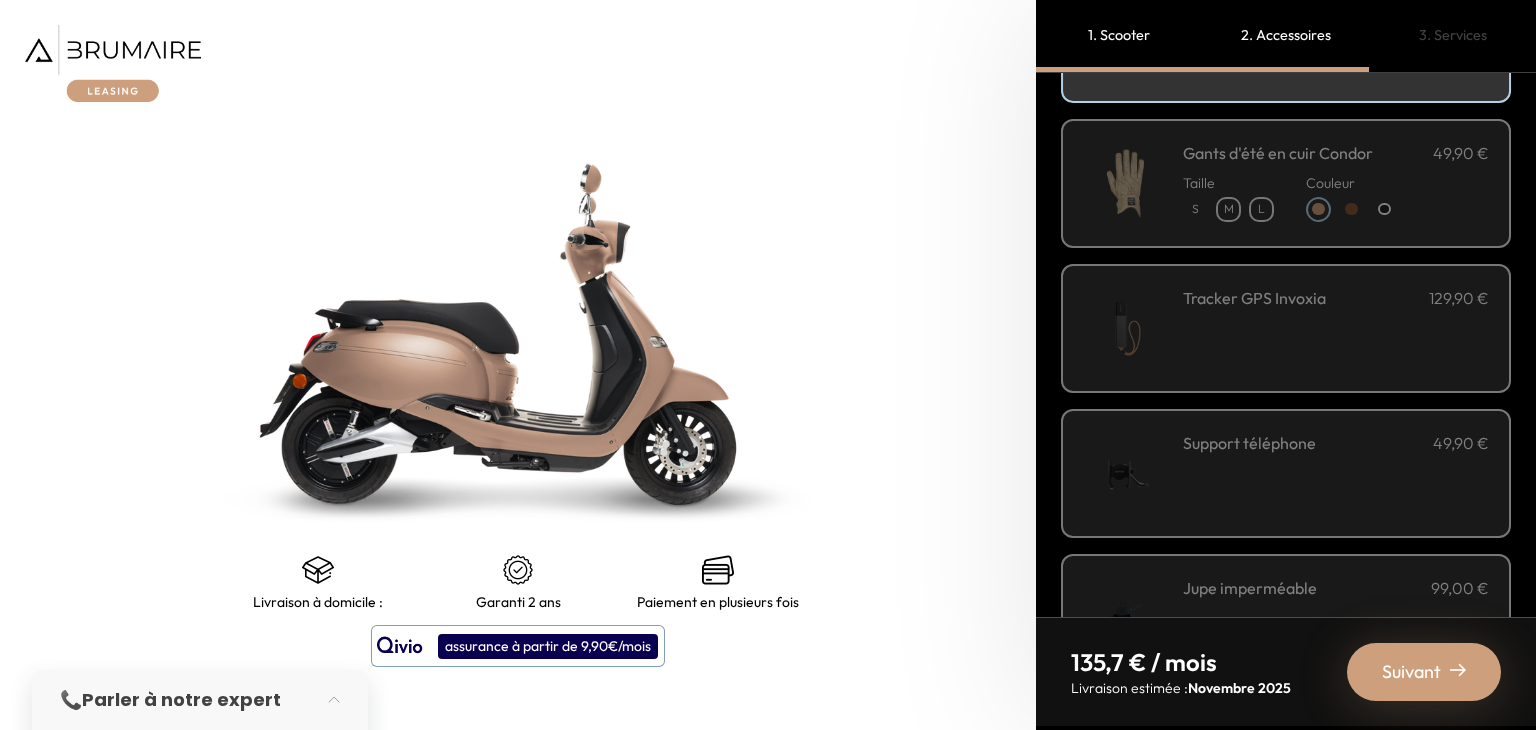 click on "Tracker GPS Invoxia
129,90 €" at bounding box center [1336, 328] 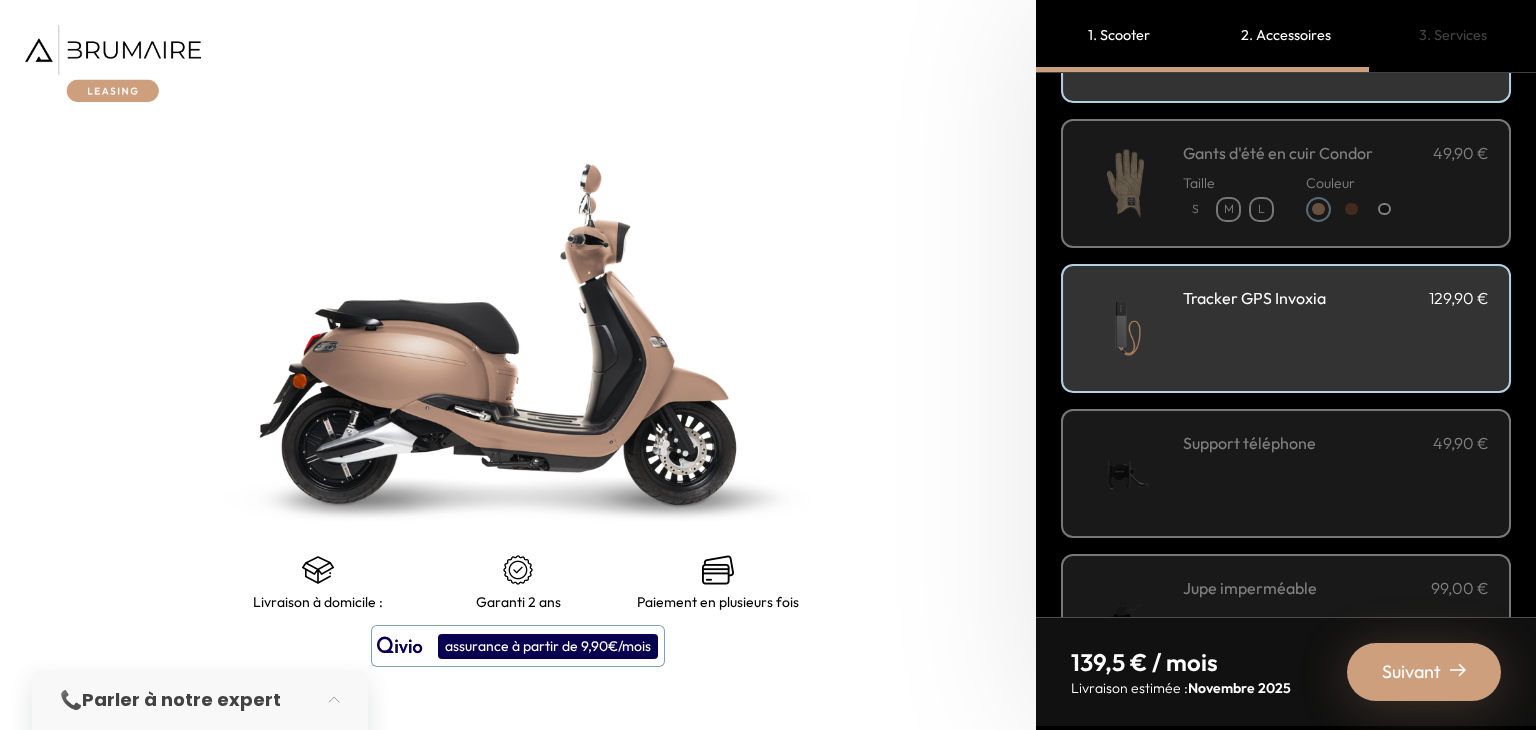 click on "Support téléphone
49,90 €" at bounding box center (1336, 443) 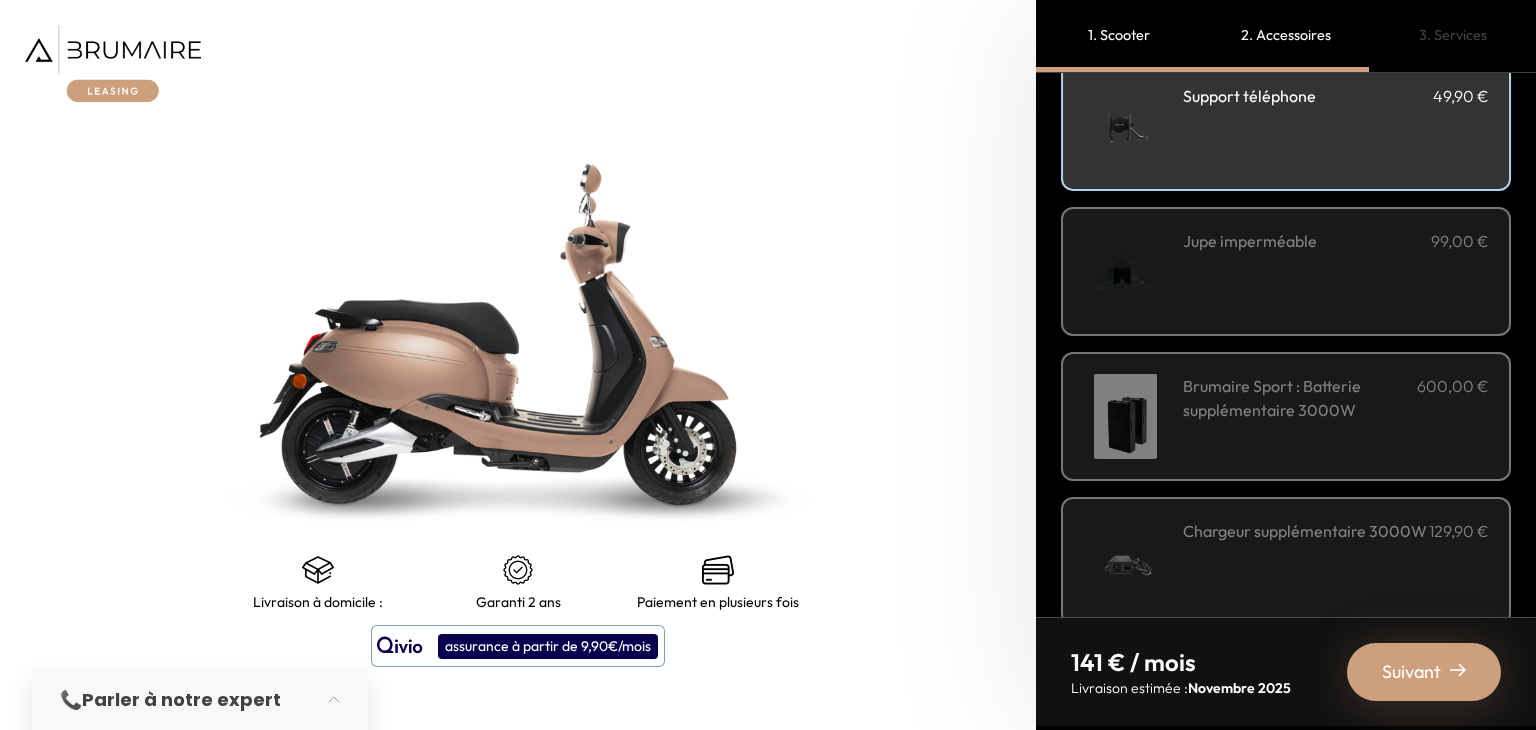 scroll, scrollTop: 686, scrollLeft: 0, axis: vertical 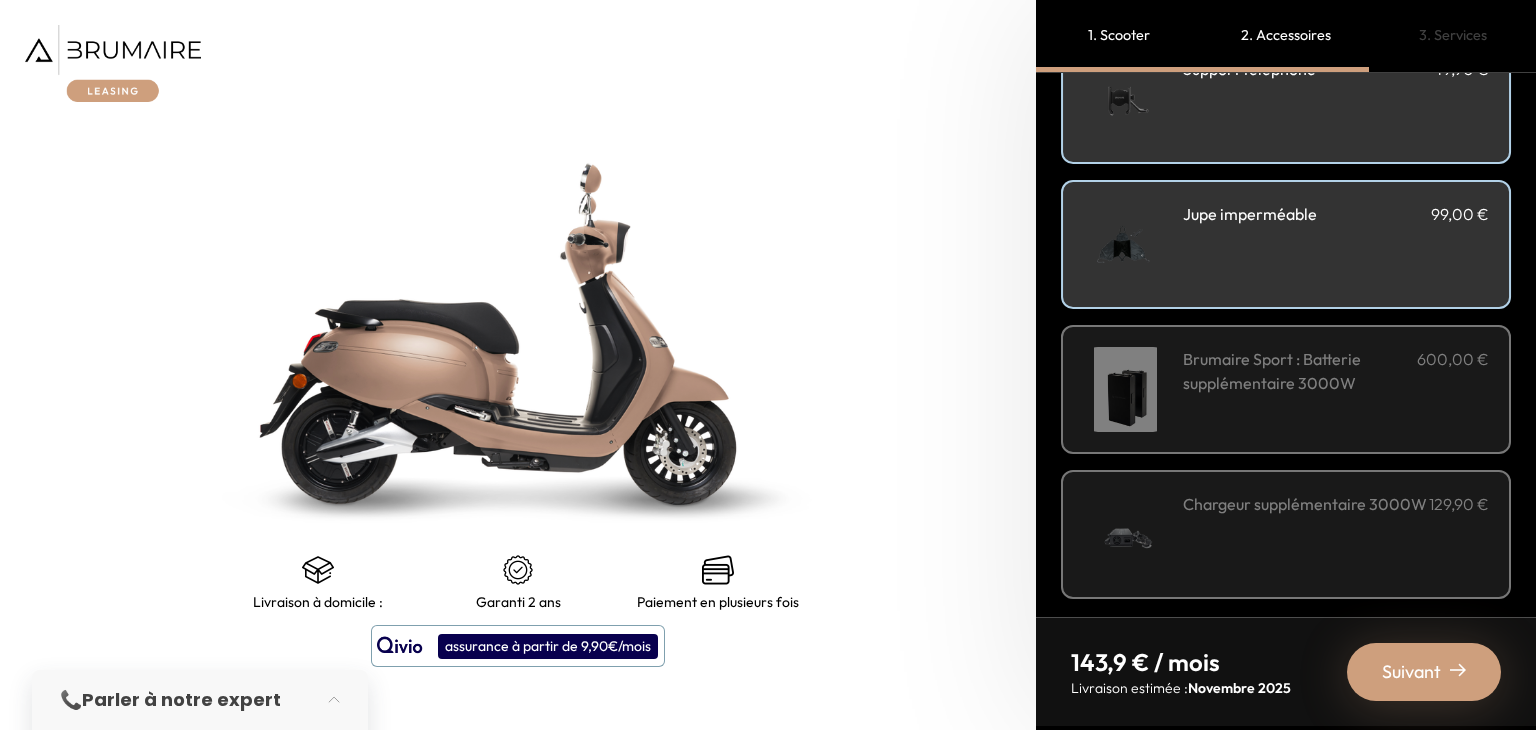 drag, startPoint x: 1388, startPoint y: 656, endPoint x: 1402, endPoint y: 678, distance: 26.076809 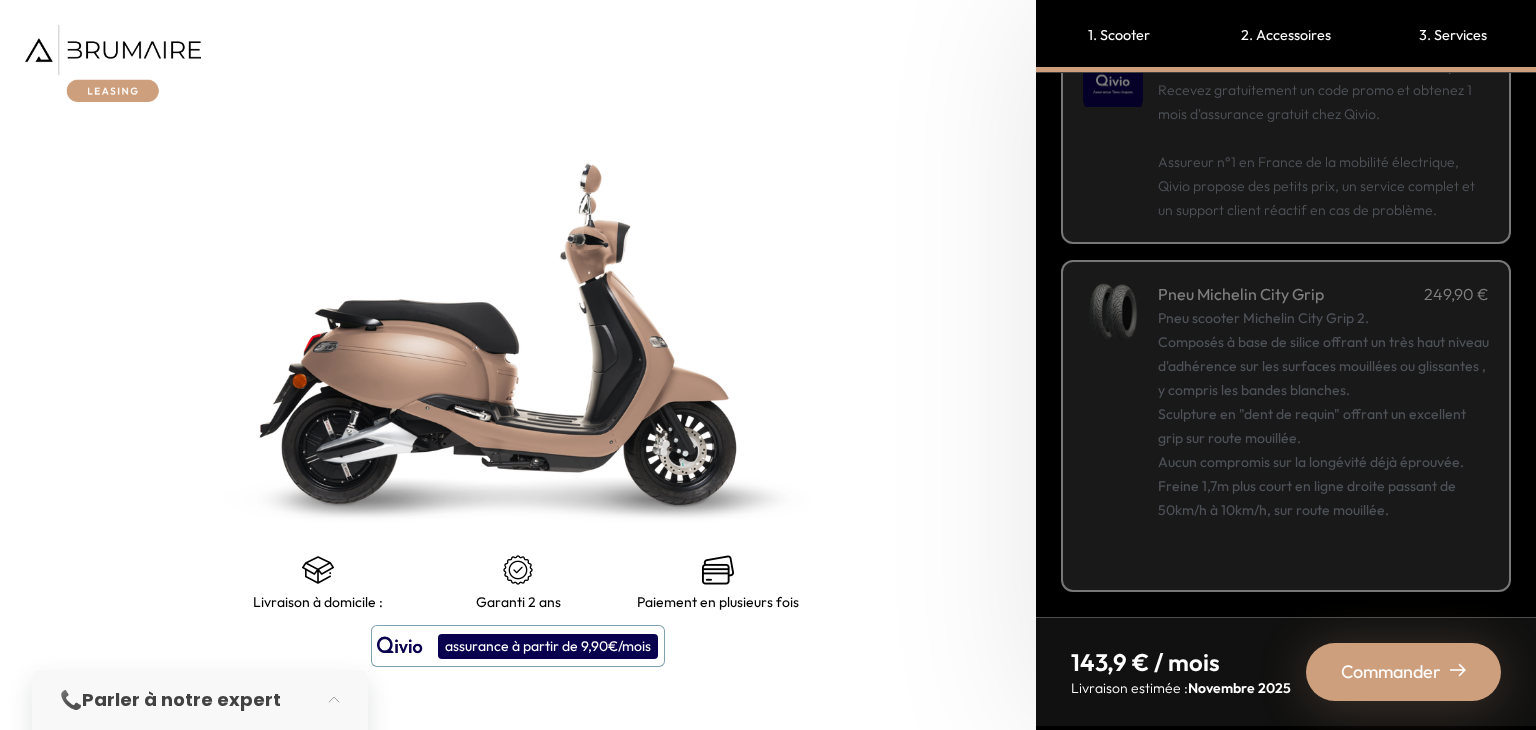 scroll, scrollTop: 0, scrollLeft: 0, axis: both 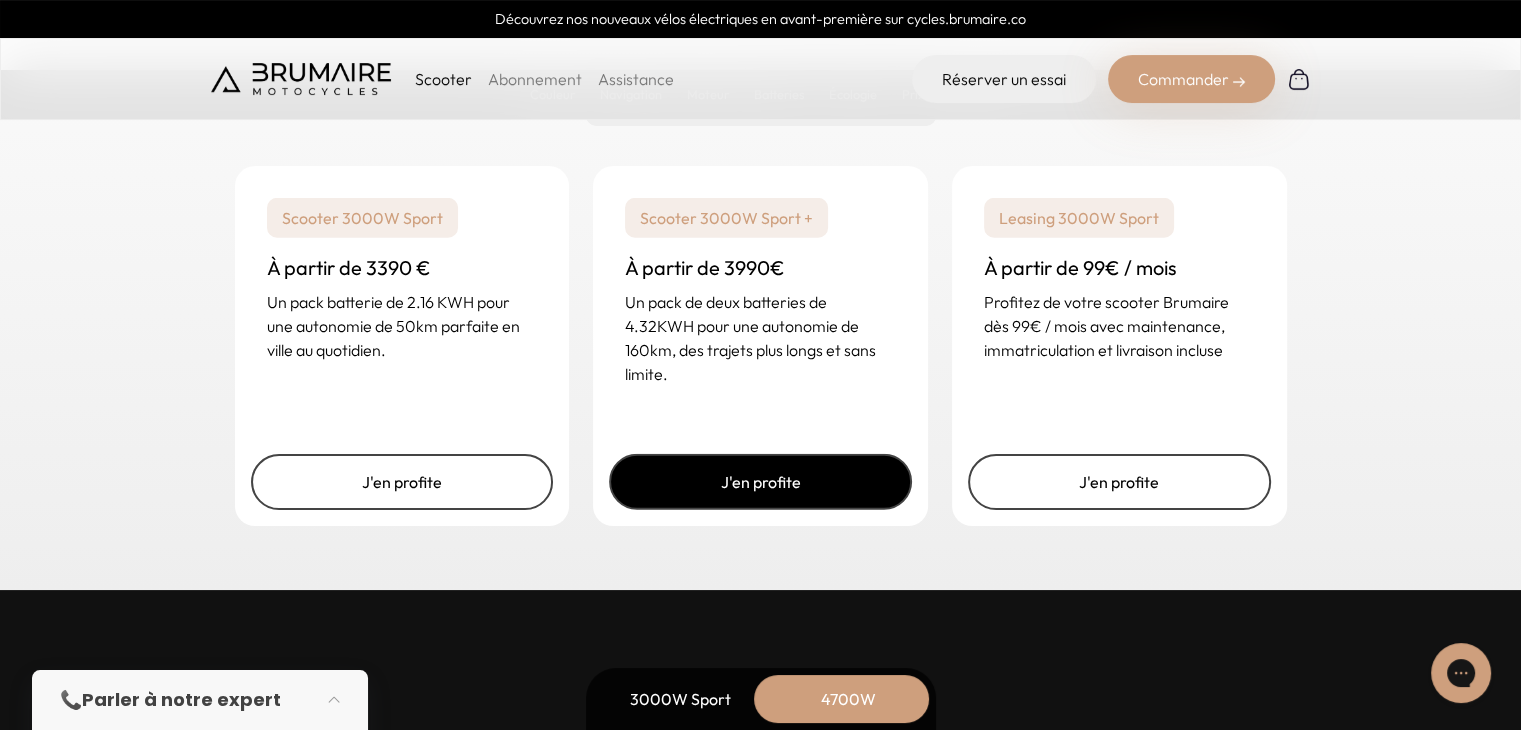 click on "J'en profite" at bounding box center (760, 482) 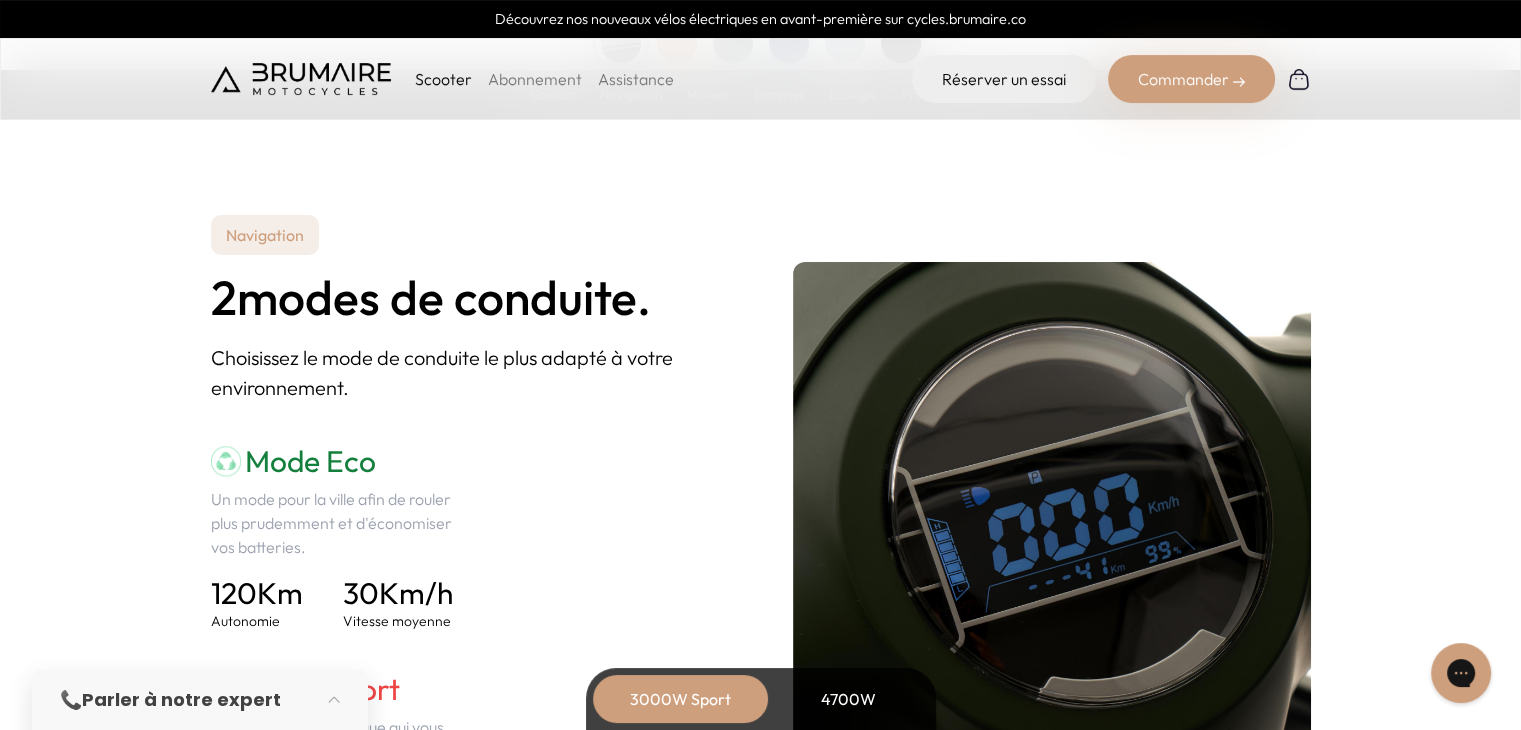 scroll, scrollTop: 2591, scrollLeft: 0, axis: vertical 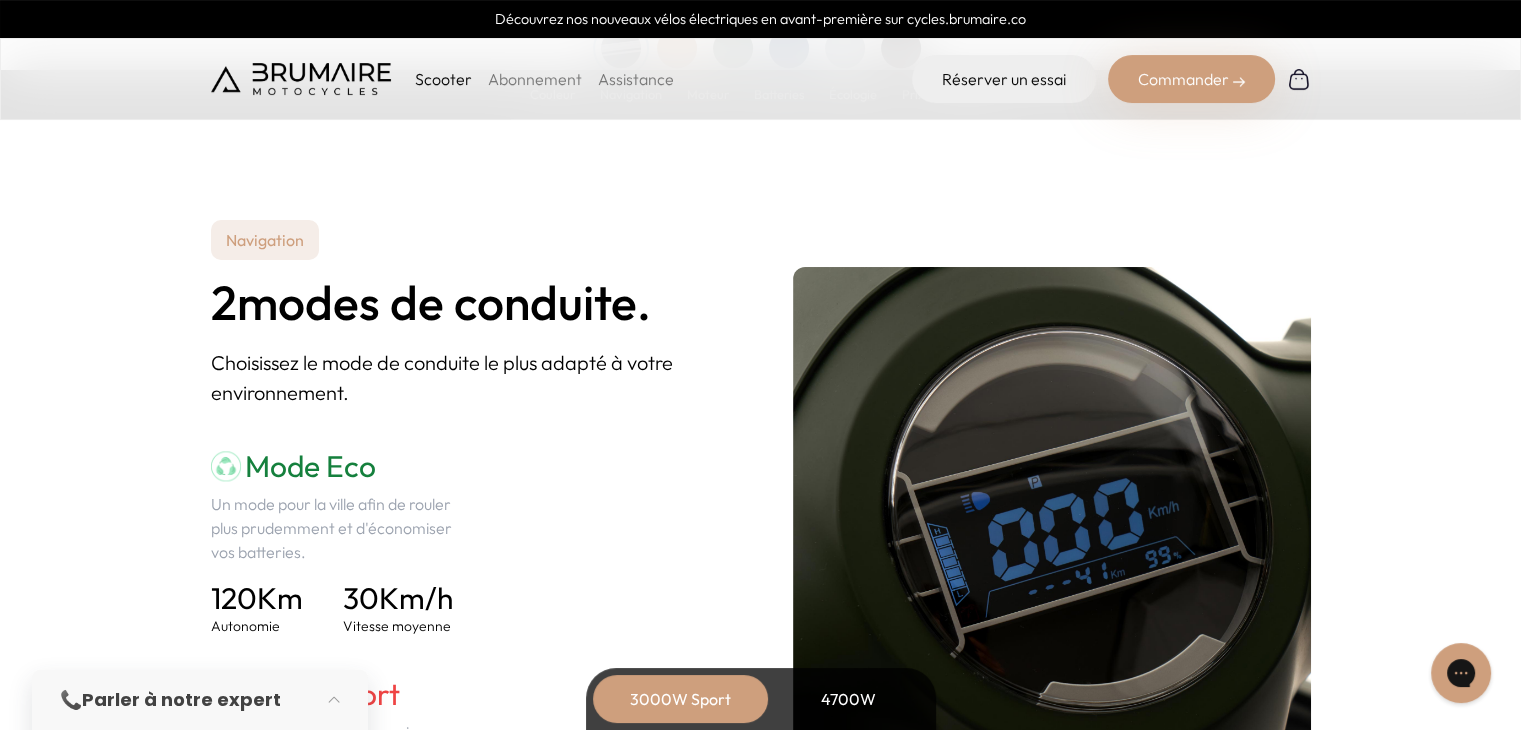 click on "Commander" at bounding box center [1191, 79] 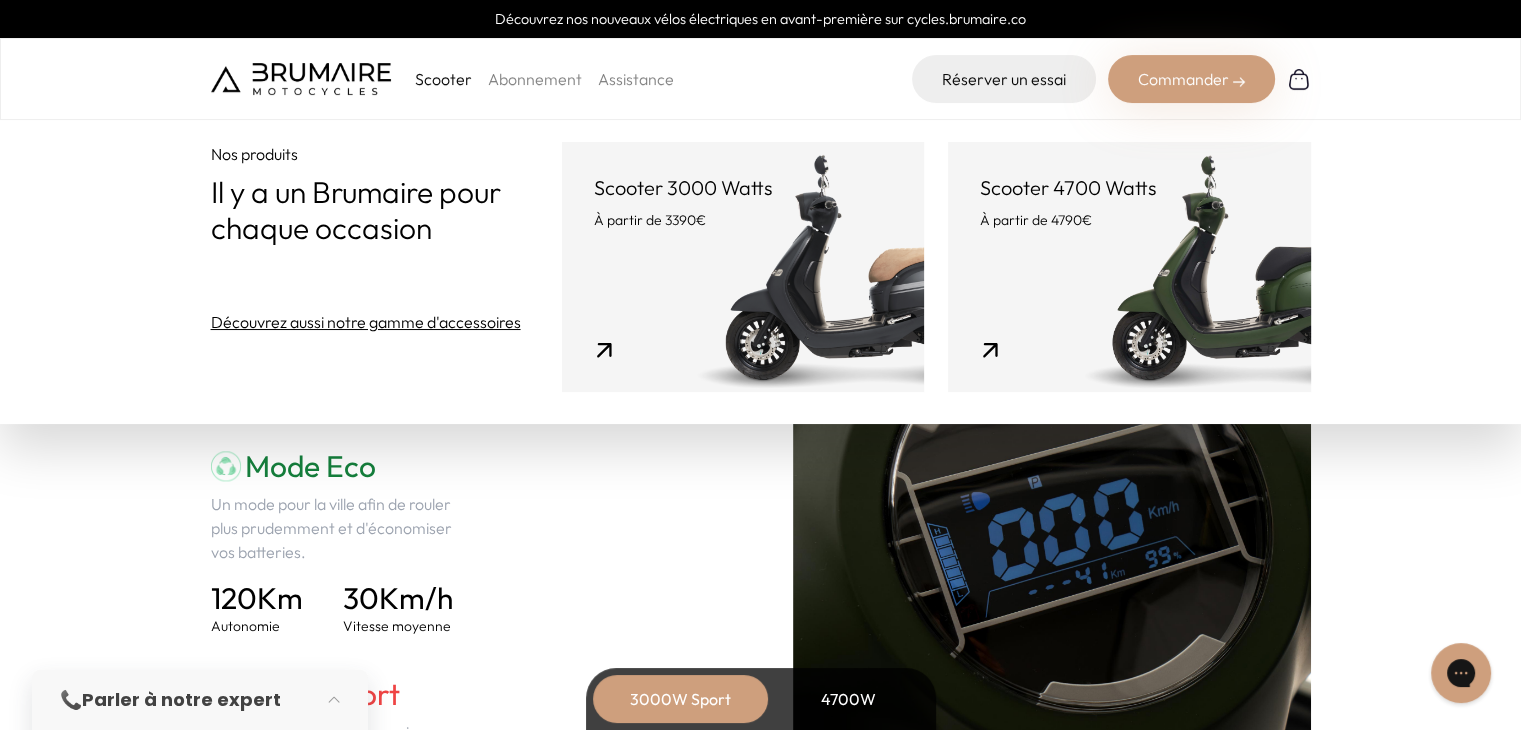 click on "Commander" at bounding box center [1191, 79] 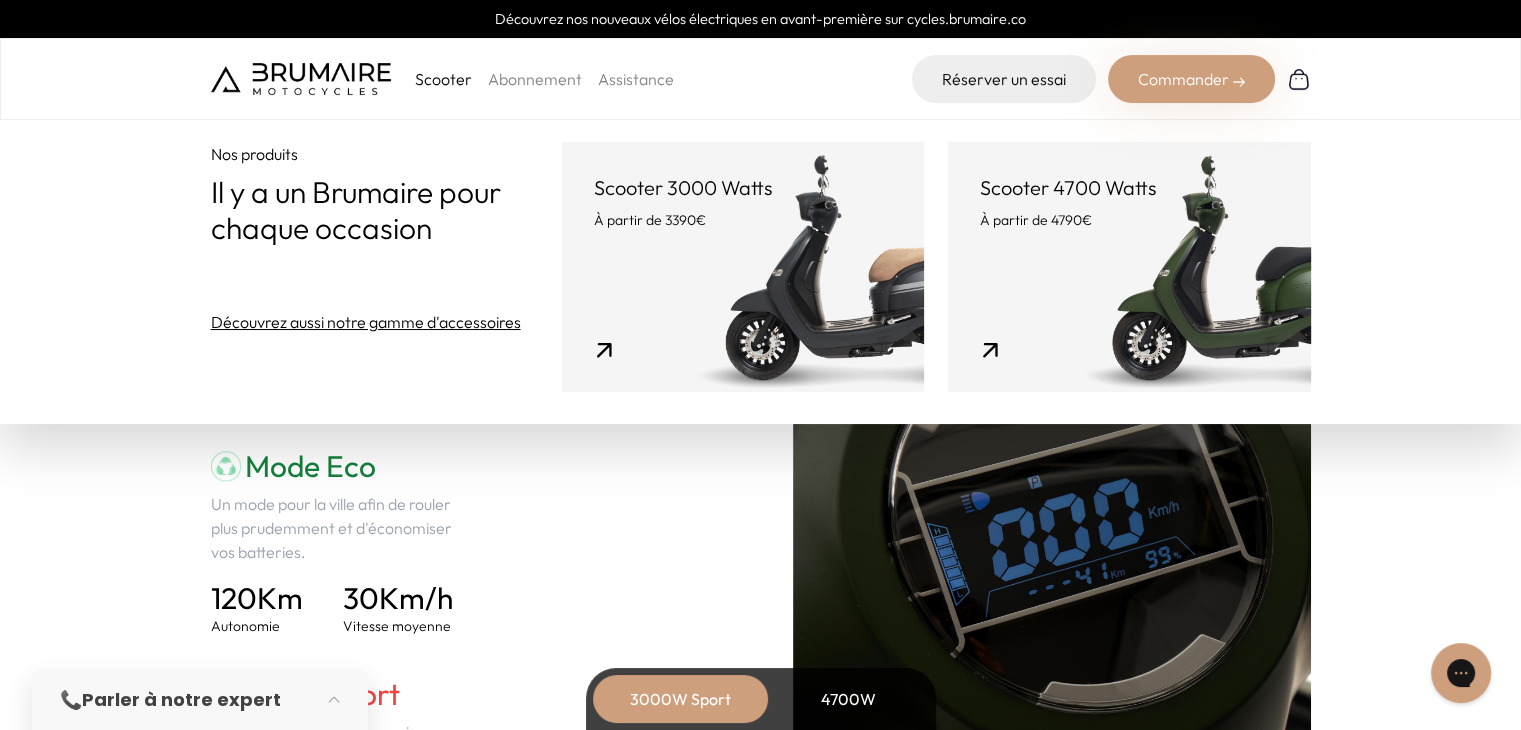 click on "Scooter 4700 Watts
À partir de 4790€" at bounding box center (1129, 267) 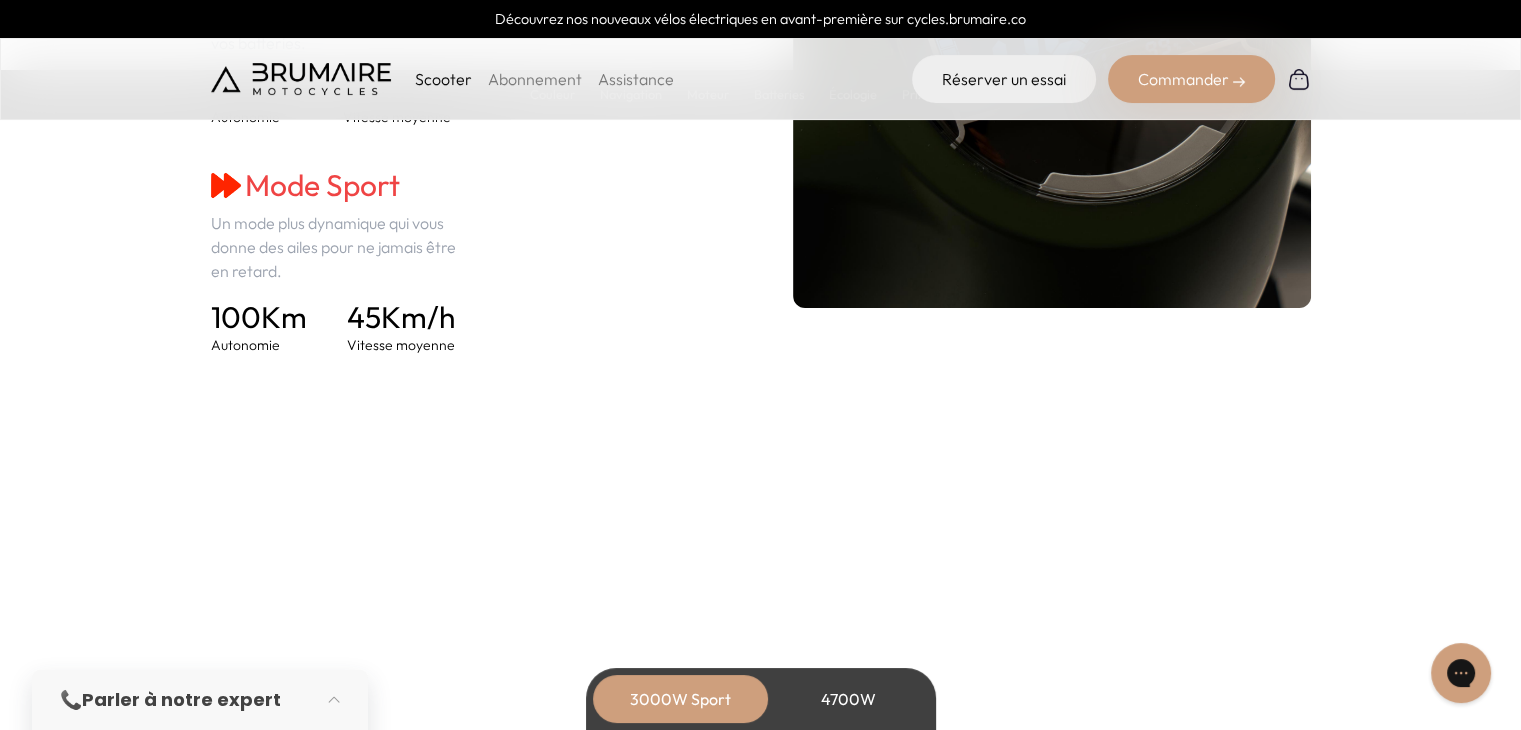 scroll, scrollTop: 3104, scrollLeft: 0, axis: vertical 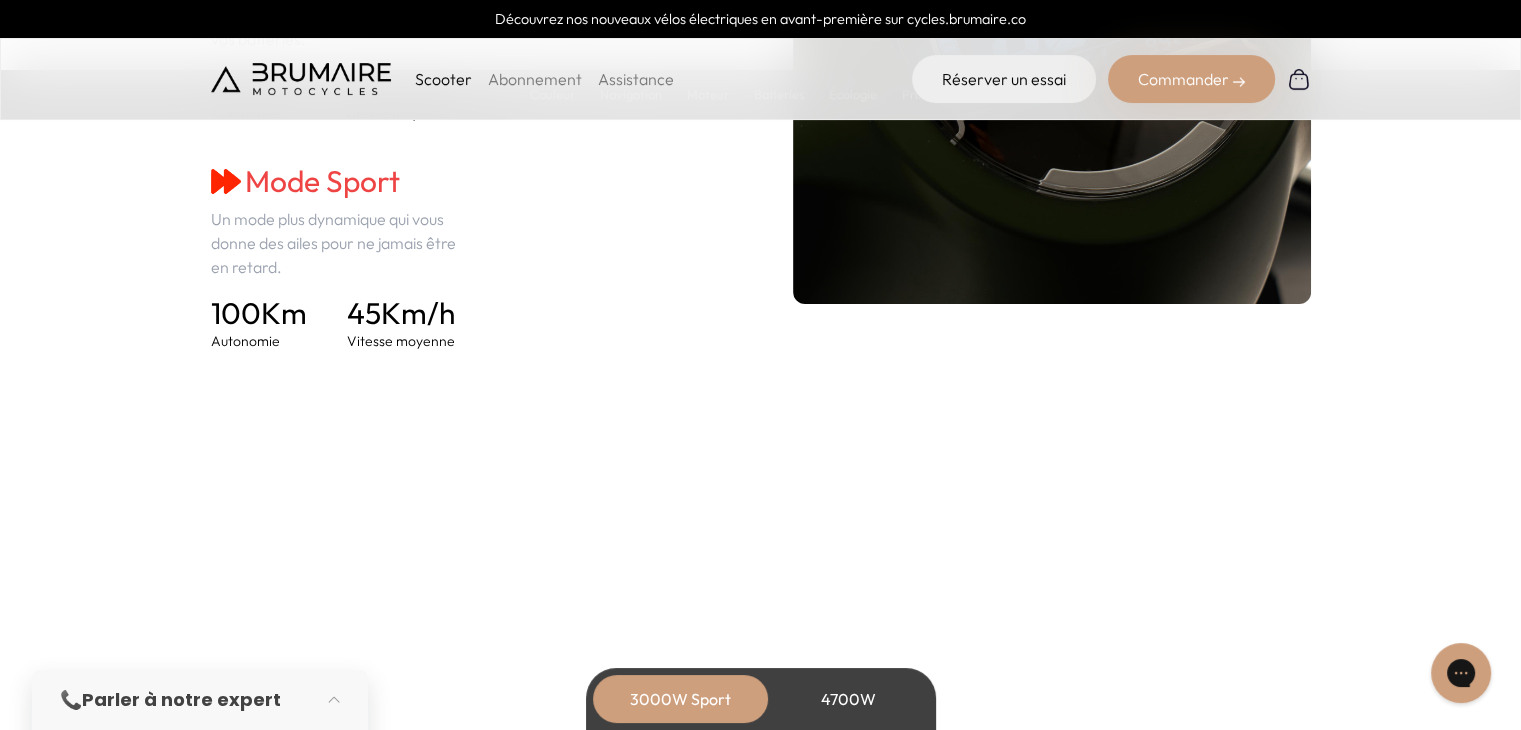 click on "Parler à notre expert" at bounding box center (181, 699) 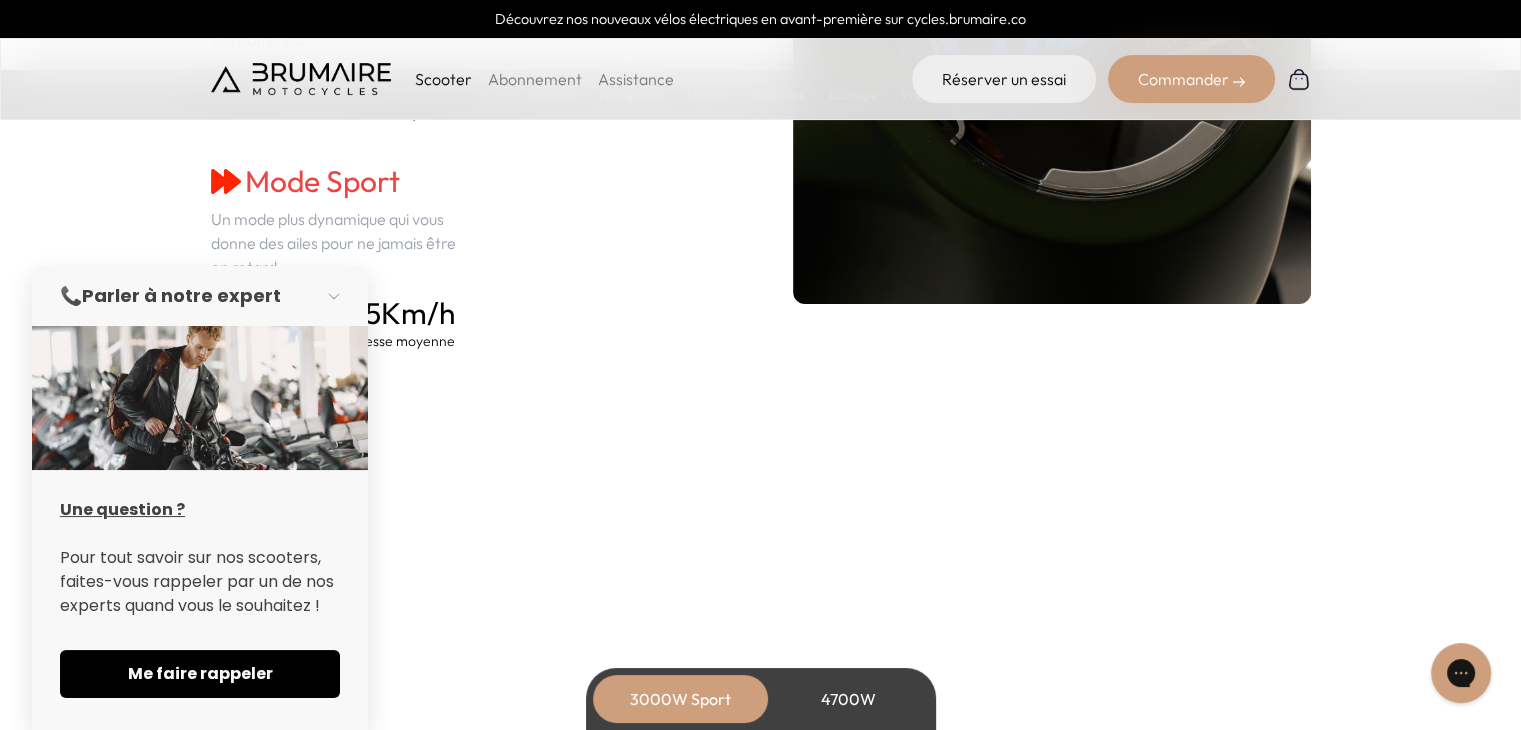 click on "Une question ?" at bounding box center (122, 509) 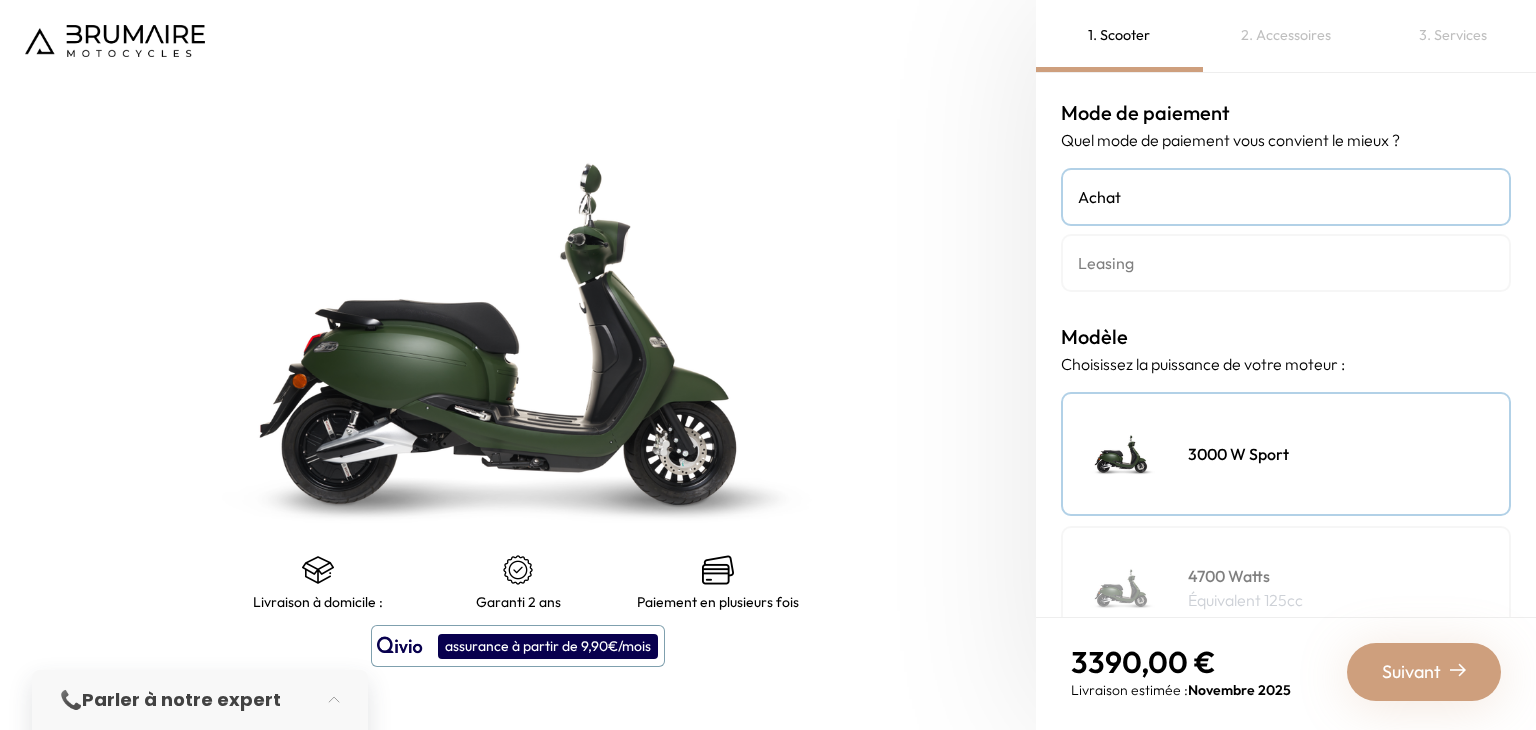 scroll, scrollTop: 0, scrollLeft: 0, axis: both 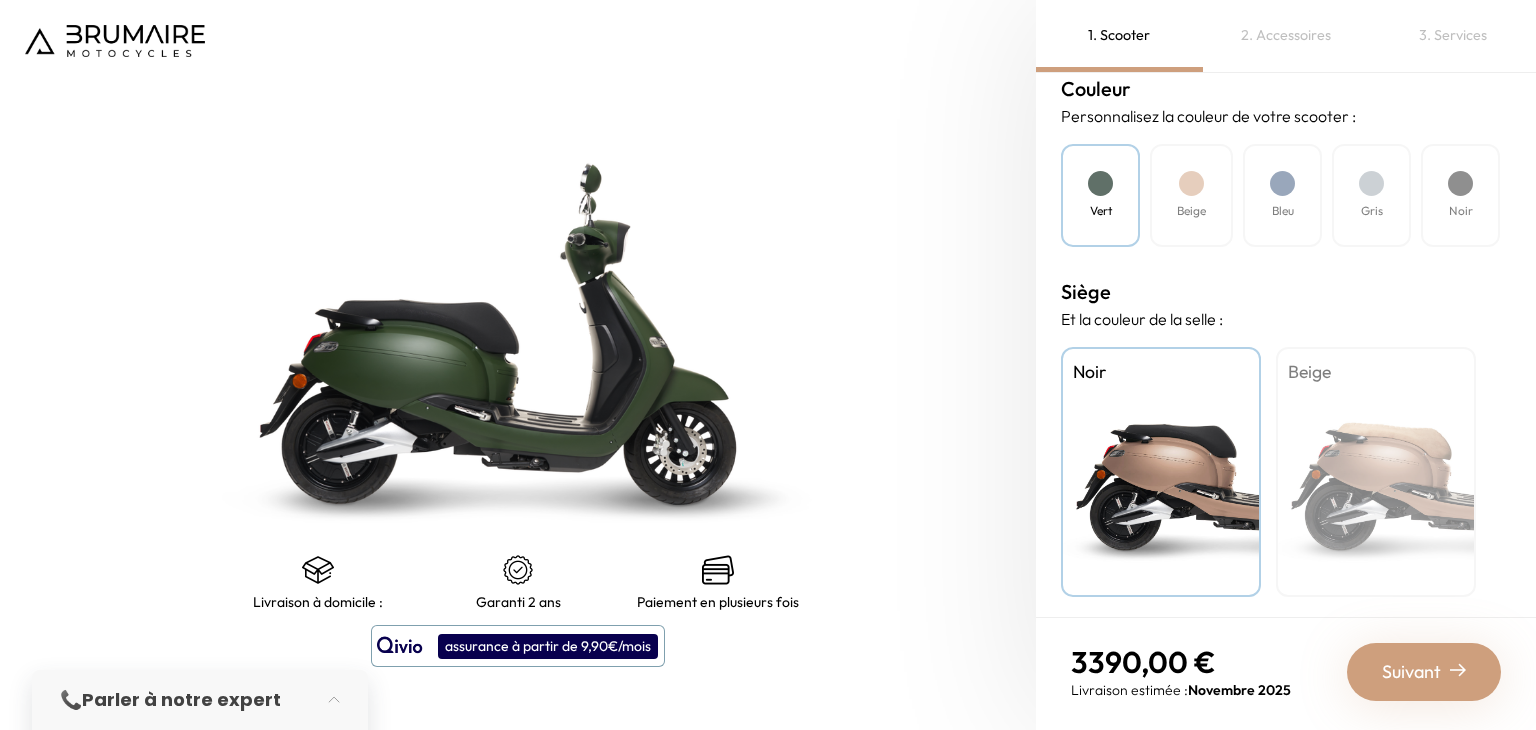 click on "Novembre 2025" at bounding box center [1239, 690] 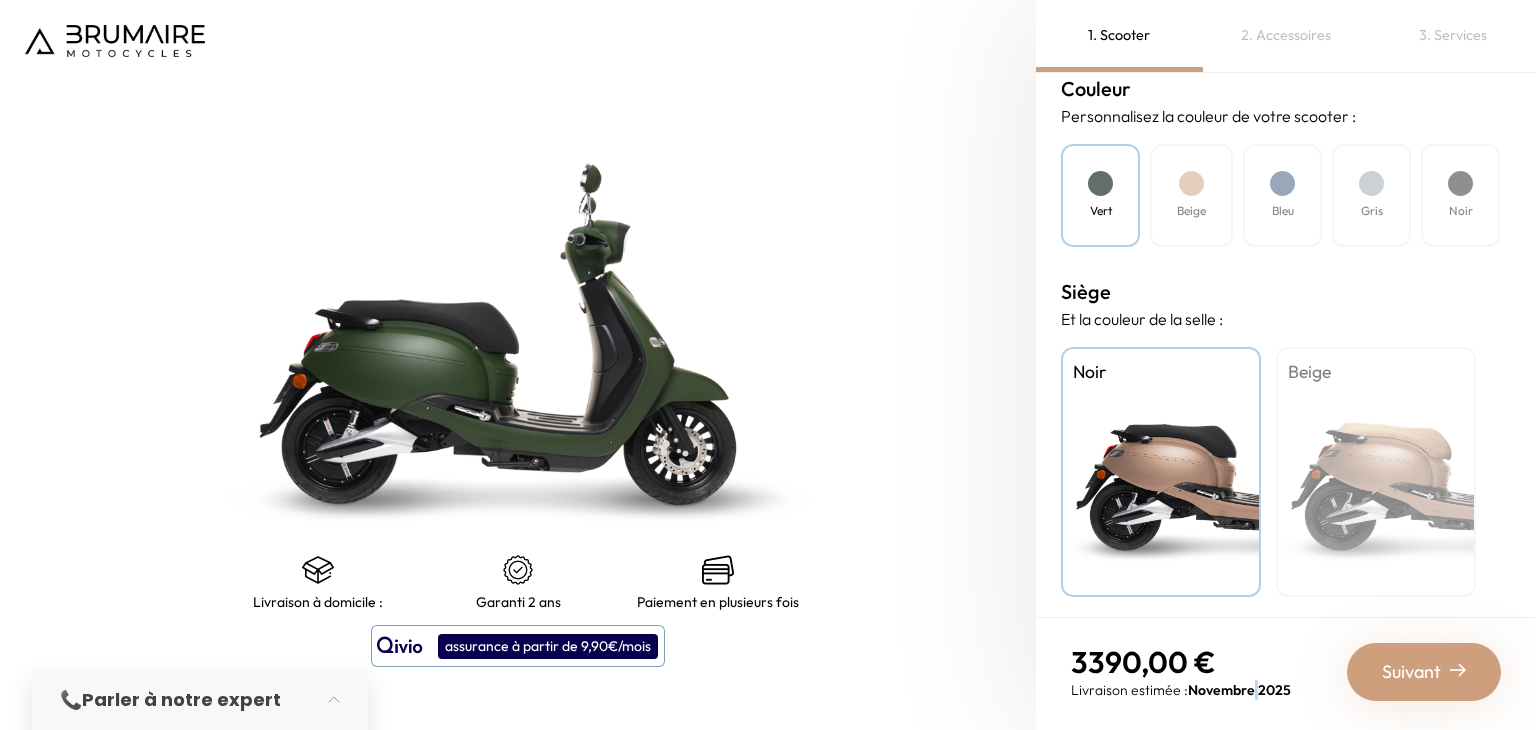 click on "Novembre 2025" at bounding box center (1239, 690) 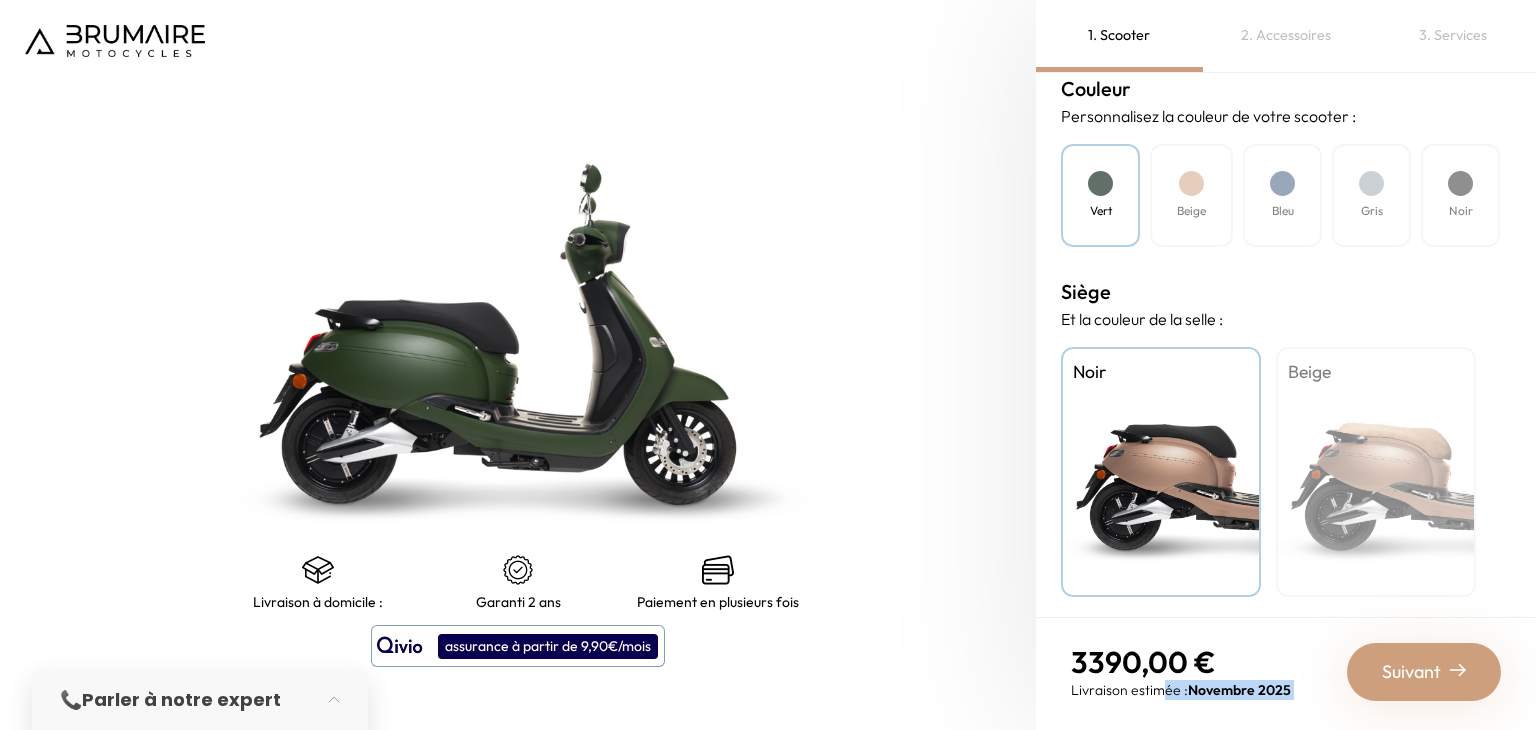 click on "Novembre 2025" at bounding box center (1239, 690) 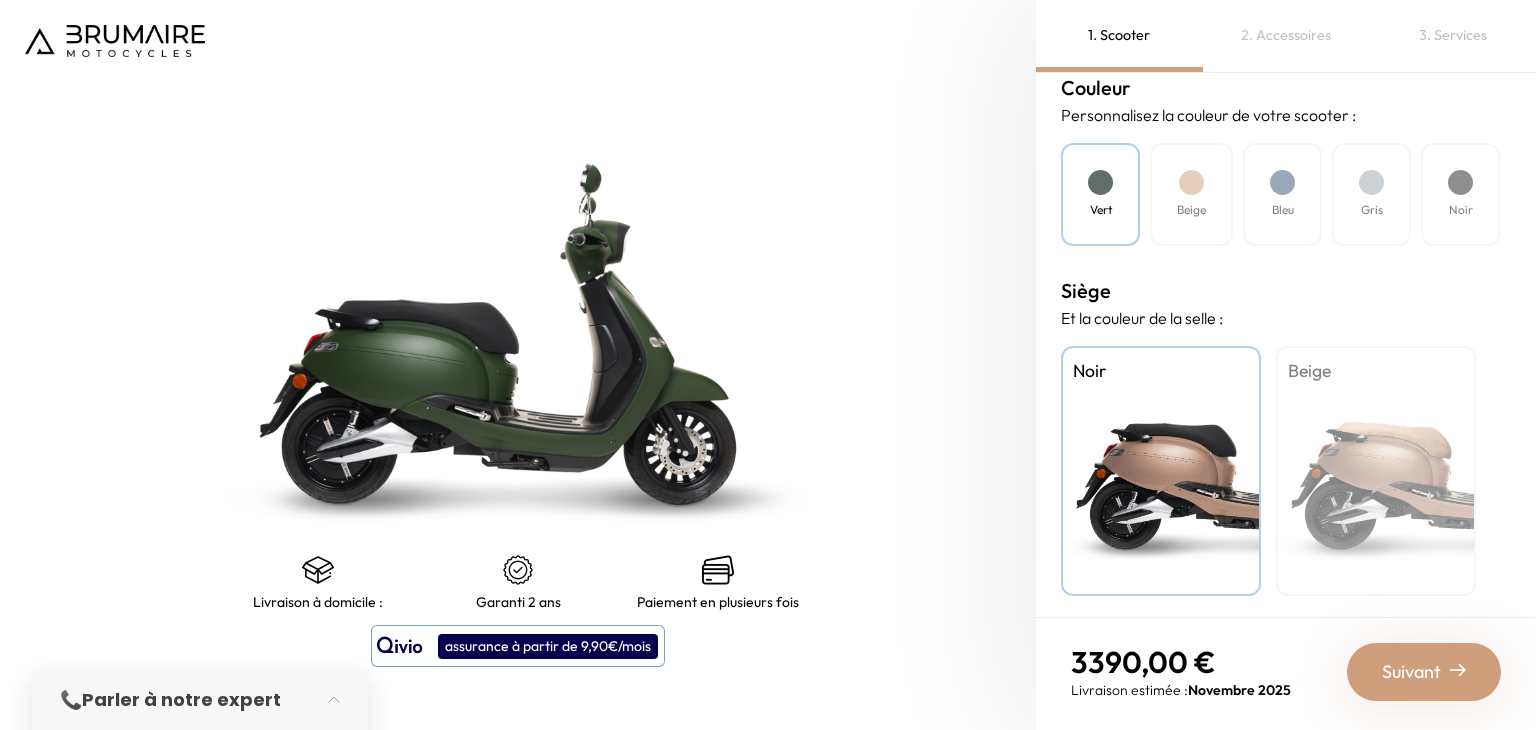 click on "Beige" at bounding box center (1376, 471) 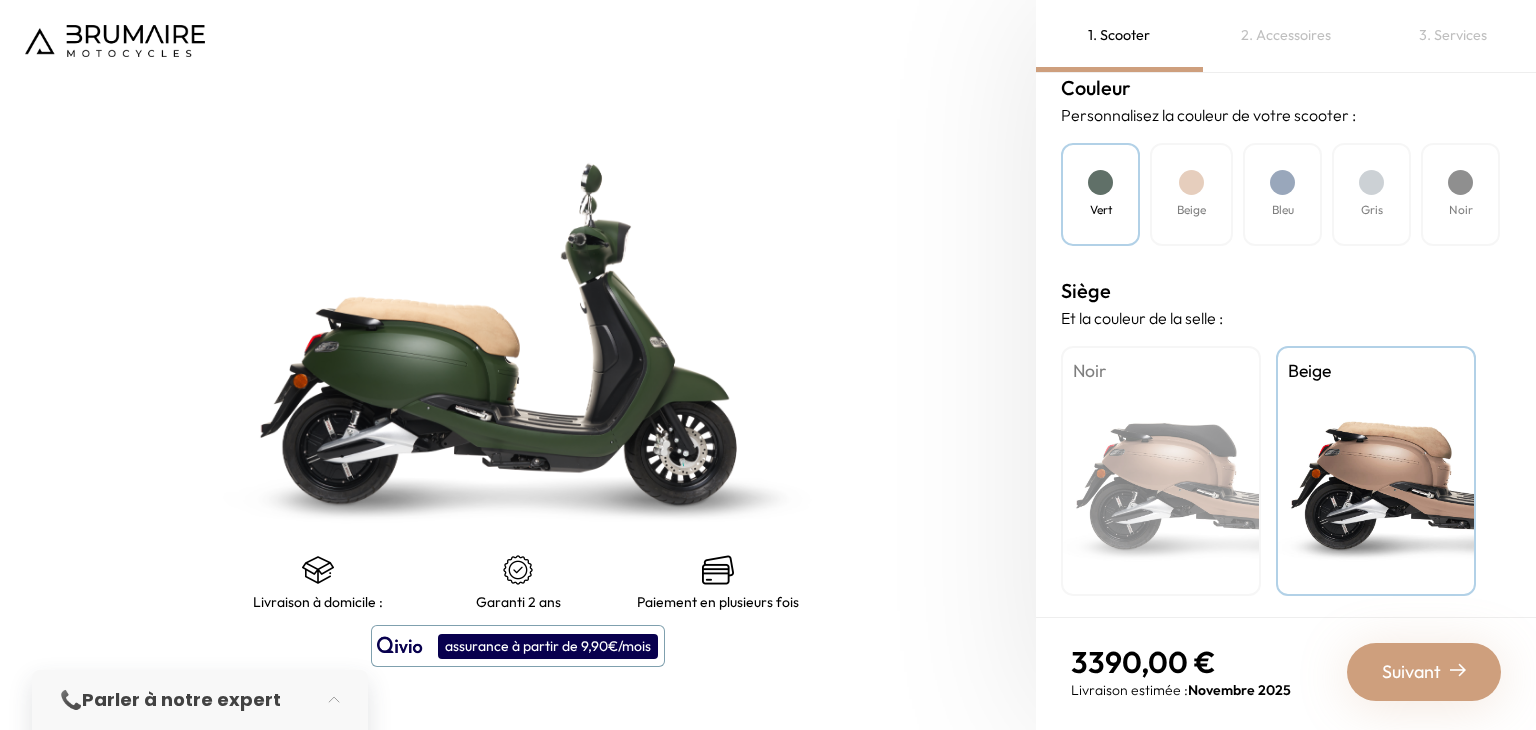 click at bounding box center (1191, 182) 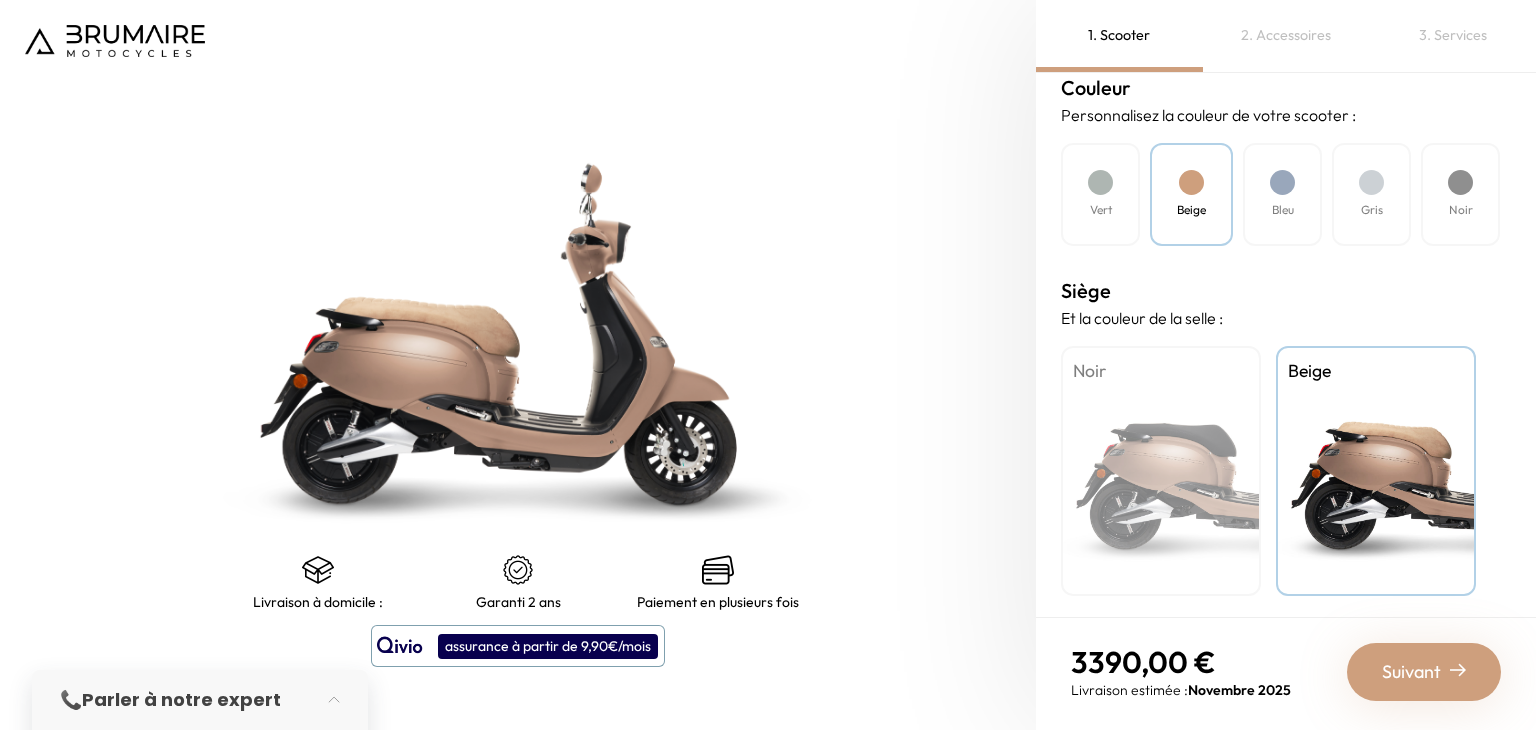 click on "Bleu" at bounding box center [1282, 194] 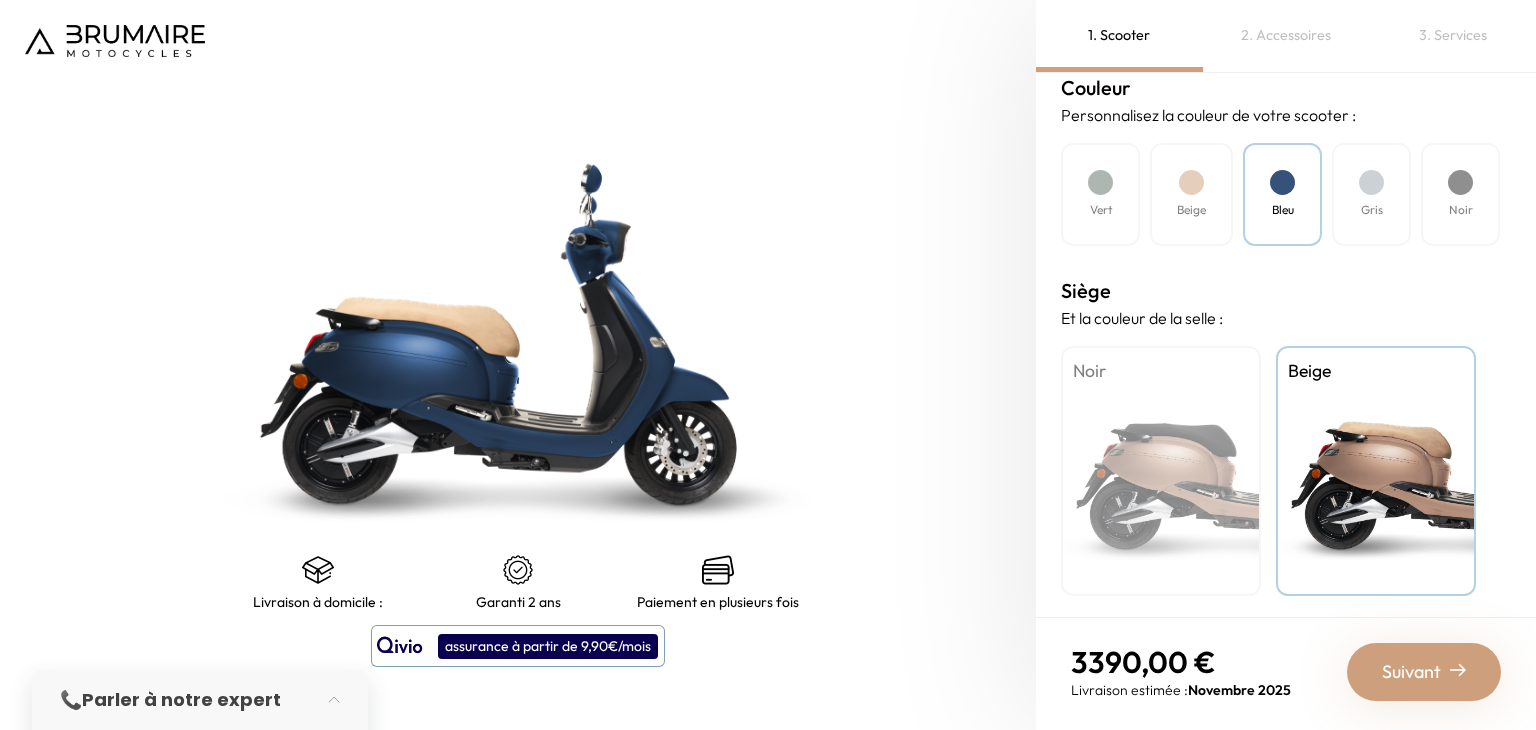 click on "Gris" at bounding box center (1371, 194) 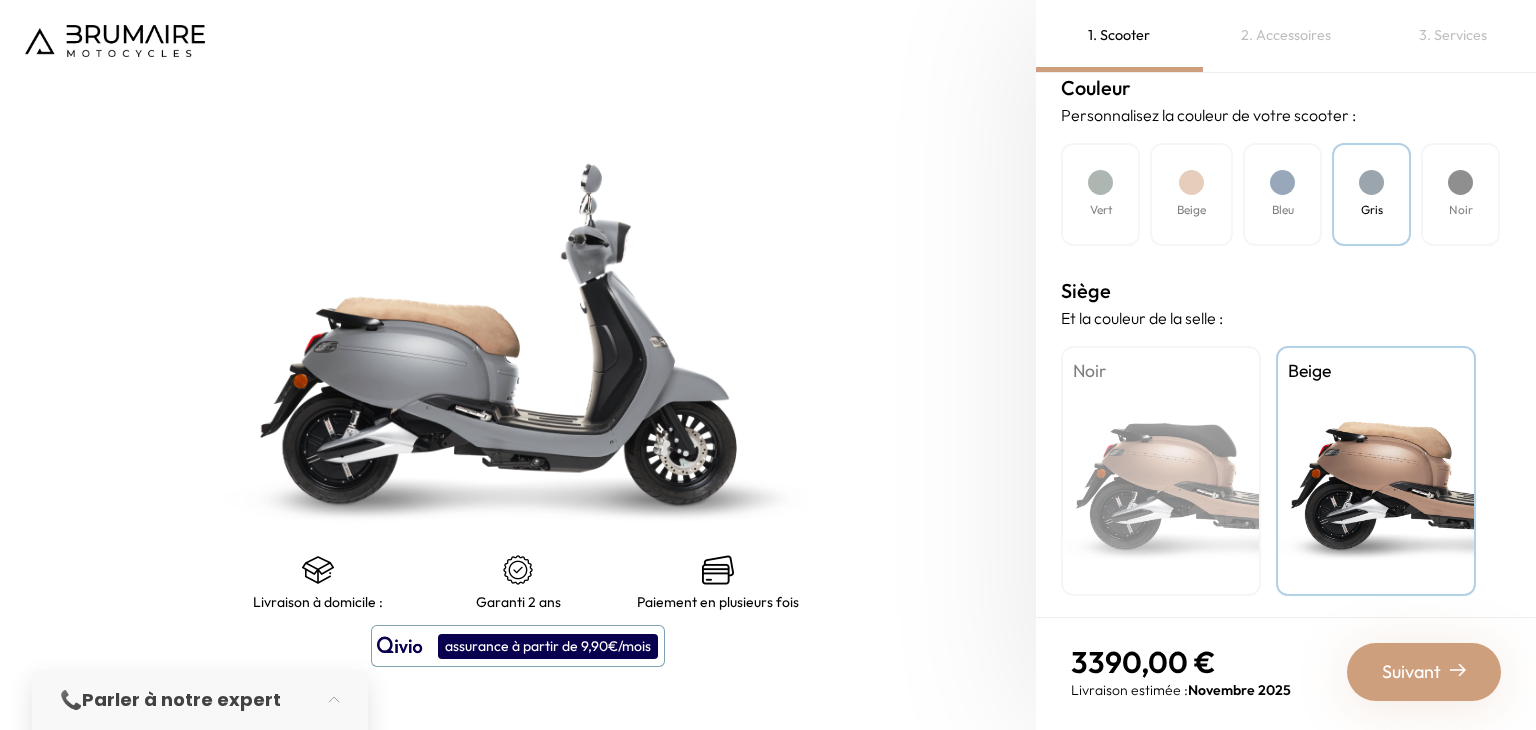 click on "Noir" at bounding box center [1460, 194] 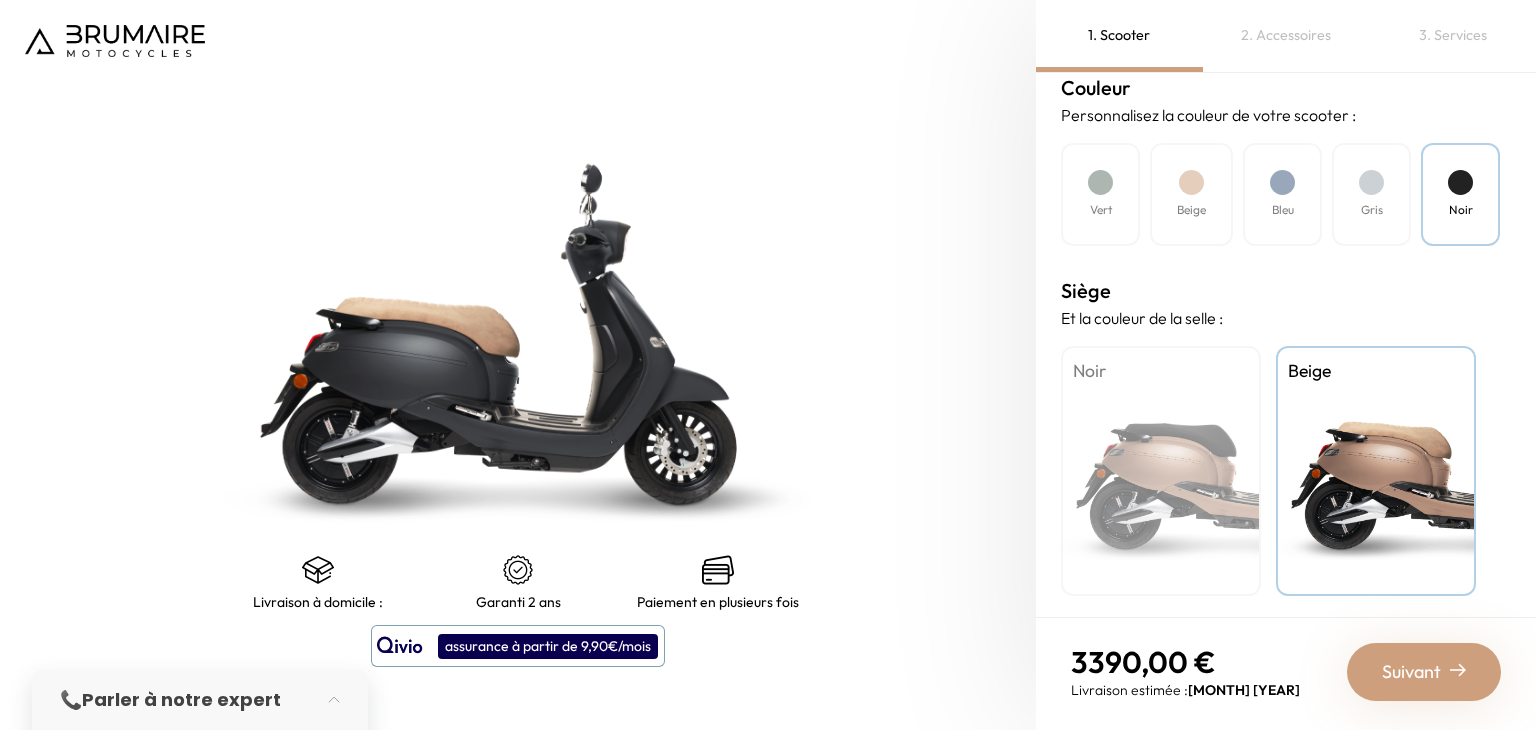 click at bounding box center [1100, 182] 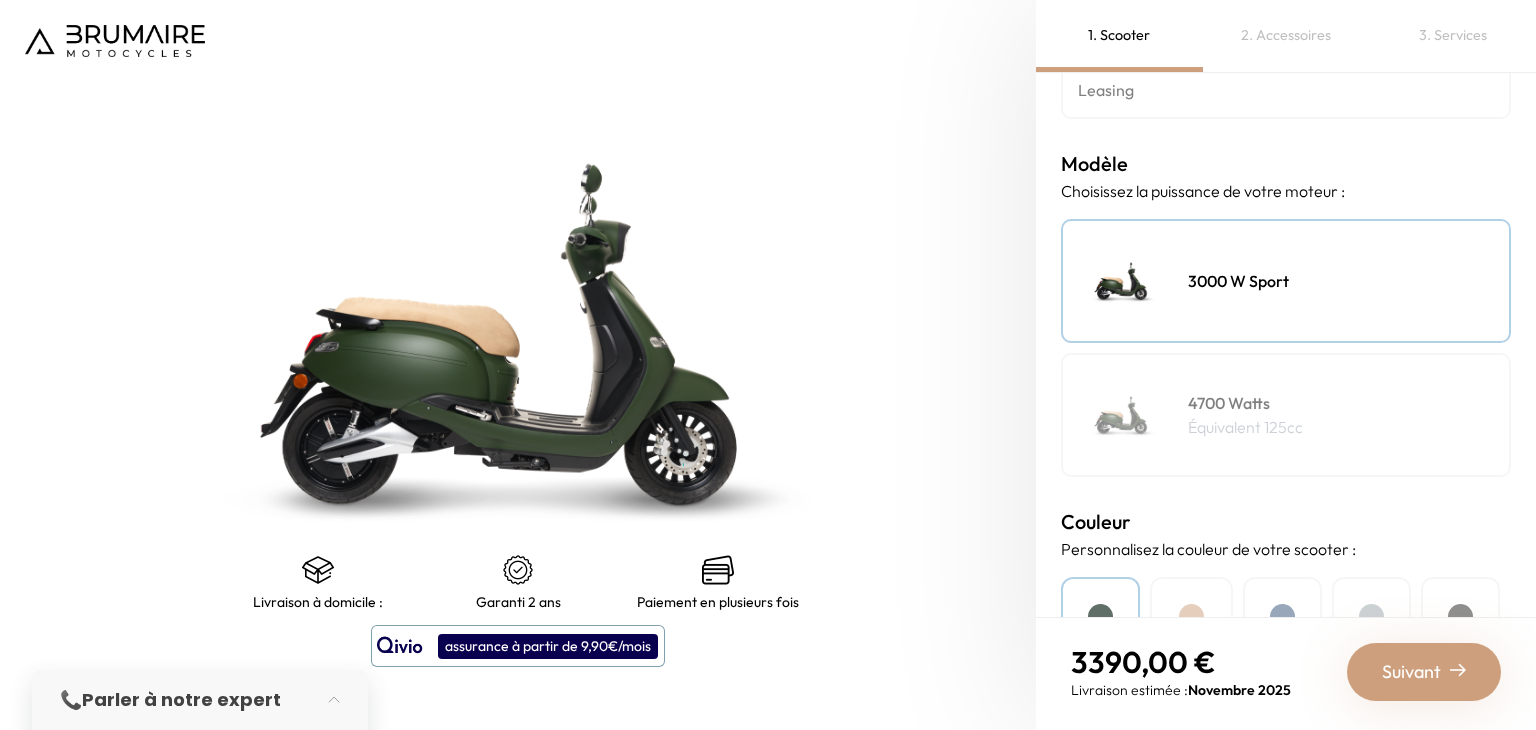 scroll, scrollTop: 153, scrollLeft: 0, axis: vertical 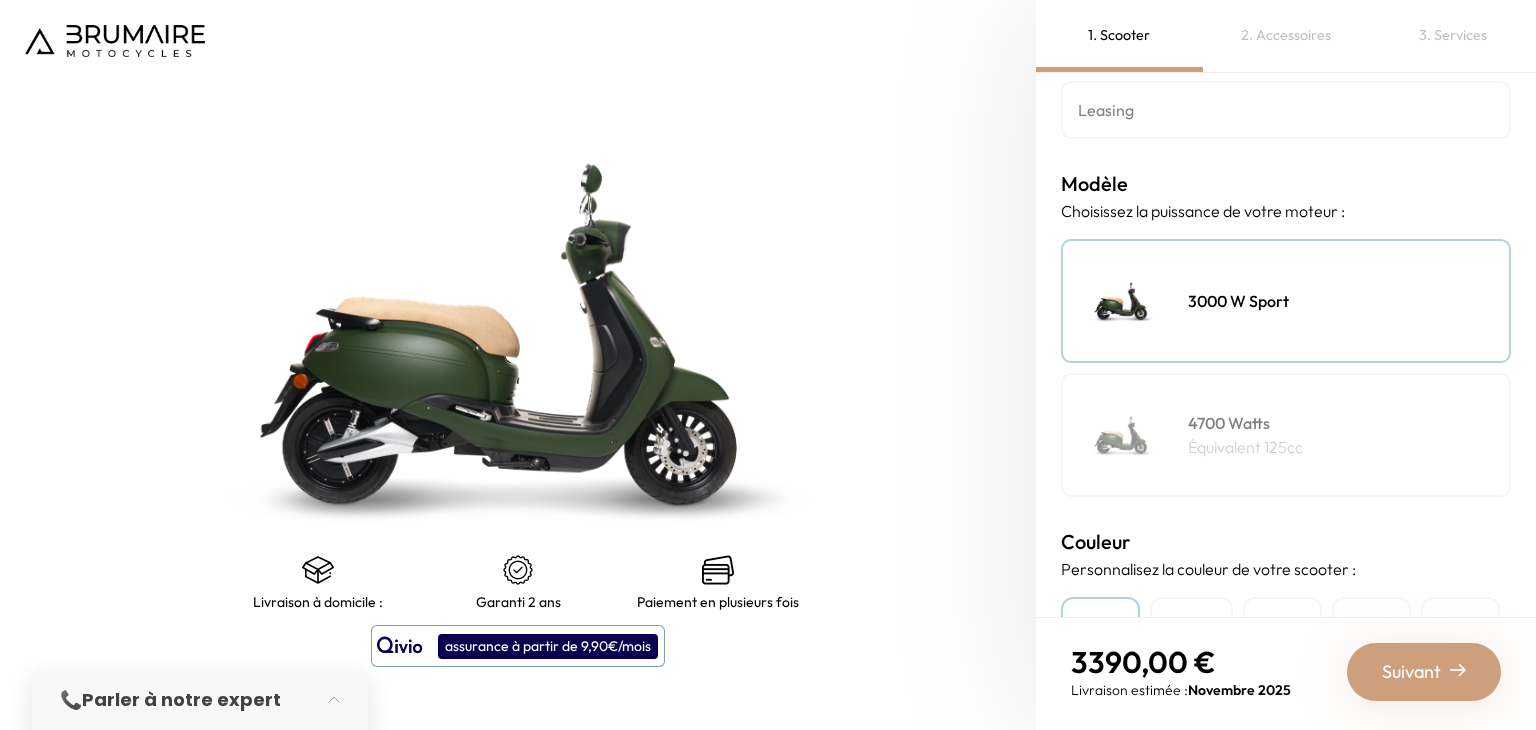 click on "Équivalent 125cc" at bounding box center [1245, 447] 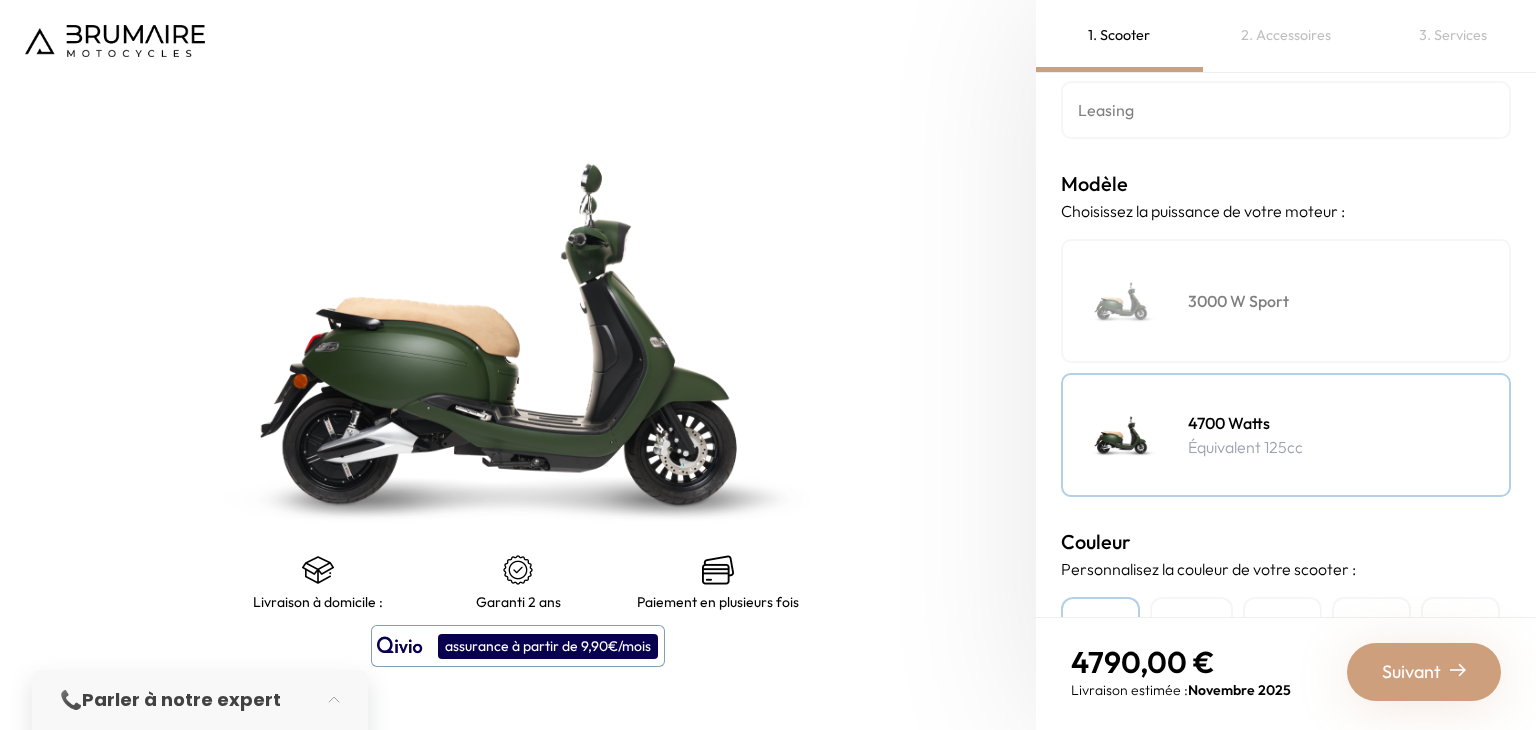 click on "3000 W Sport" at bounding box center (1286, 301) 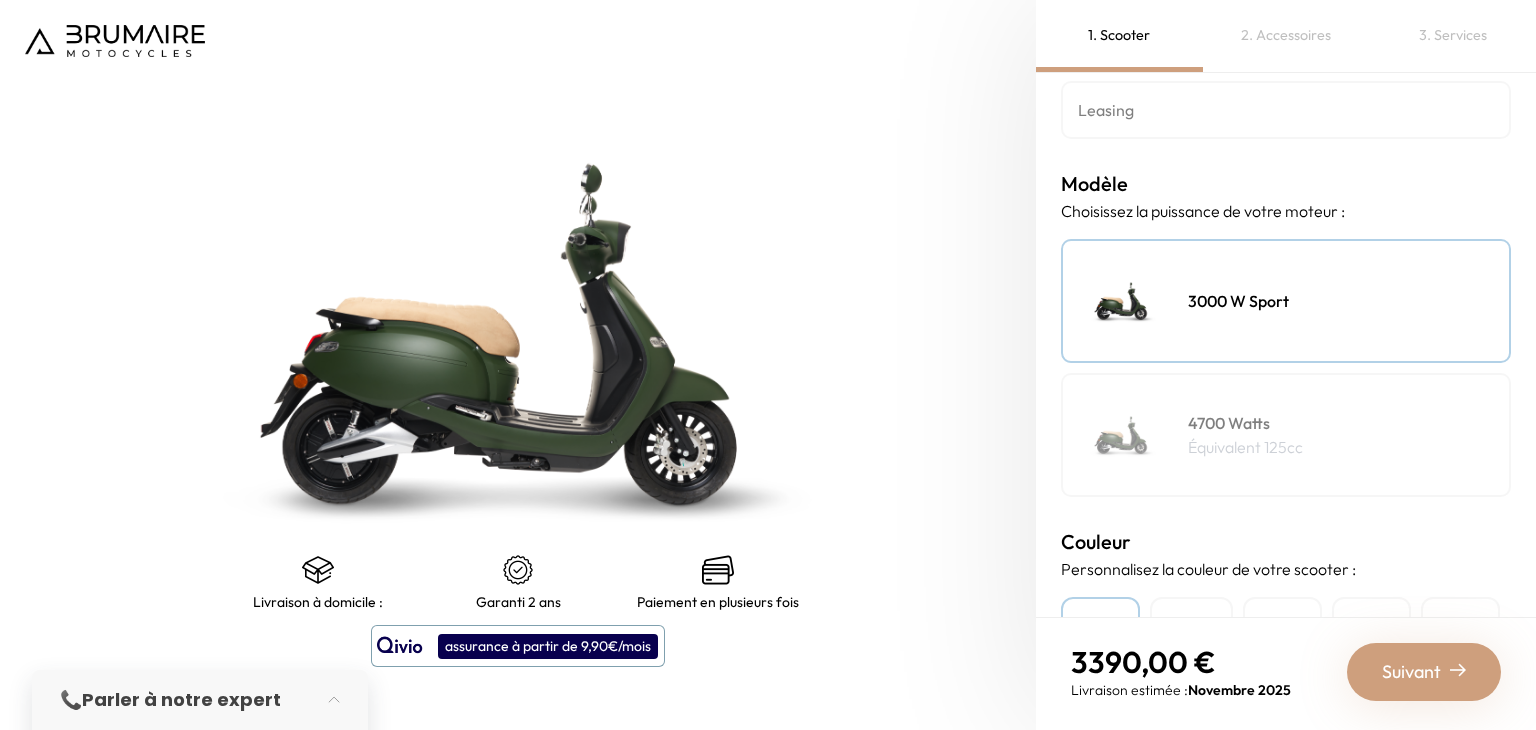 click on "4700 Watts" at bounding box center (1245, 423) 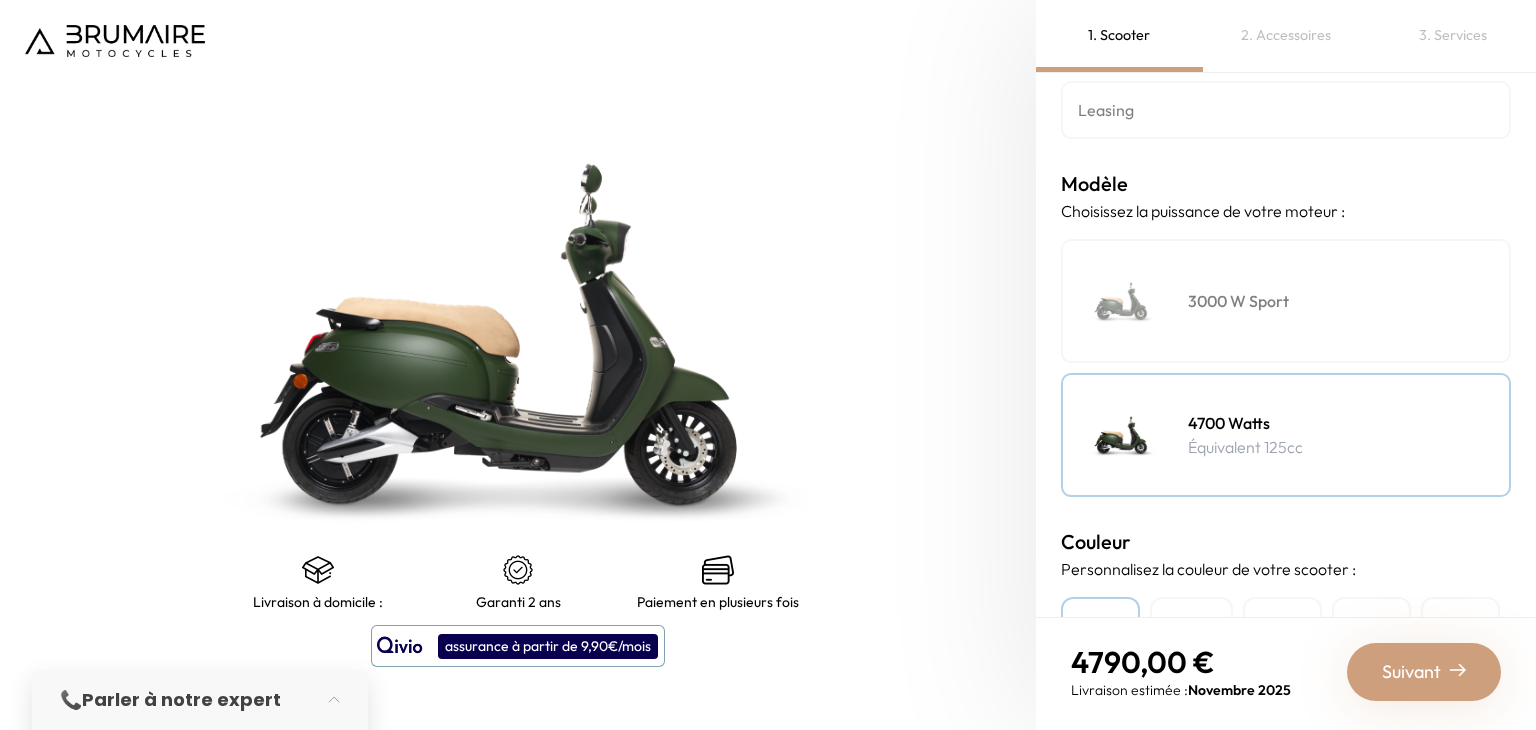 scroll, scrollTop: 0, scrollLeft: 0, axis: both 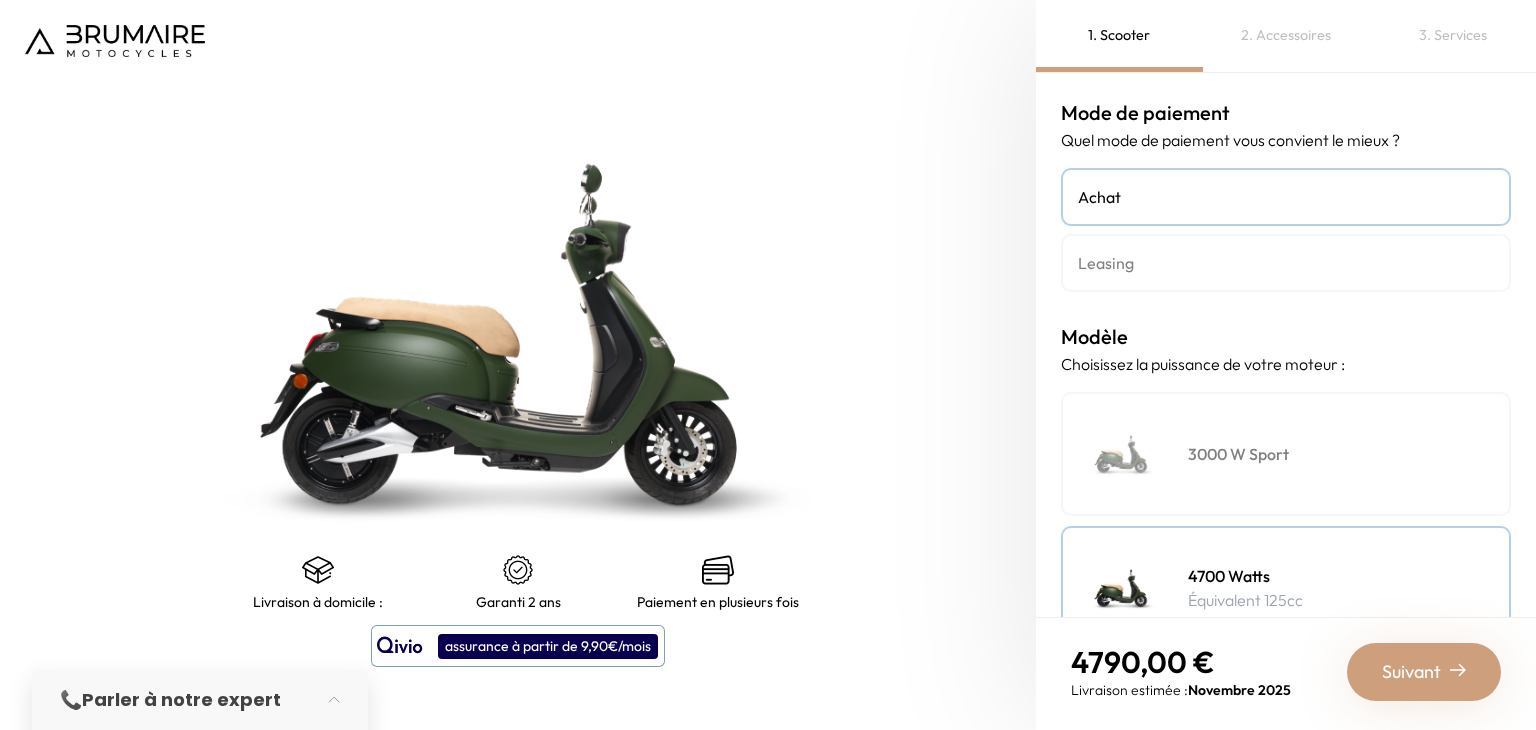click on "Mode de paiement
Quel mode de paiement vous convient le mieux ?
Achat
Leasing" at bounding box center (1286, 195) 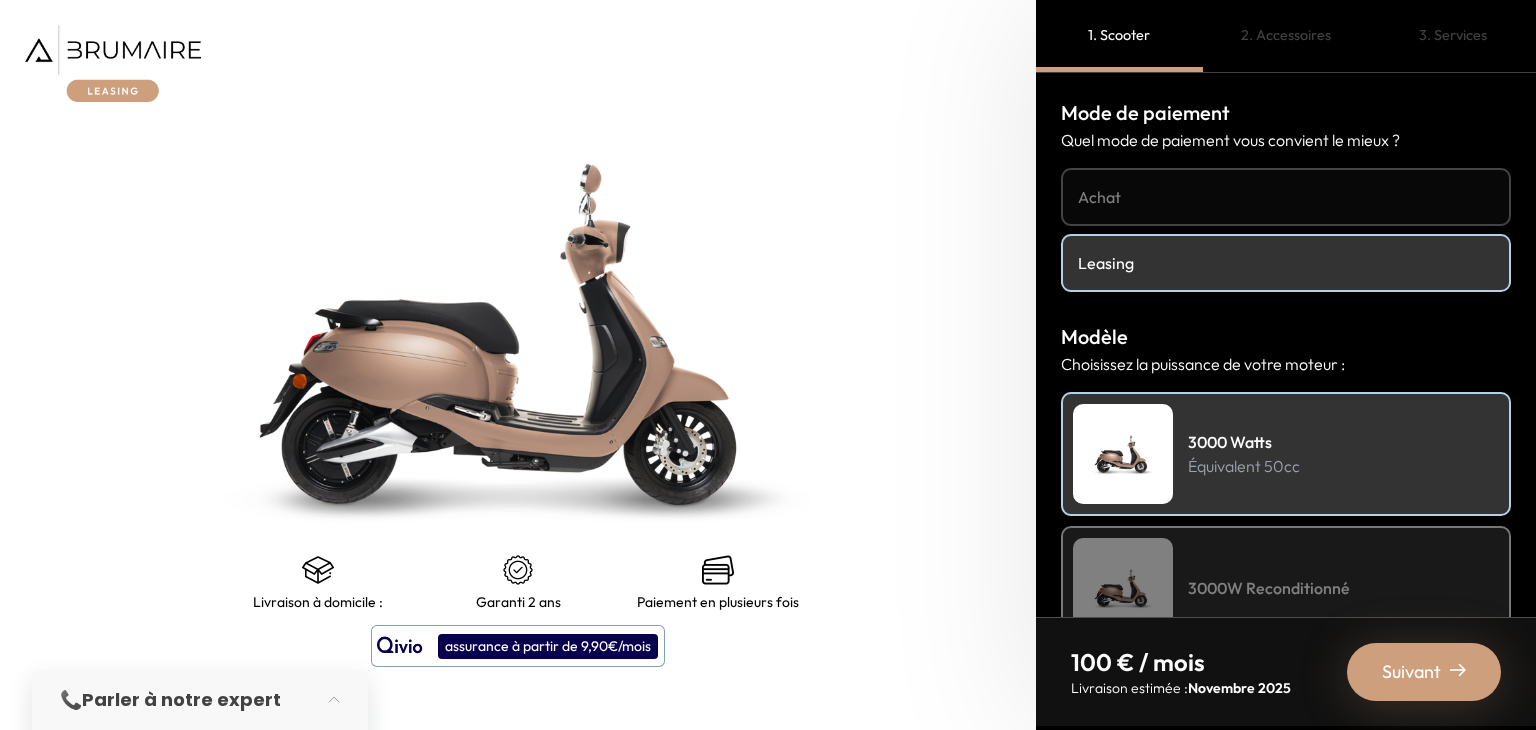 scroll, scrollTop: 0, scrollLeft: 0, axis: both 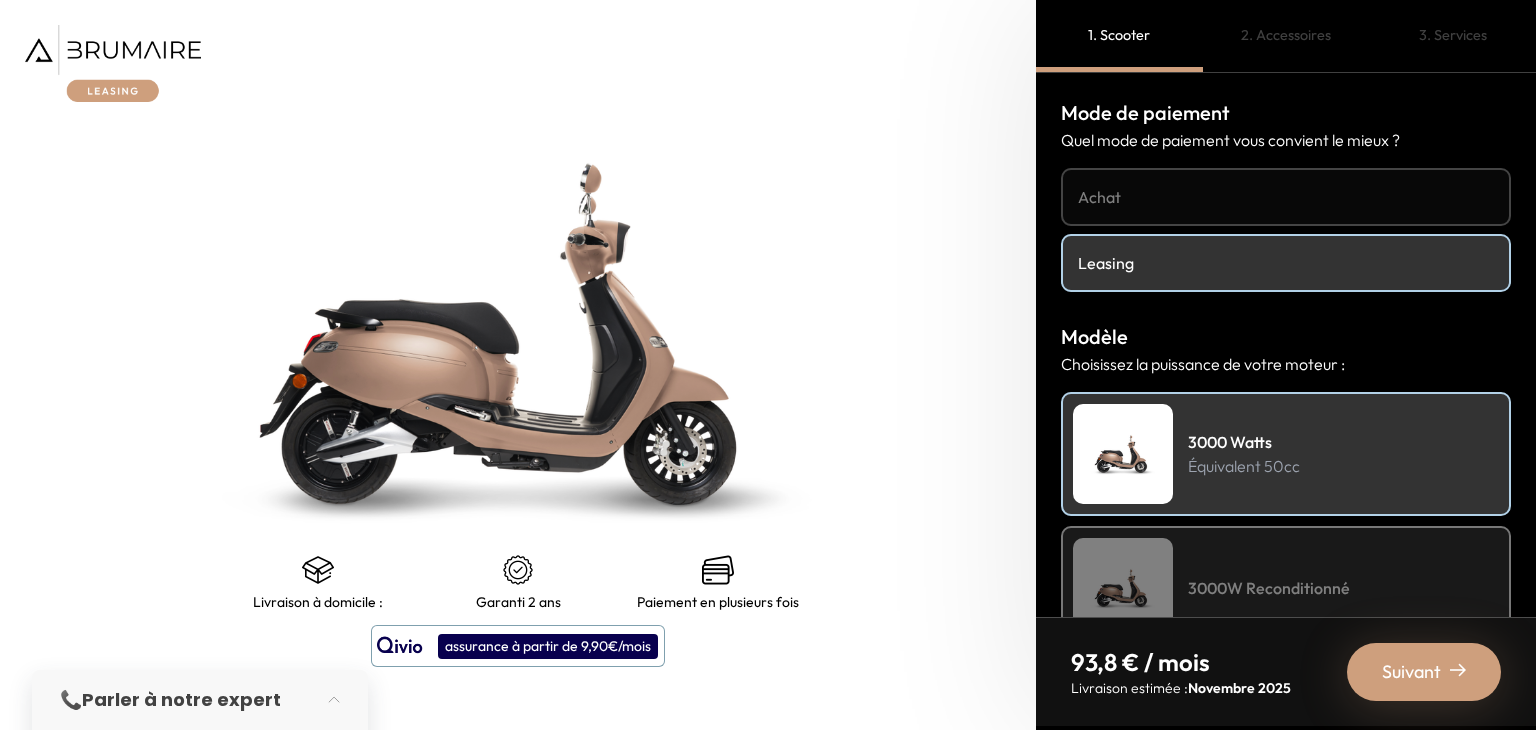 click on "Achat" at bounding box center [1286, 197] 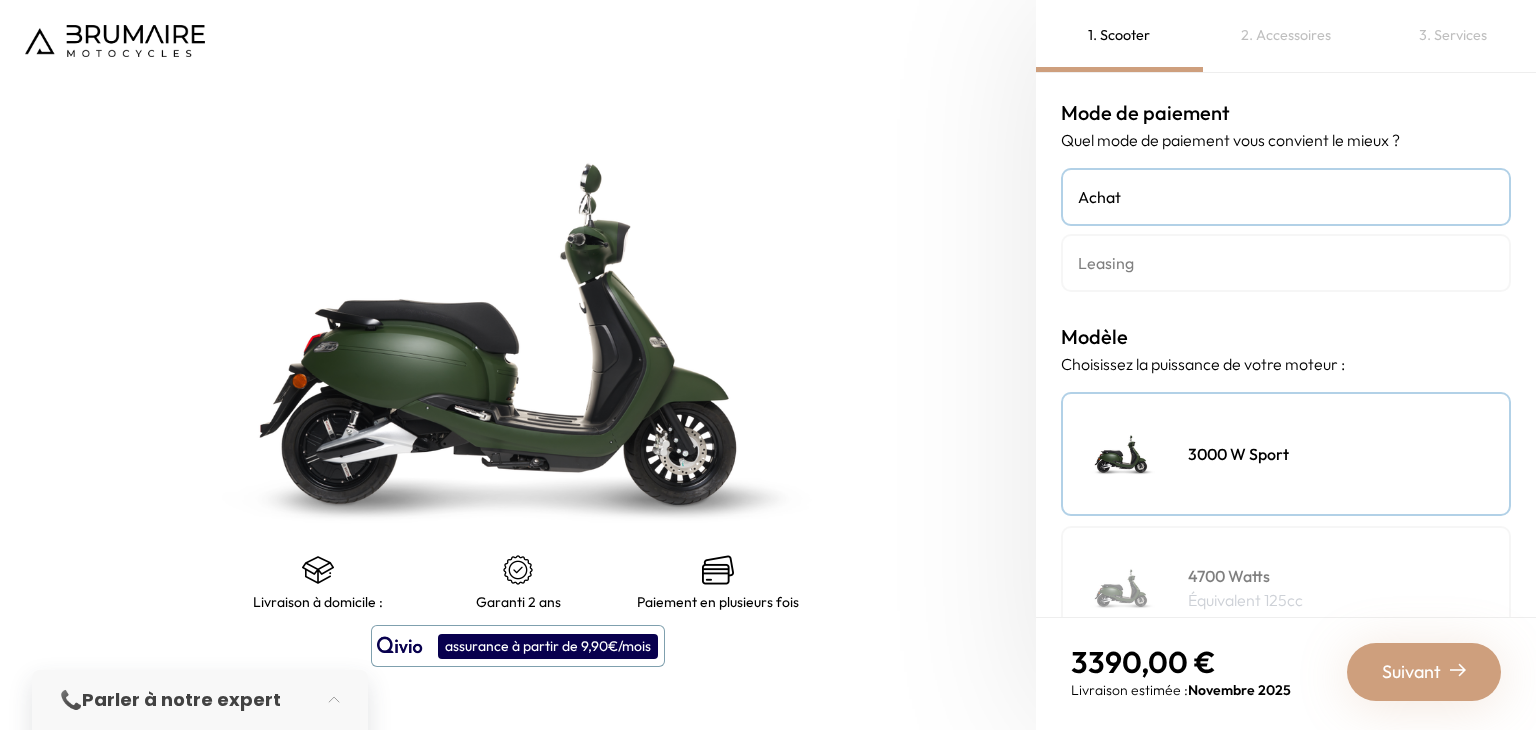 scroll, scrollTop: 0, scrollLeft: 0, axis: both 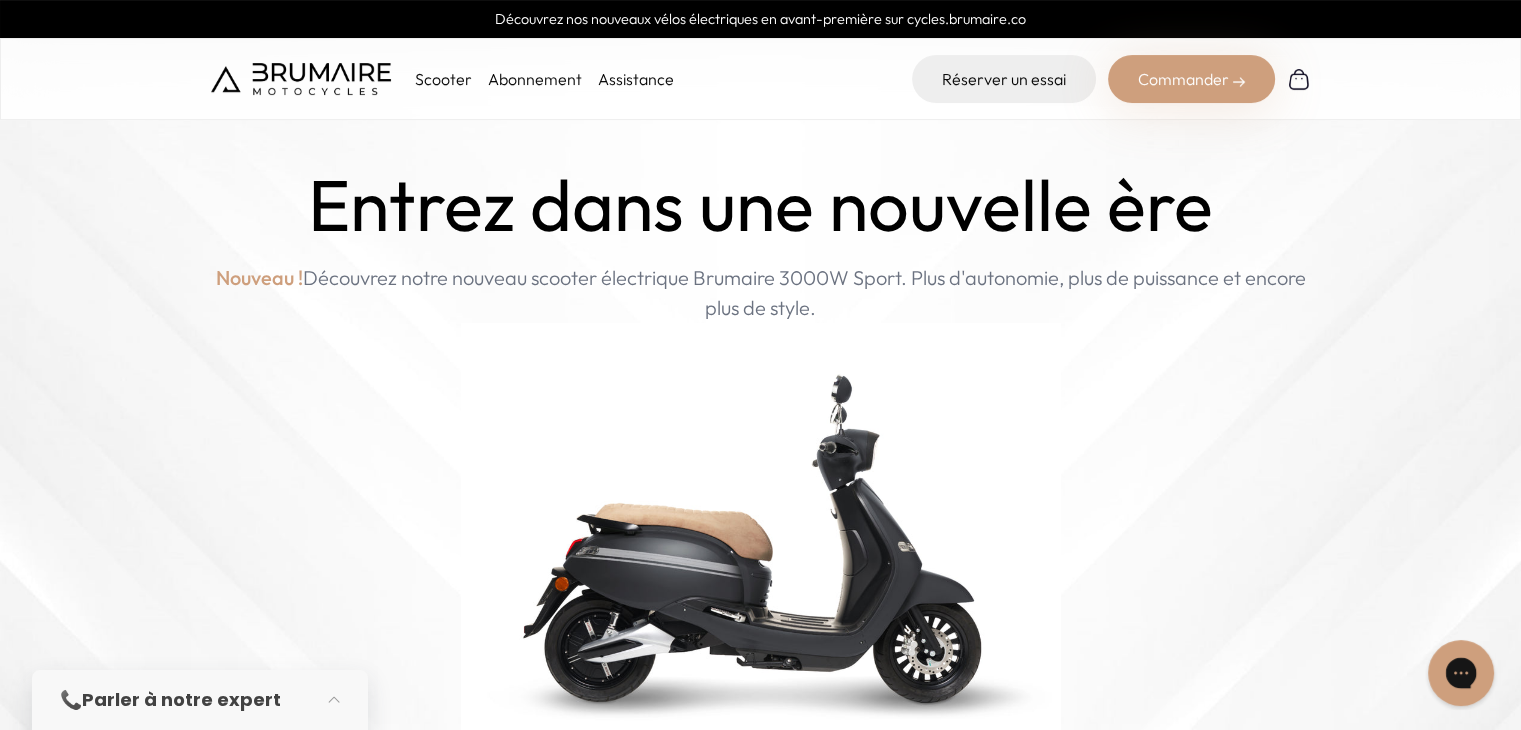 click at bounding box center (1461, 673) 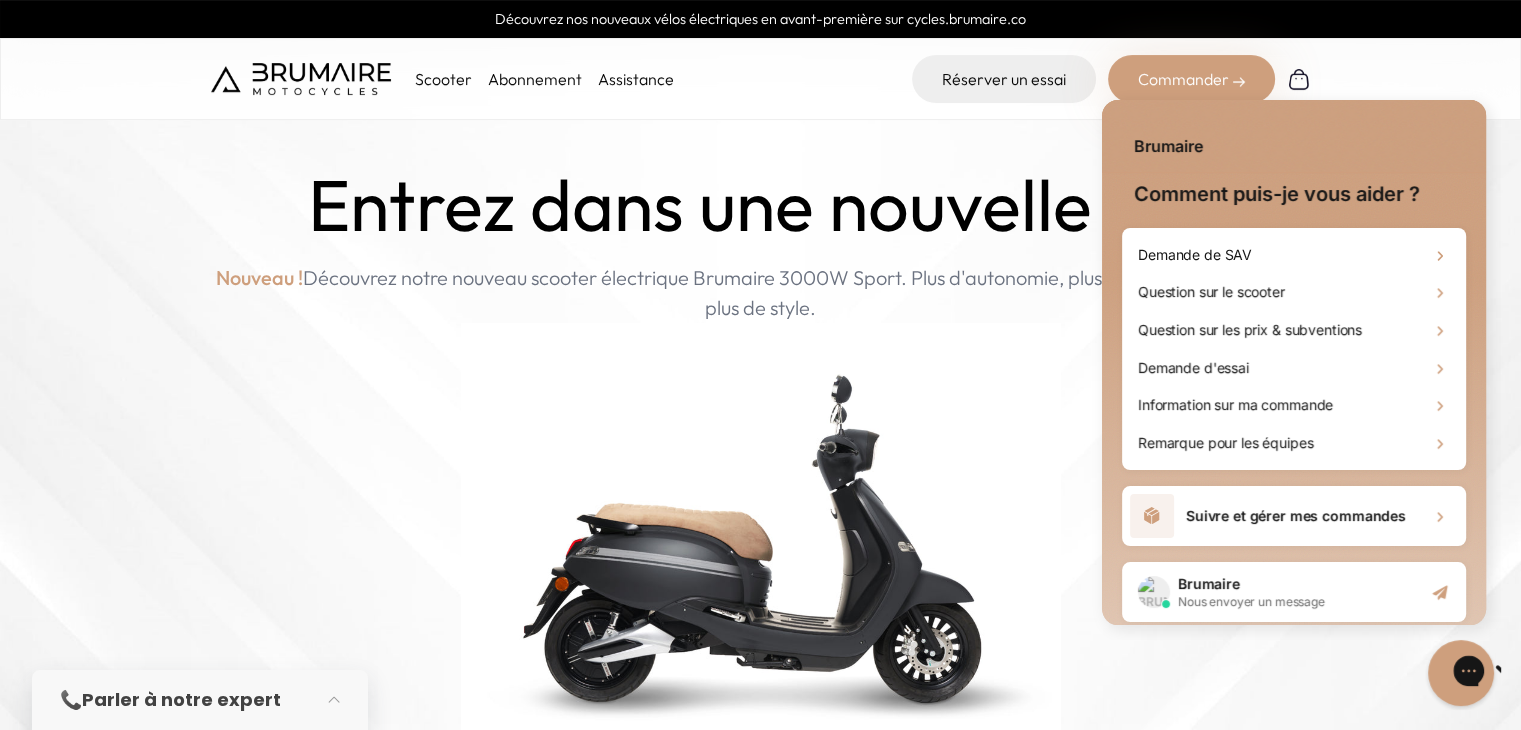 scroll, scrollTop: 0, scrollLeft: 0, axis: both 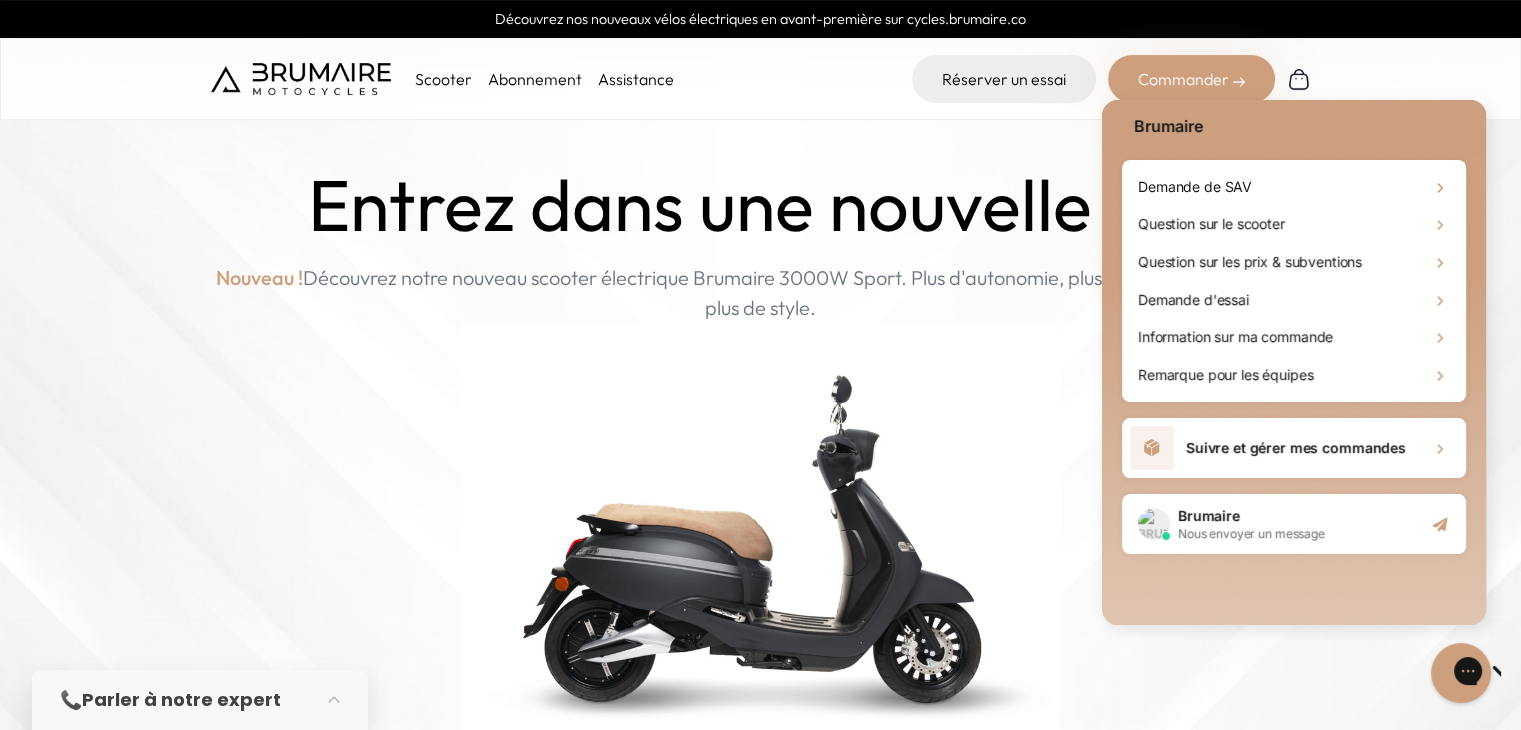 click on "Nous envoyer un message" at bounding box center (1251, 534) 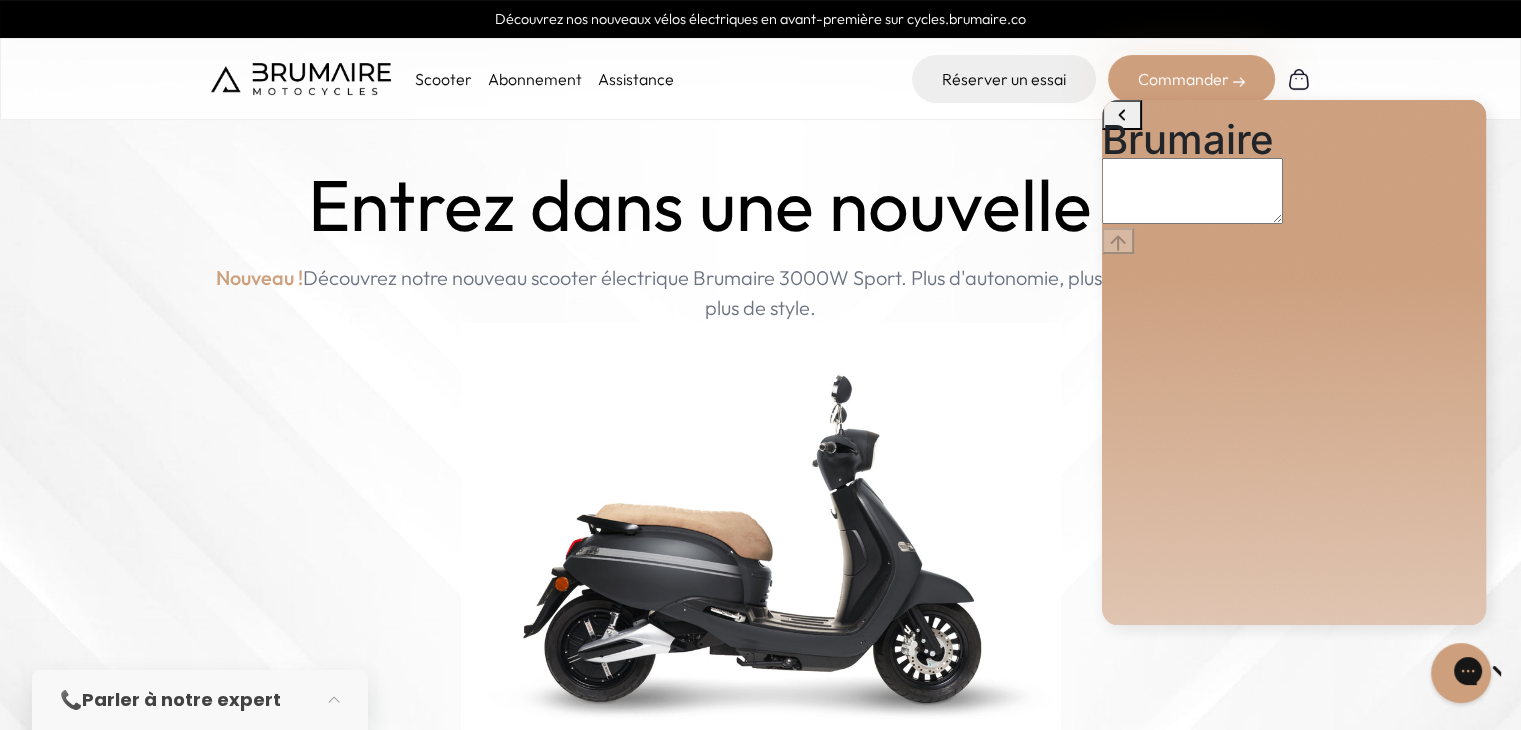 click at bounding box center (1192, 191) 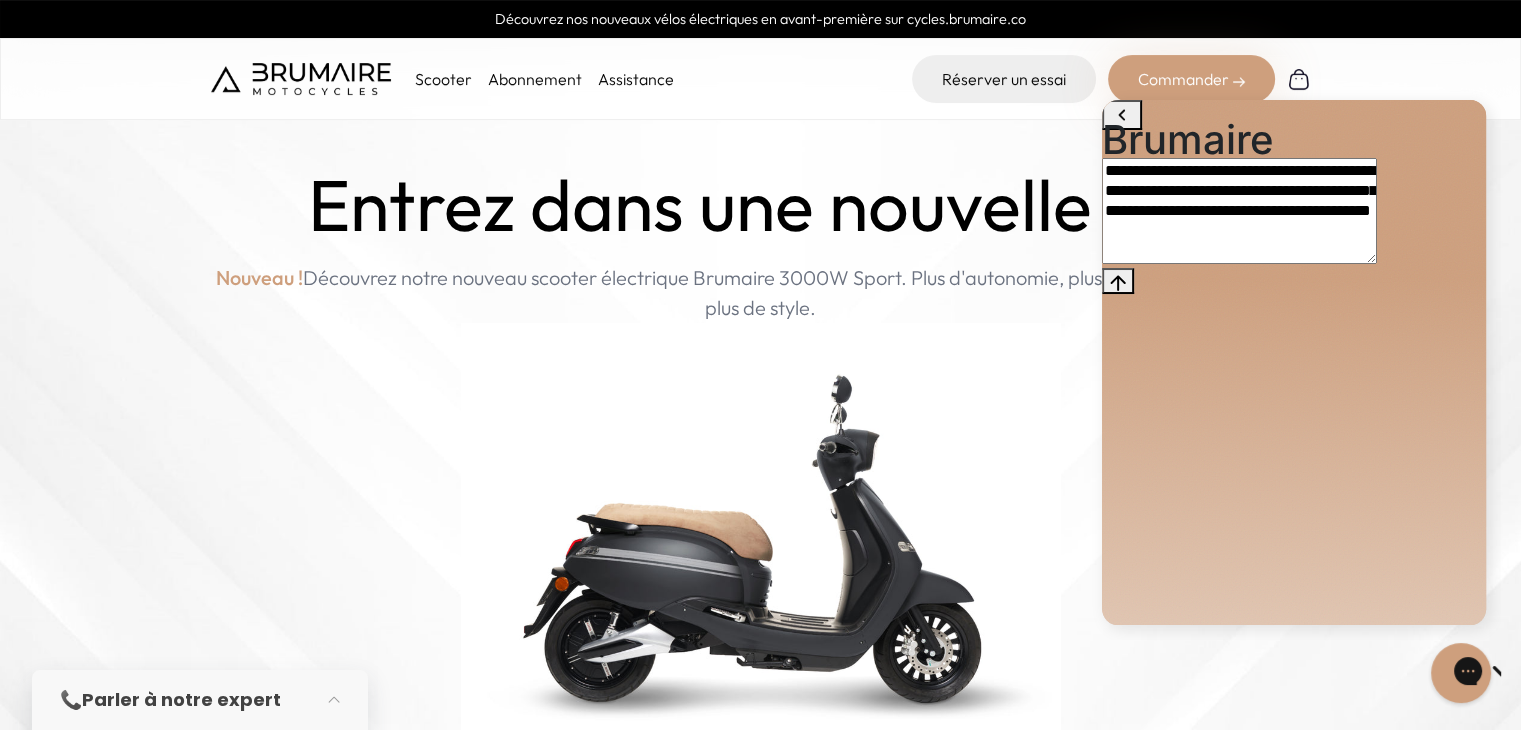click on "**********" at bounding box center (1239, 211) 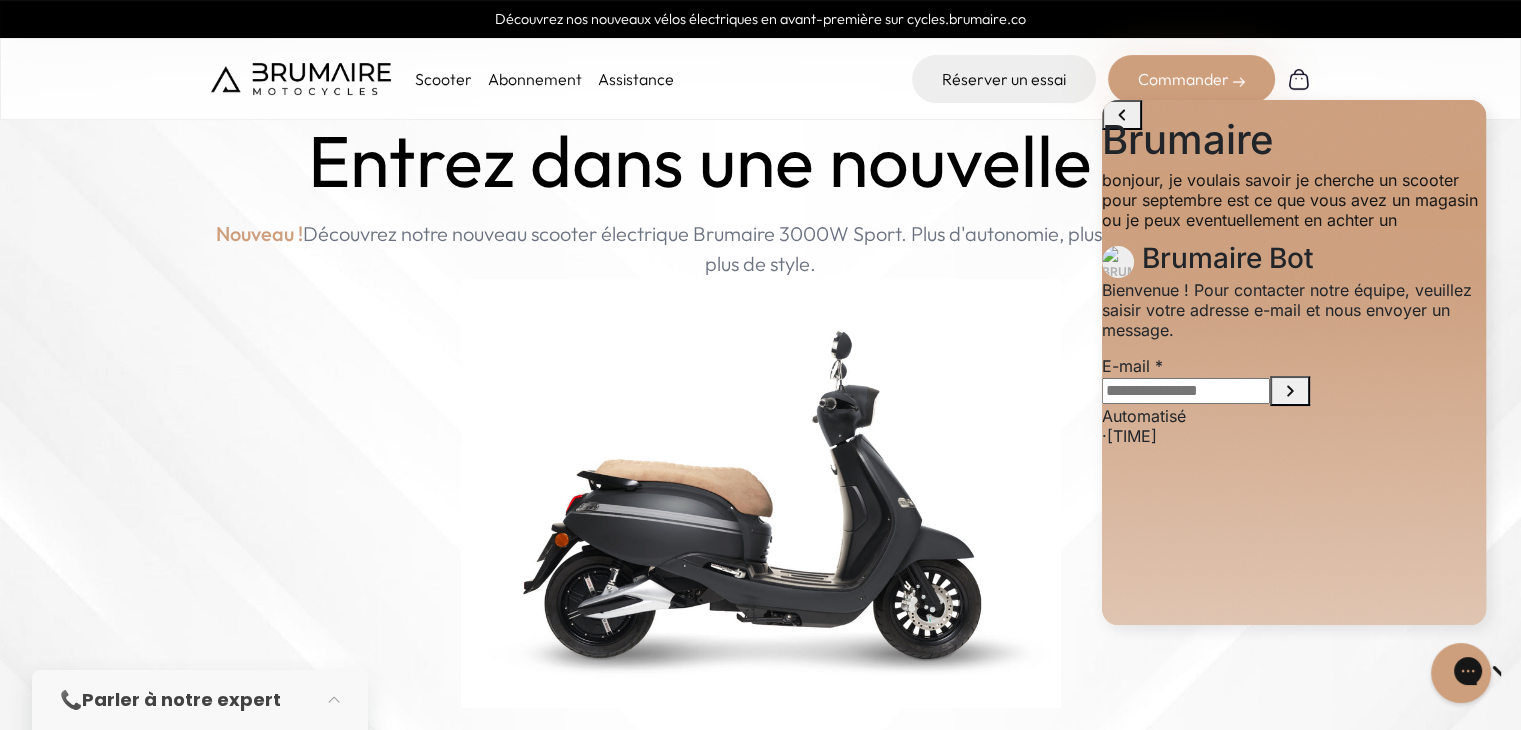 scroll, scrollTop: 44, scrollLeft: 0, axis: vertical 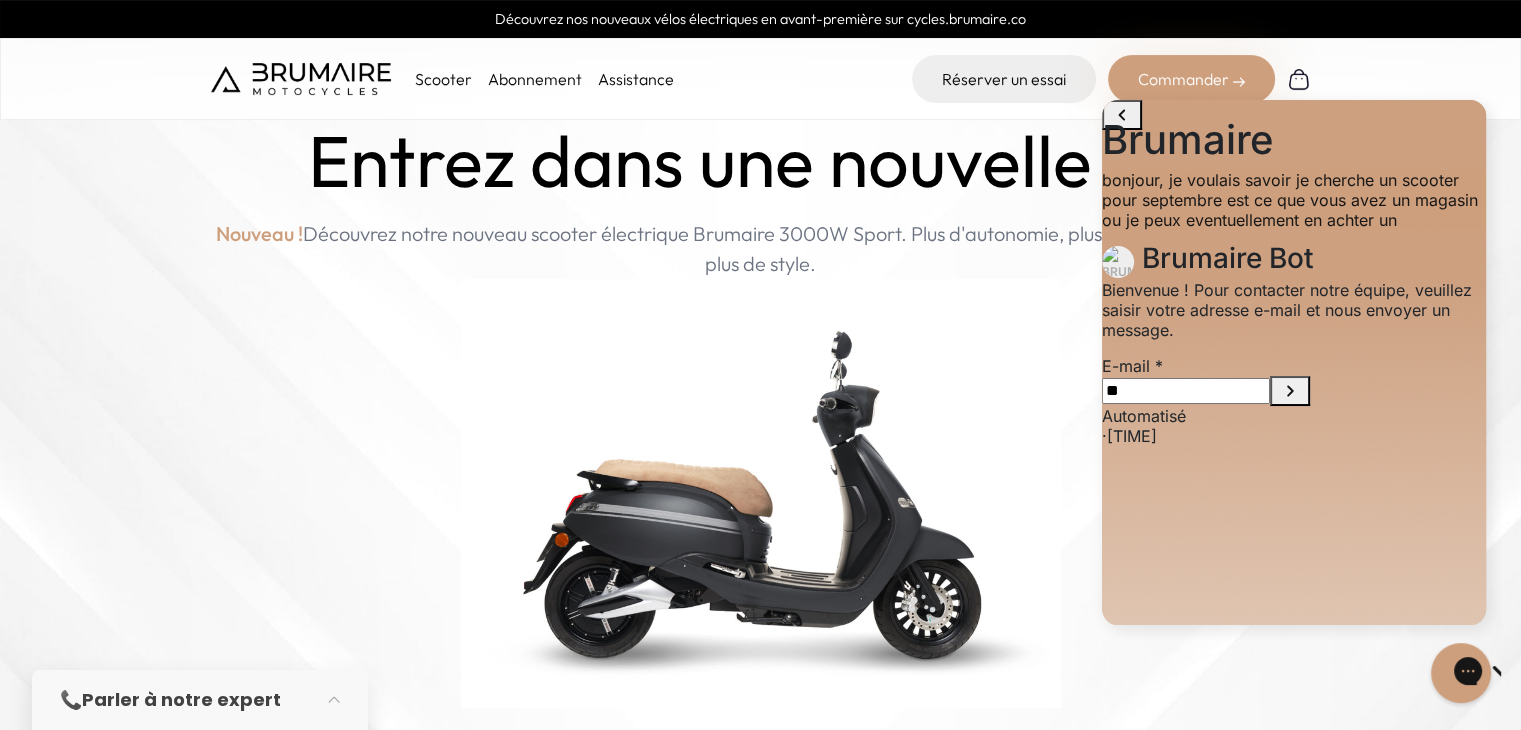 type on "*" 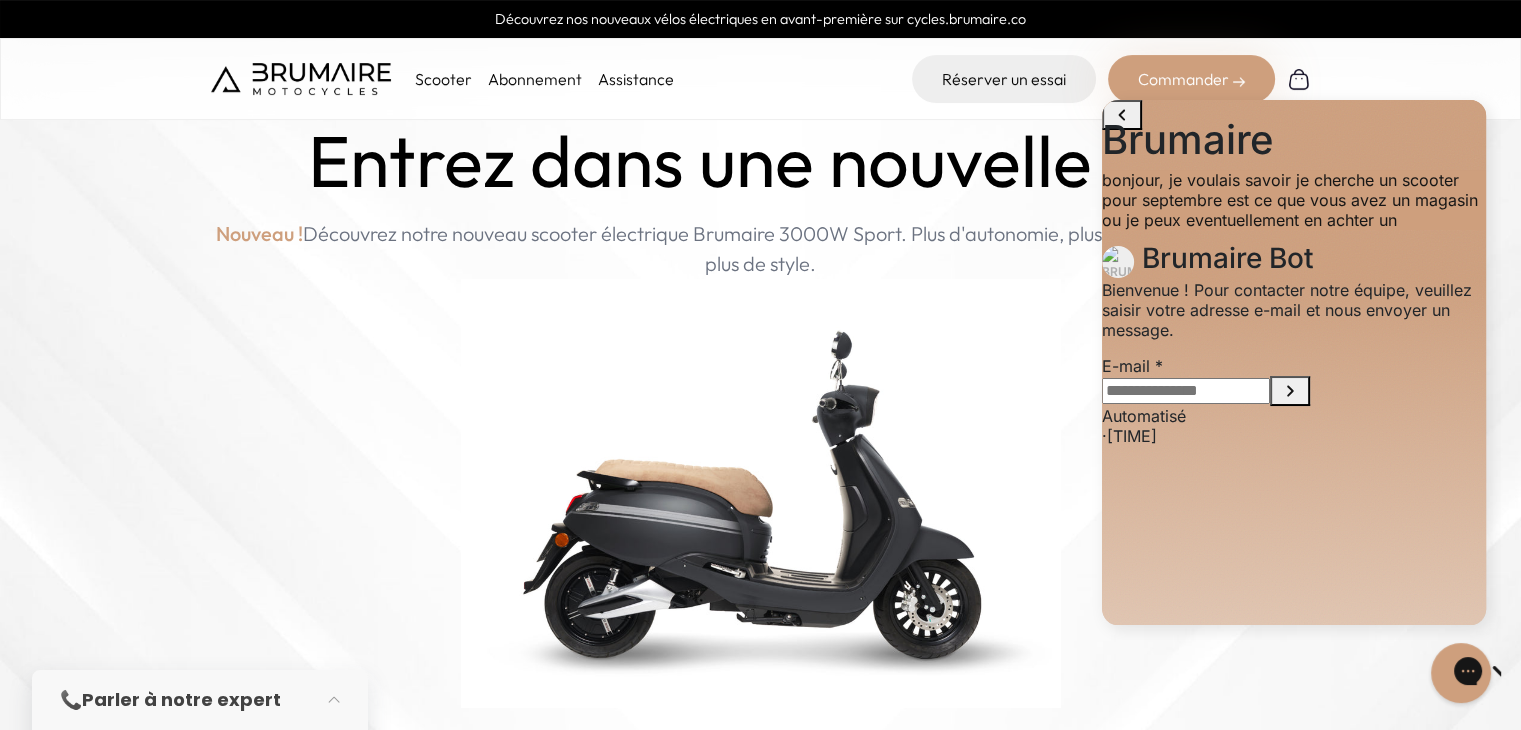 click at bounding box center (1186, 391) 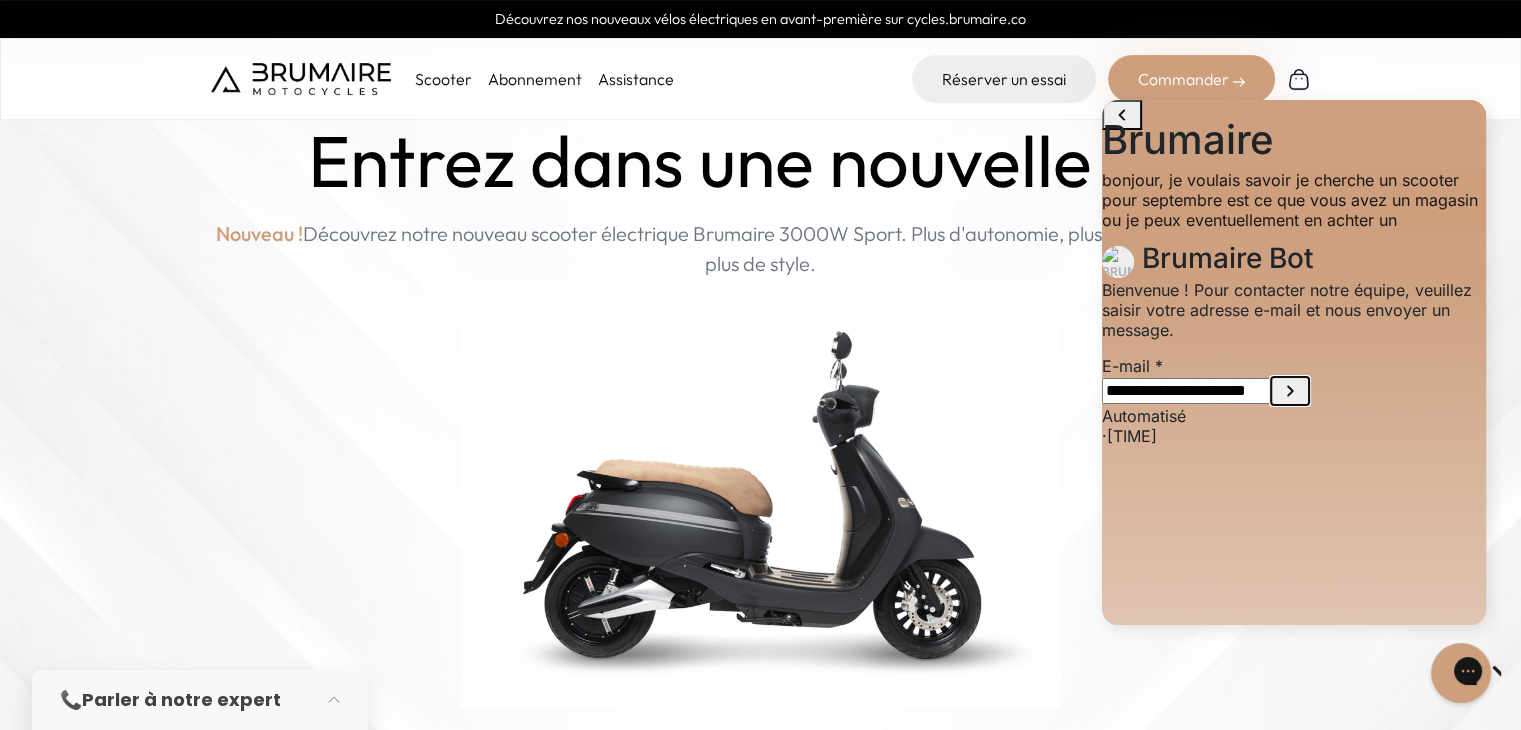 click 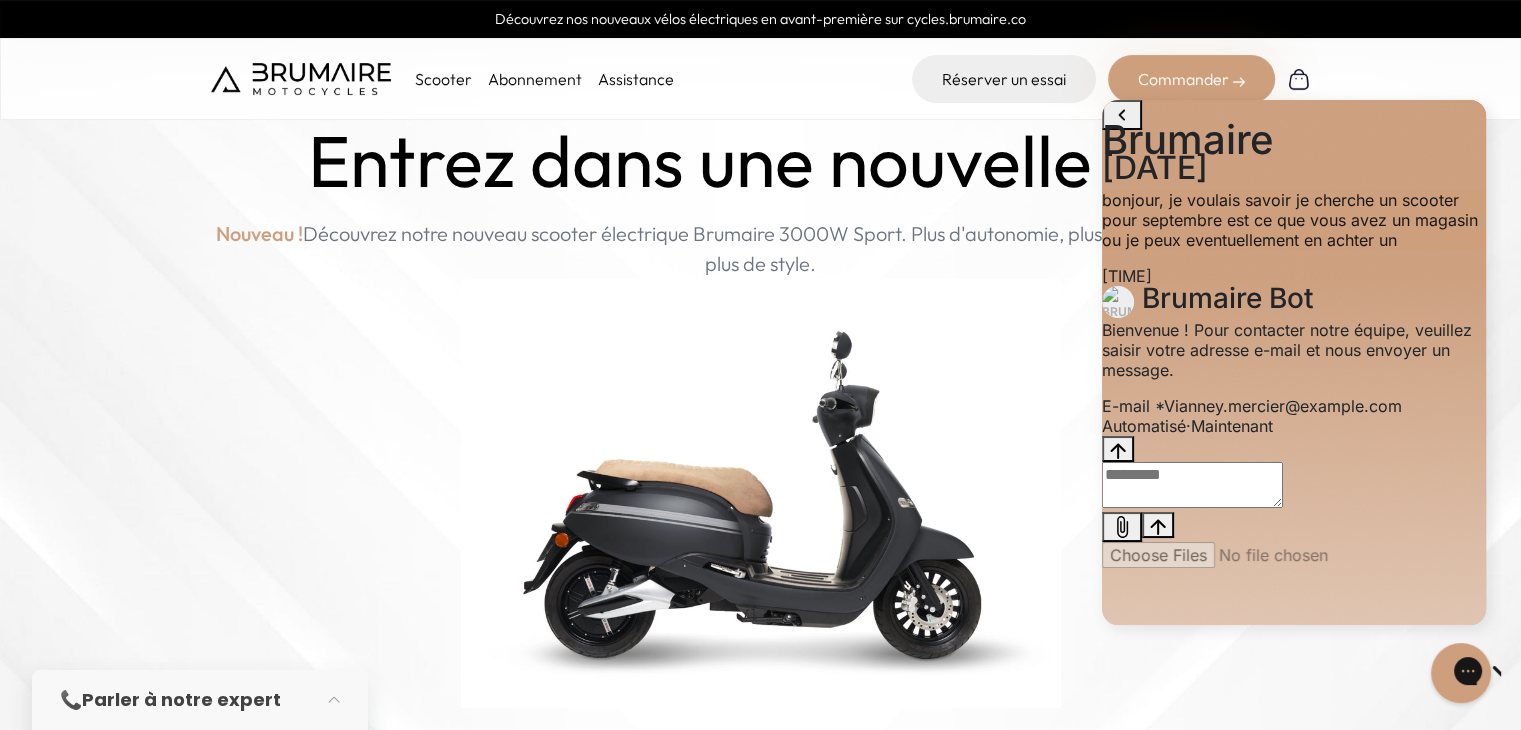 scroll, scrollTop: 95, scrollLeft: 0, axis: vertical 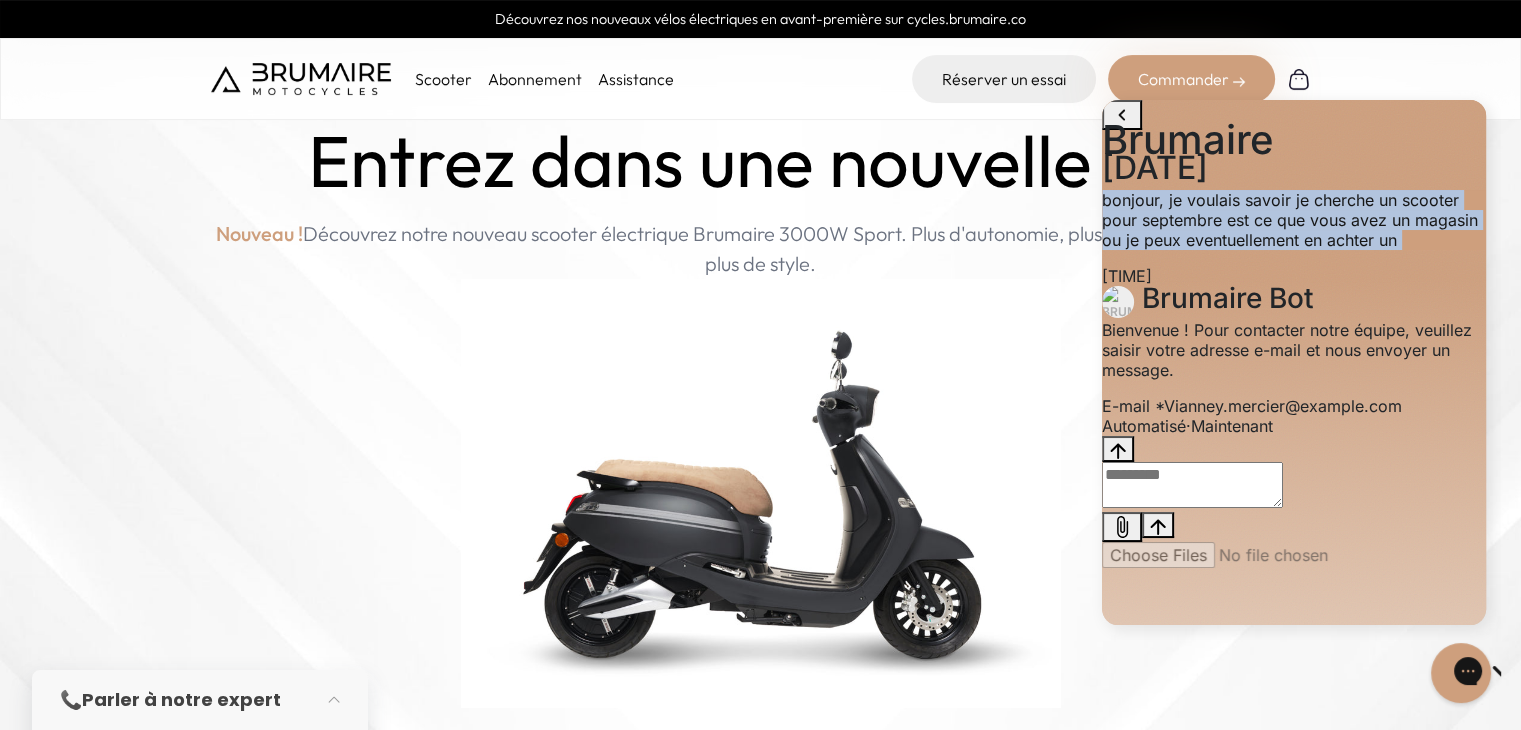 click on "bonjour, je voulais savoir je cherche un scooter pour septembre est ce que vous avez un magasin ou je peux eventuellement en achter un" at bounding box center [1294, 220] 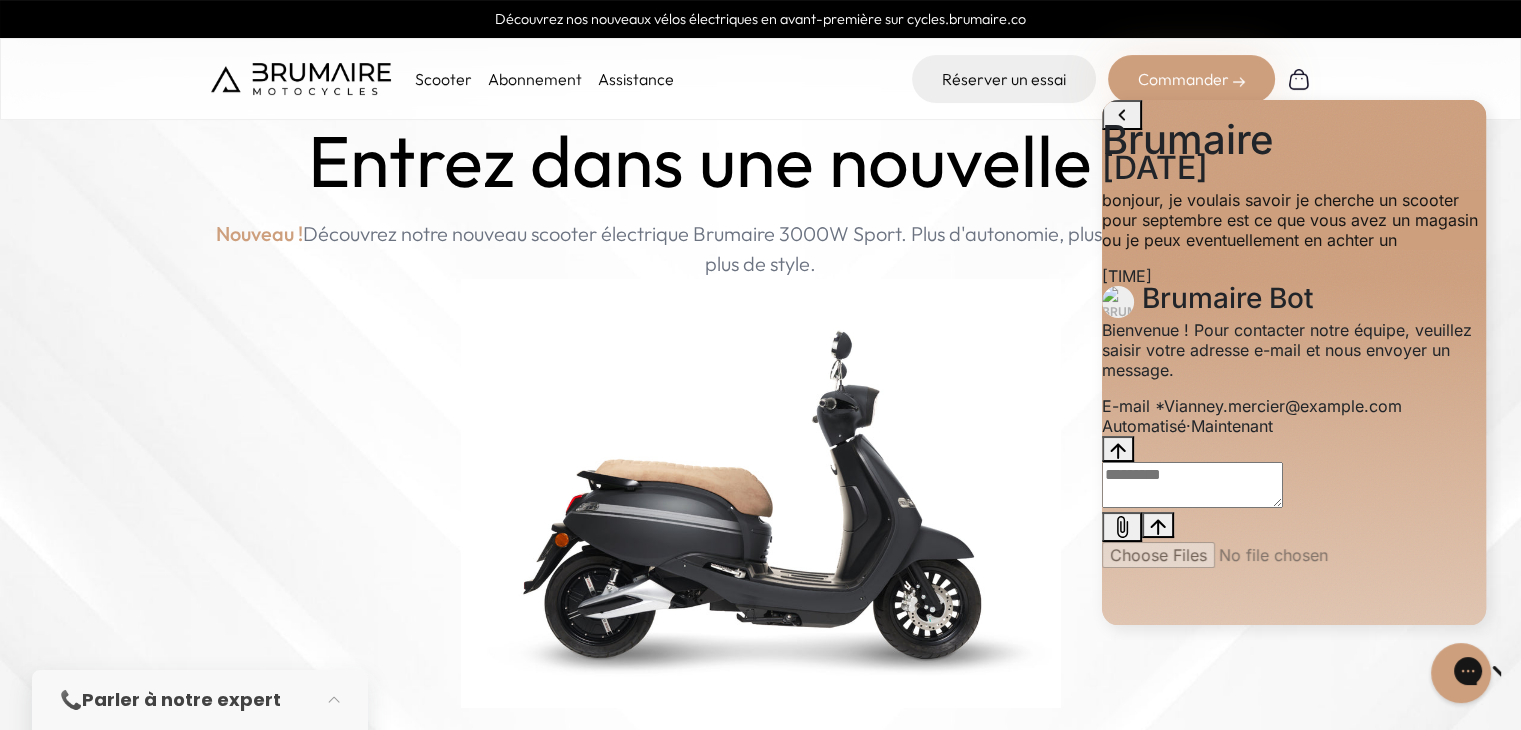click at bounding box center [1192, 485] 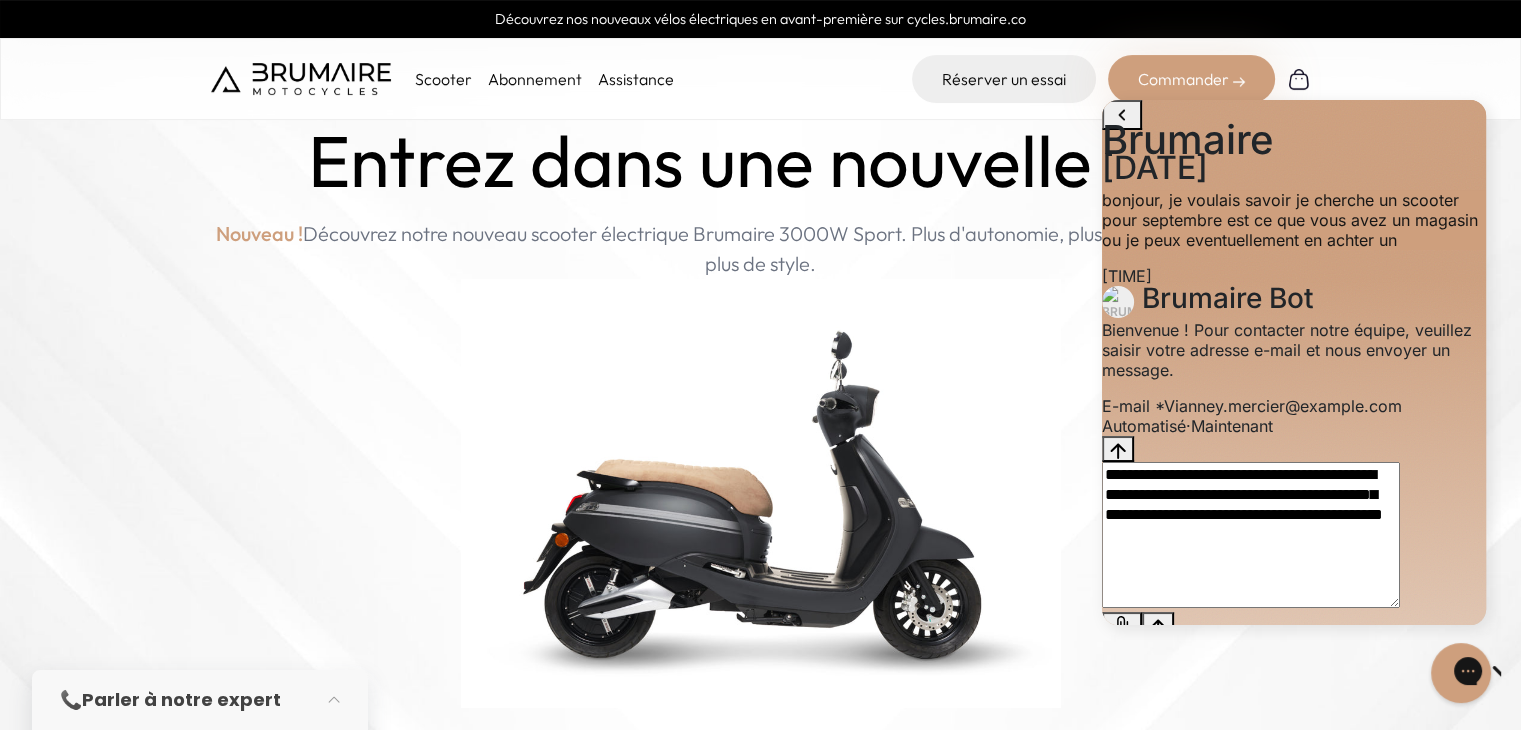 type 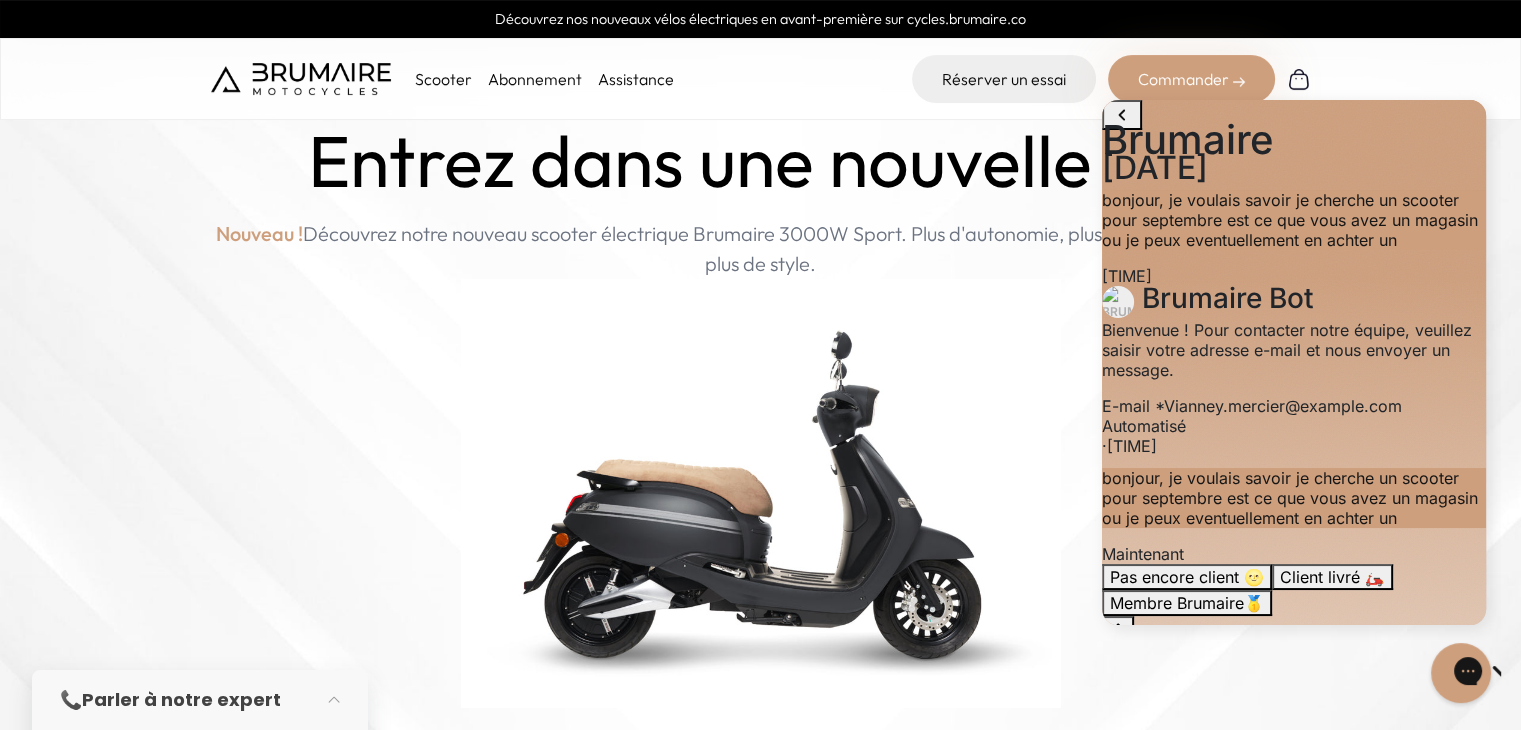 scroll, scrollTop: 352, scrollLeft: 0, axis: vertical 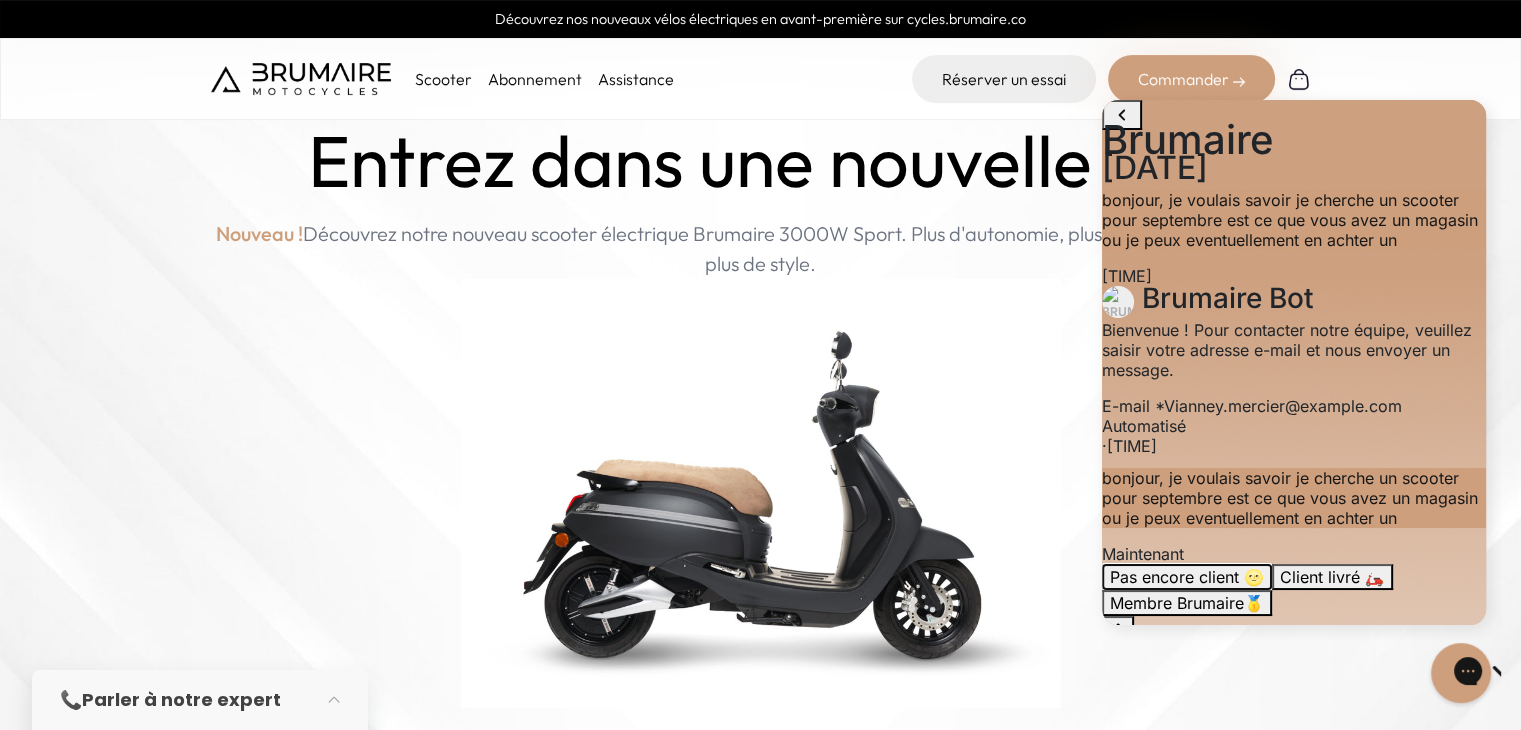 click on "Pas encore client 🌝" at bounding box center (1187, 577) 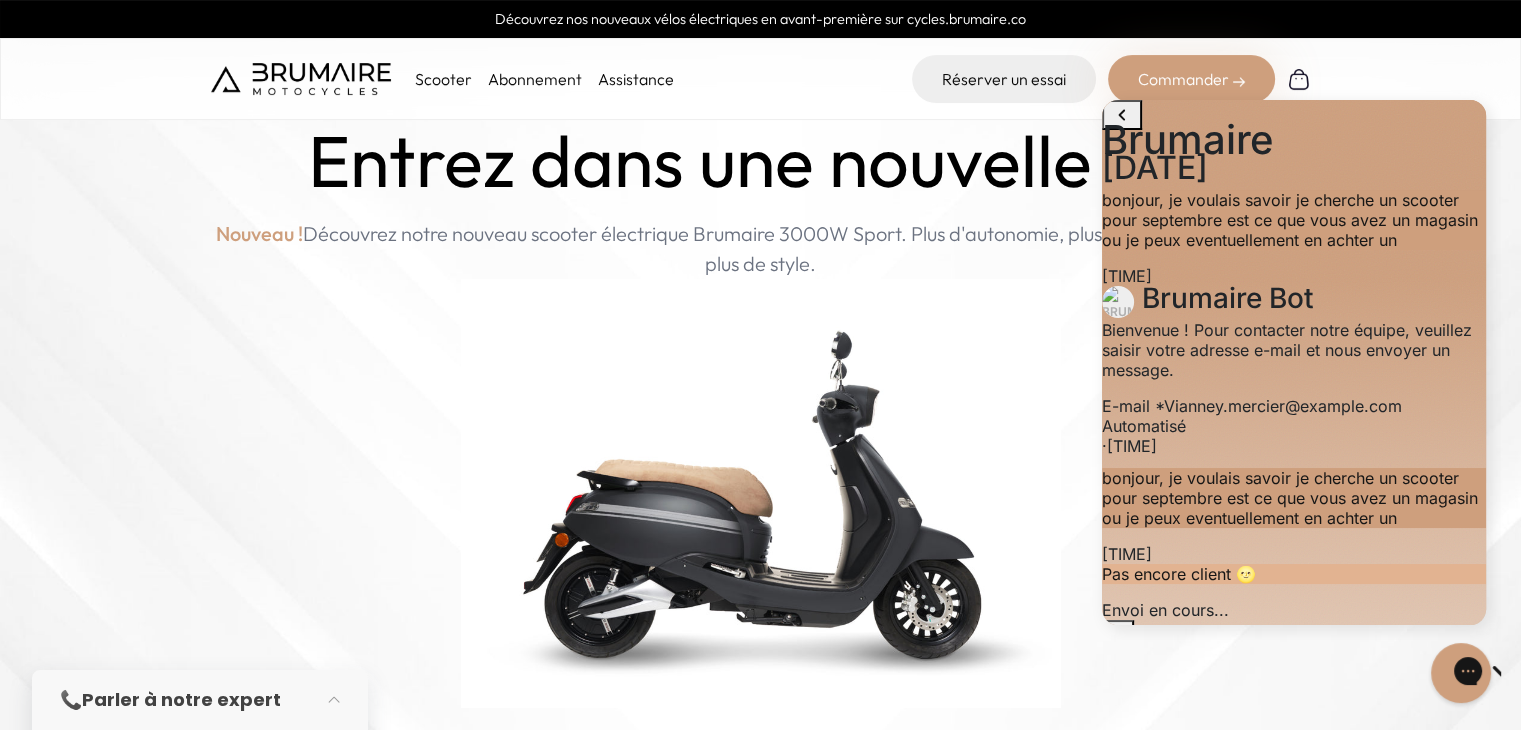 scroll, scrollTop: 288, scrollLeft: 0, axis: vertical 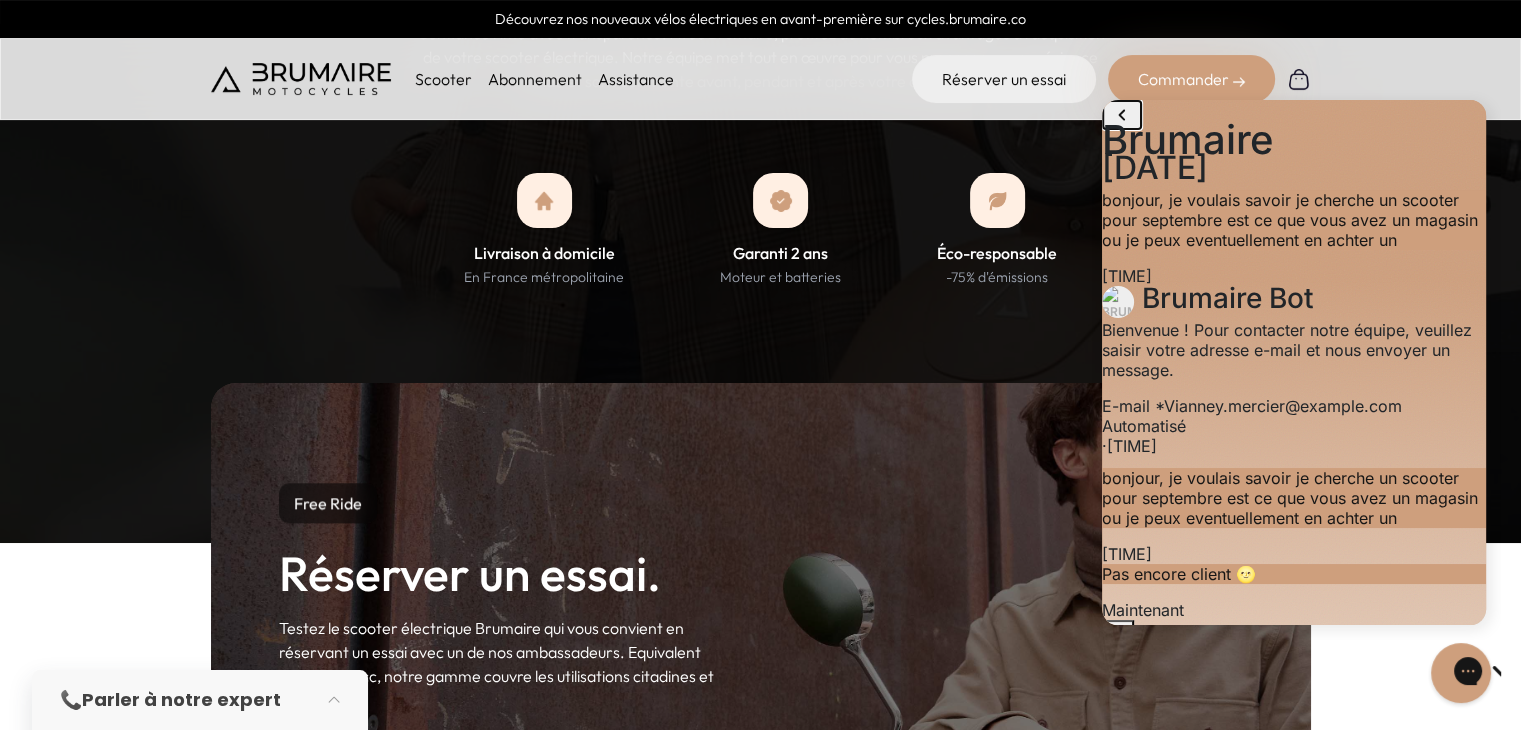 click 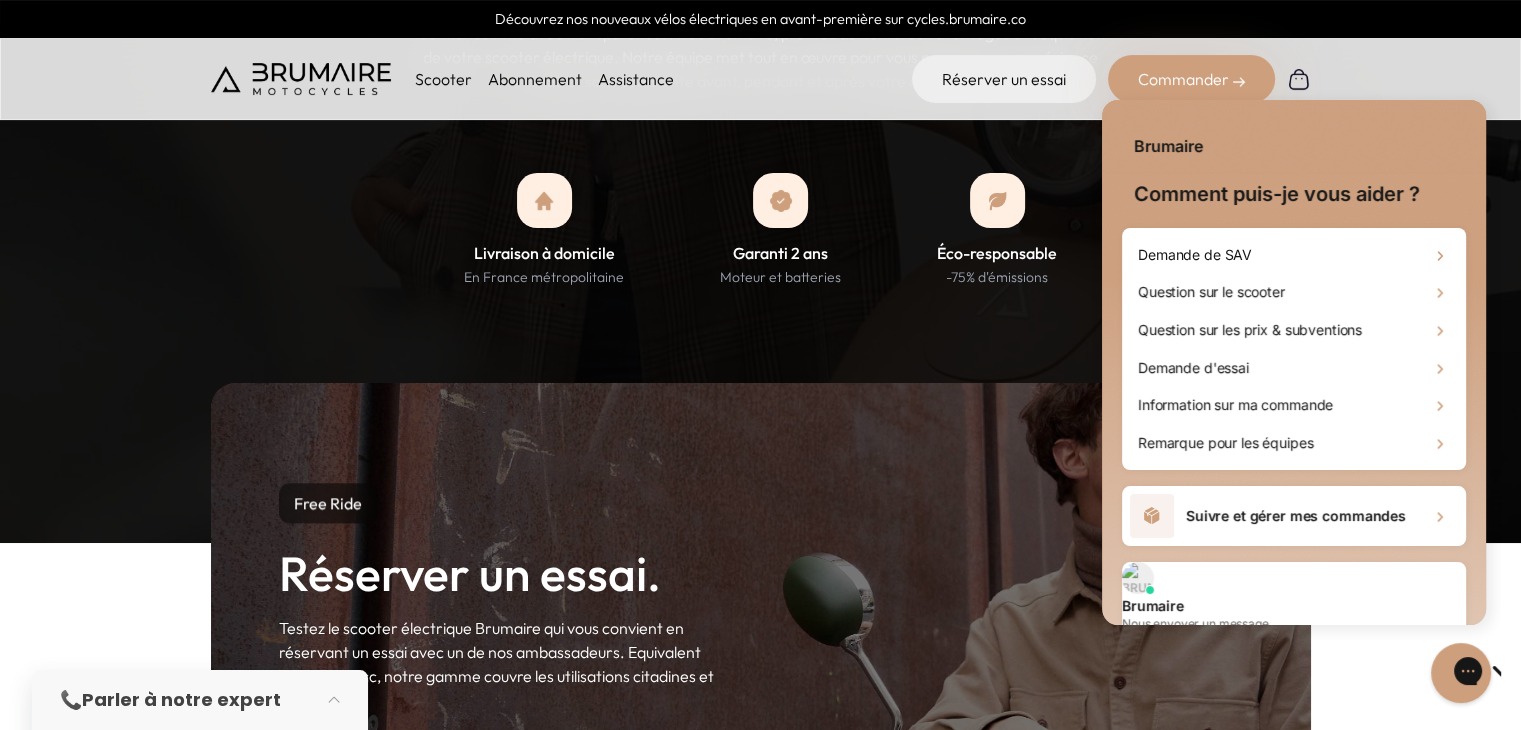 click on "Brumaire" at bounding box center (1294, 136) 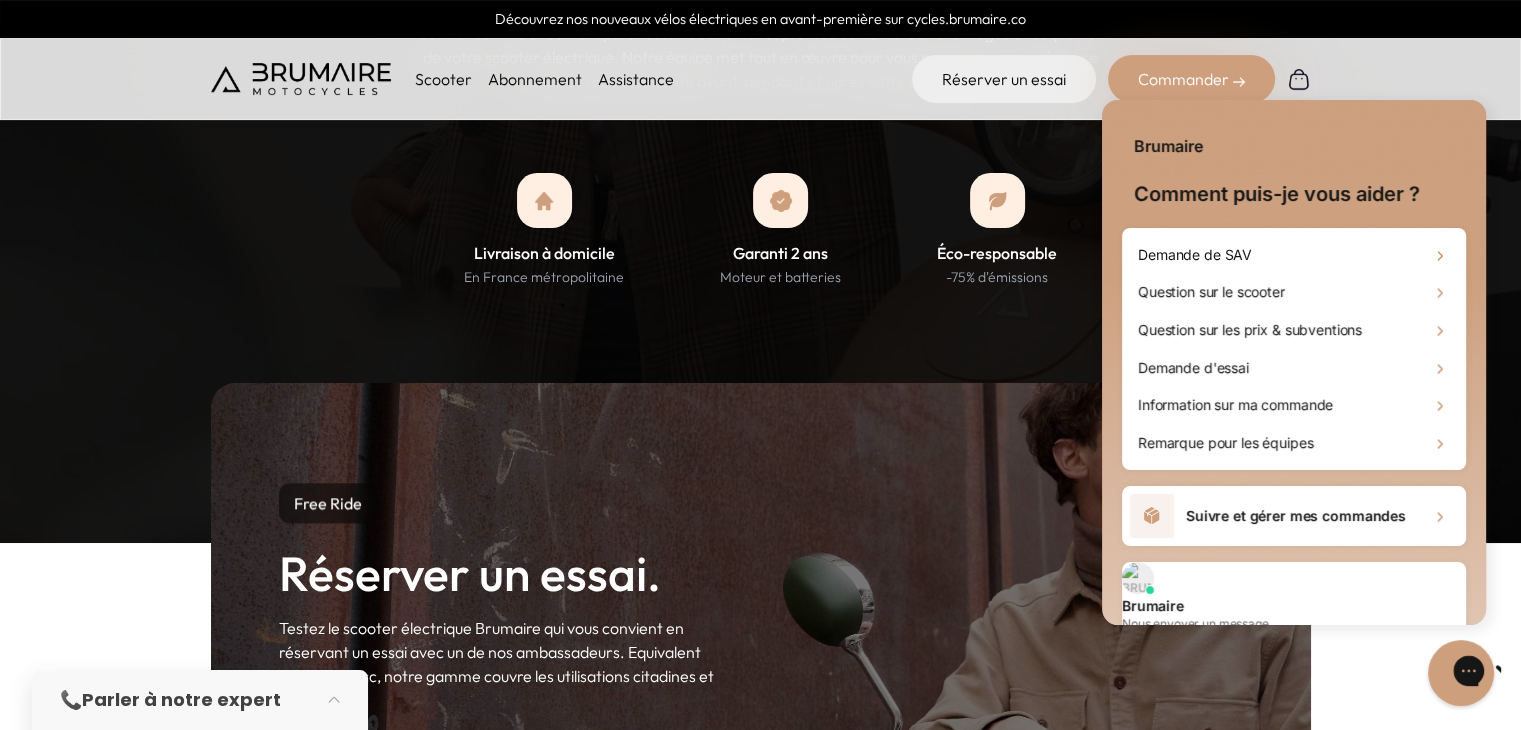 click at bounding box center [1539, 673] 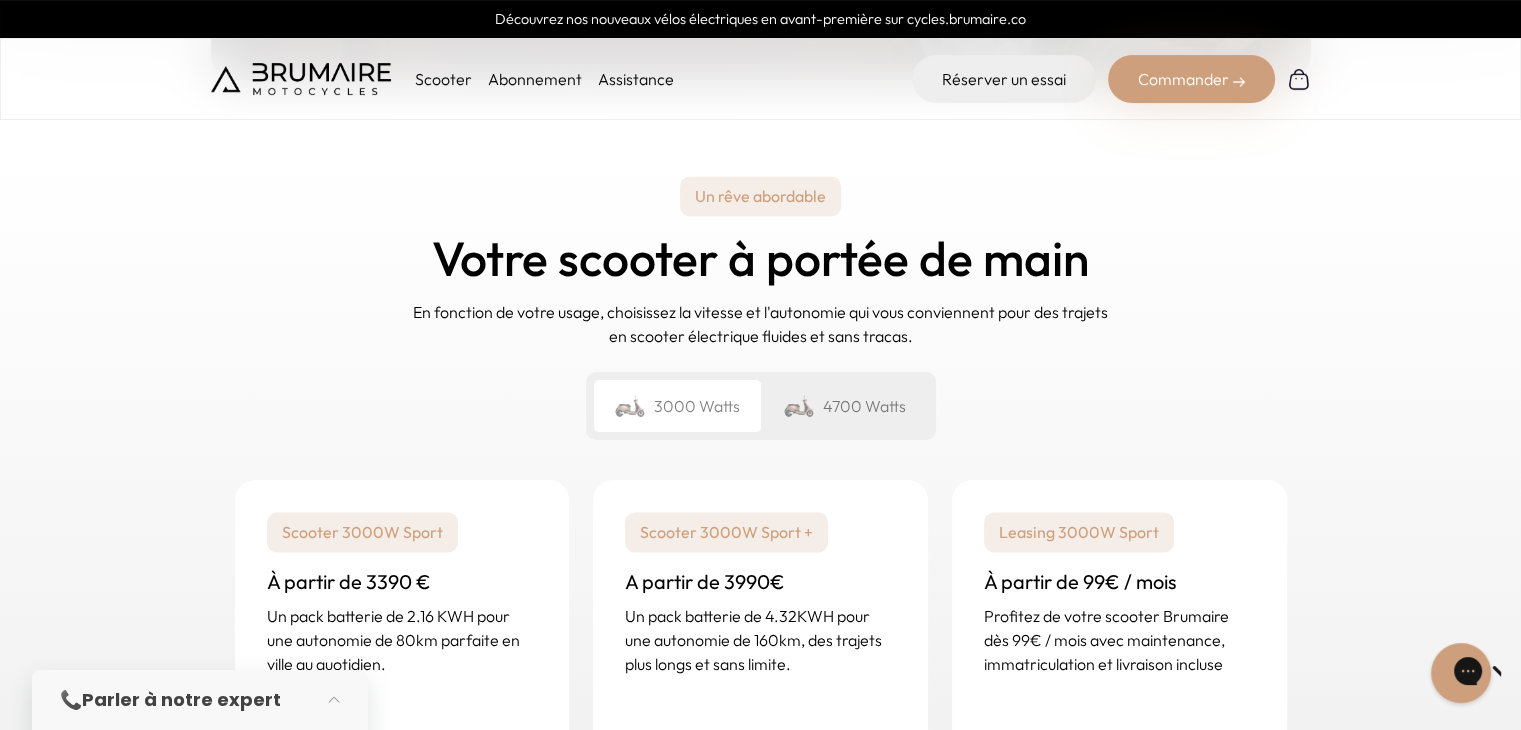scroll, scrollTop: 2932, scrollLeft: 0, axis: vertical 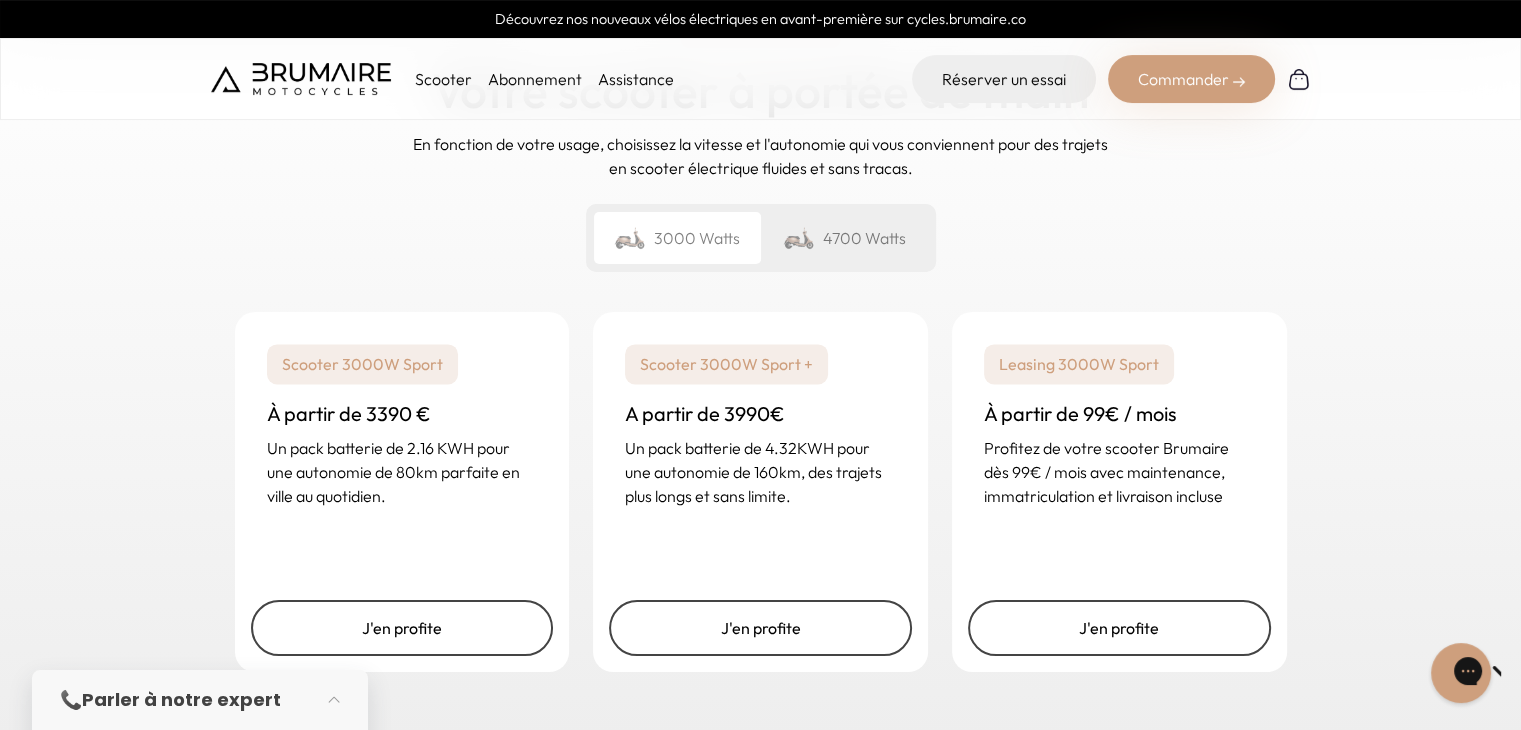 click on "4700 Watts" at bounding box center (844, 238) 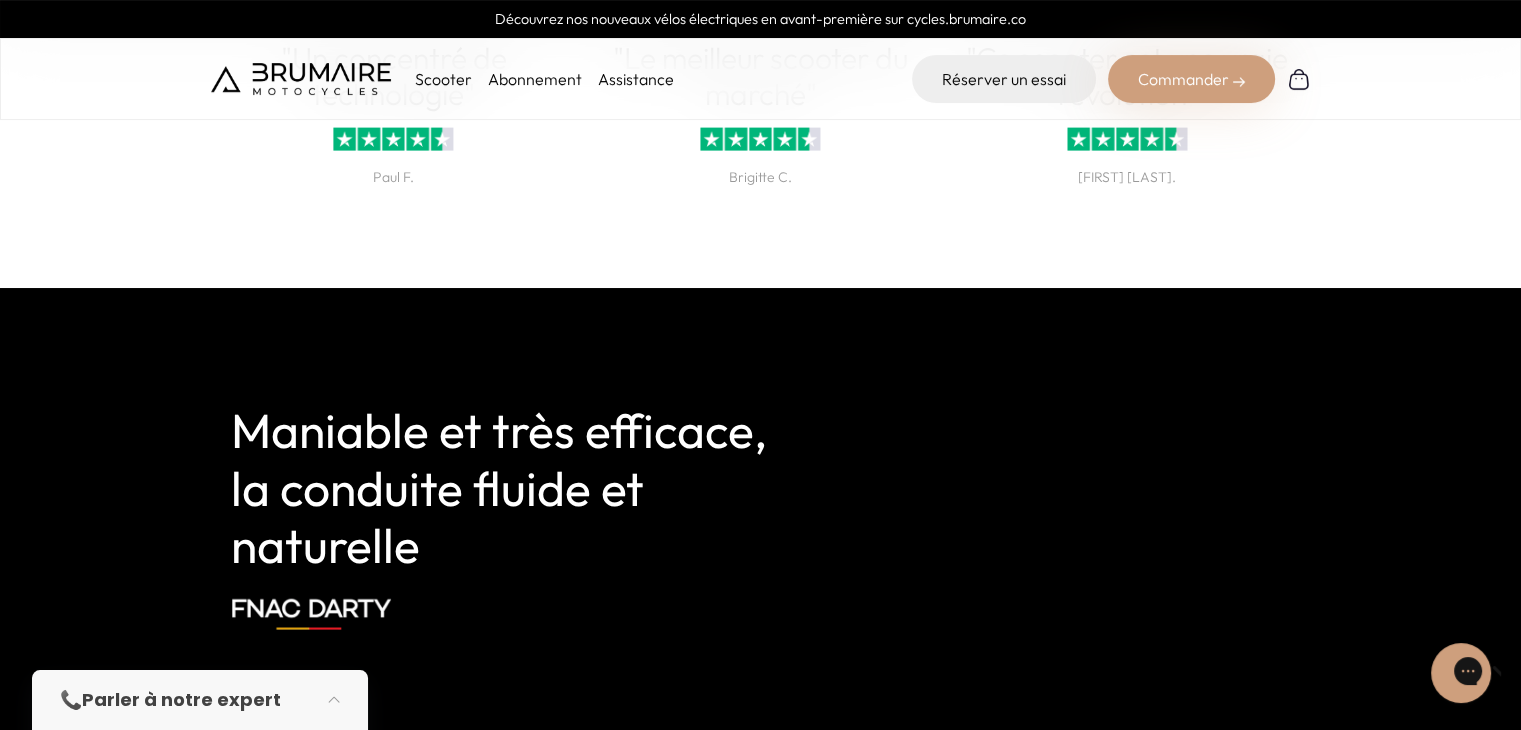 scroll, scrollTop: 4455, scrollLeft: 0, axis: vertical 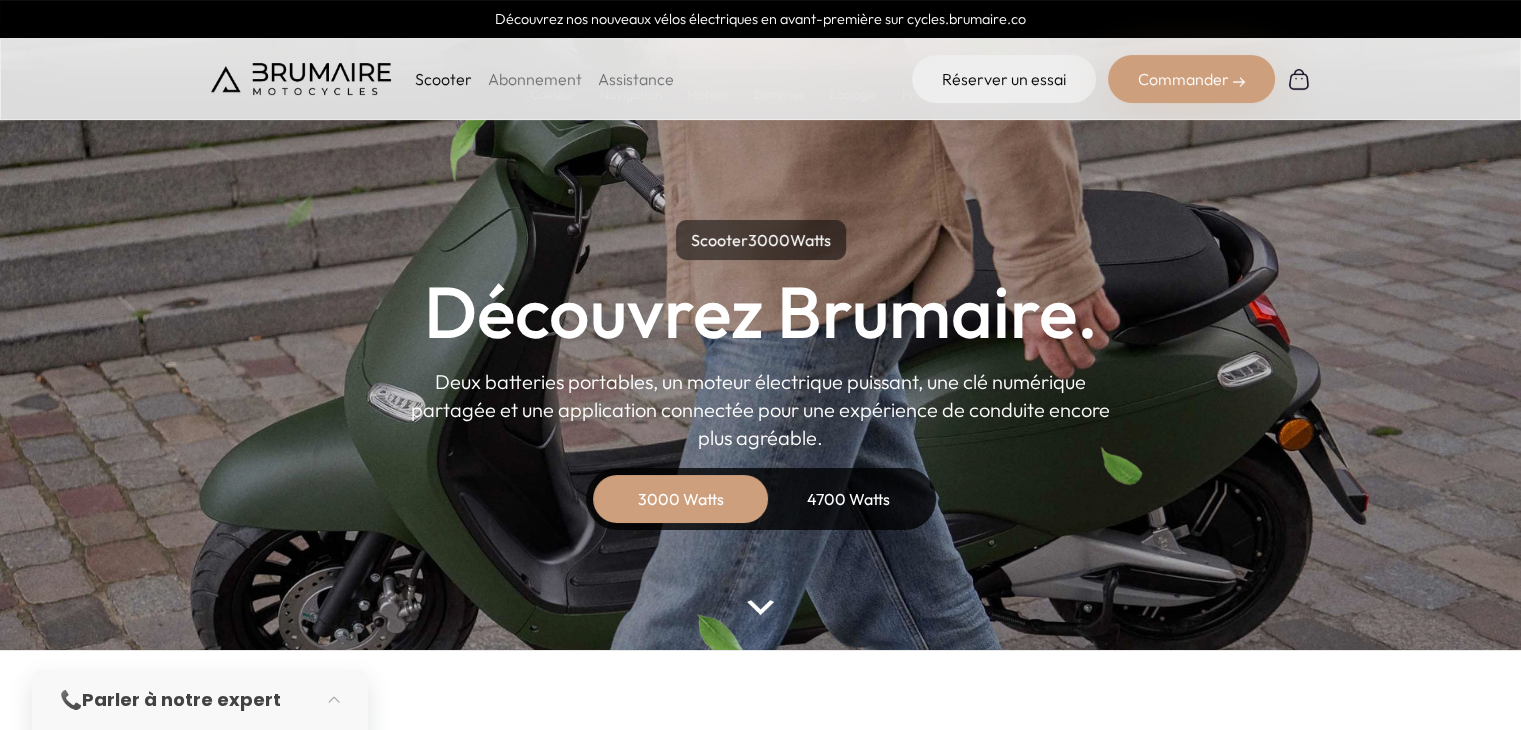 click on "4700 Watts" at bounding box center [849, 499] 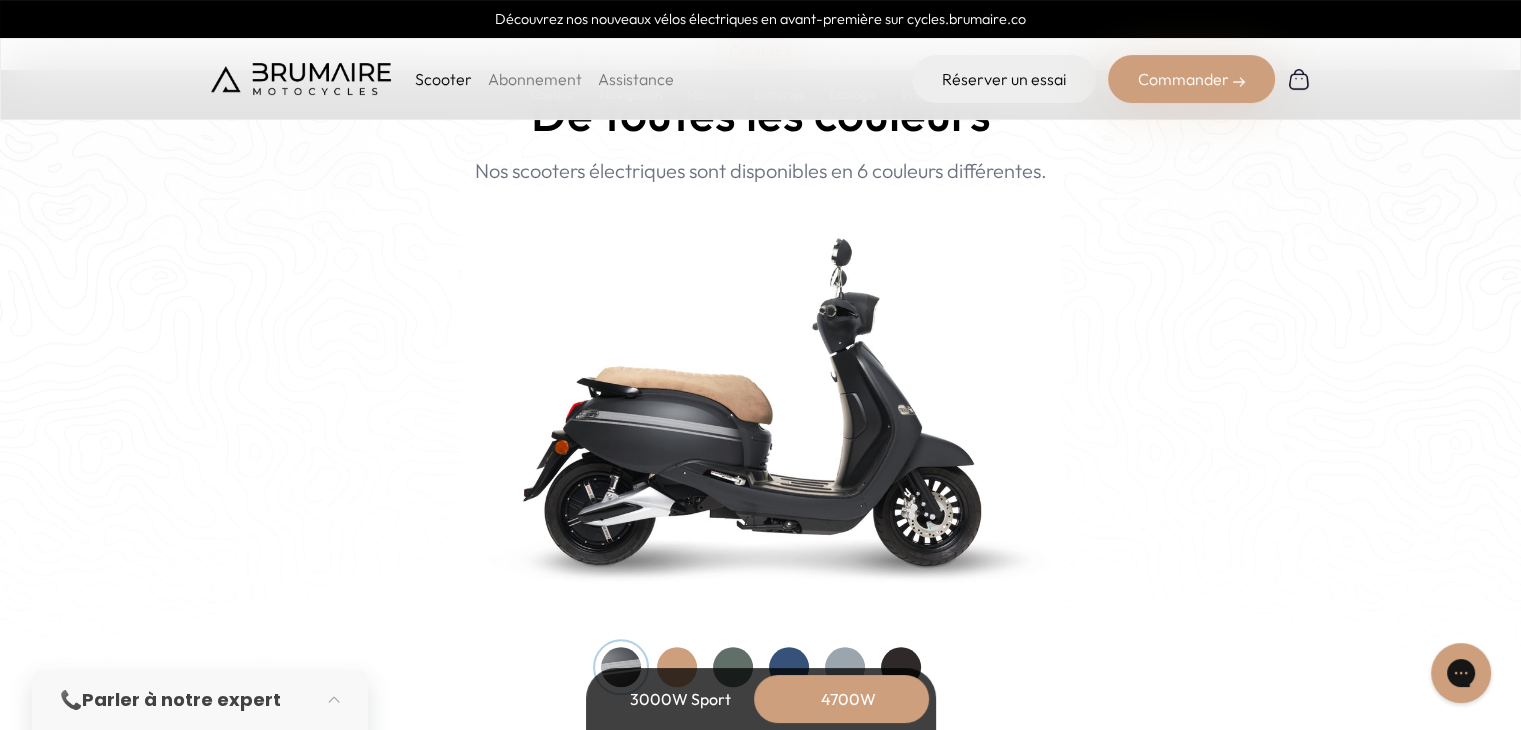 scroll, scrollTop: 2272, scrollLeft: 0, axis: vertical 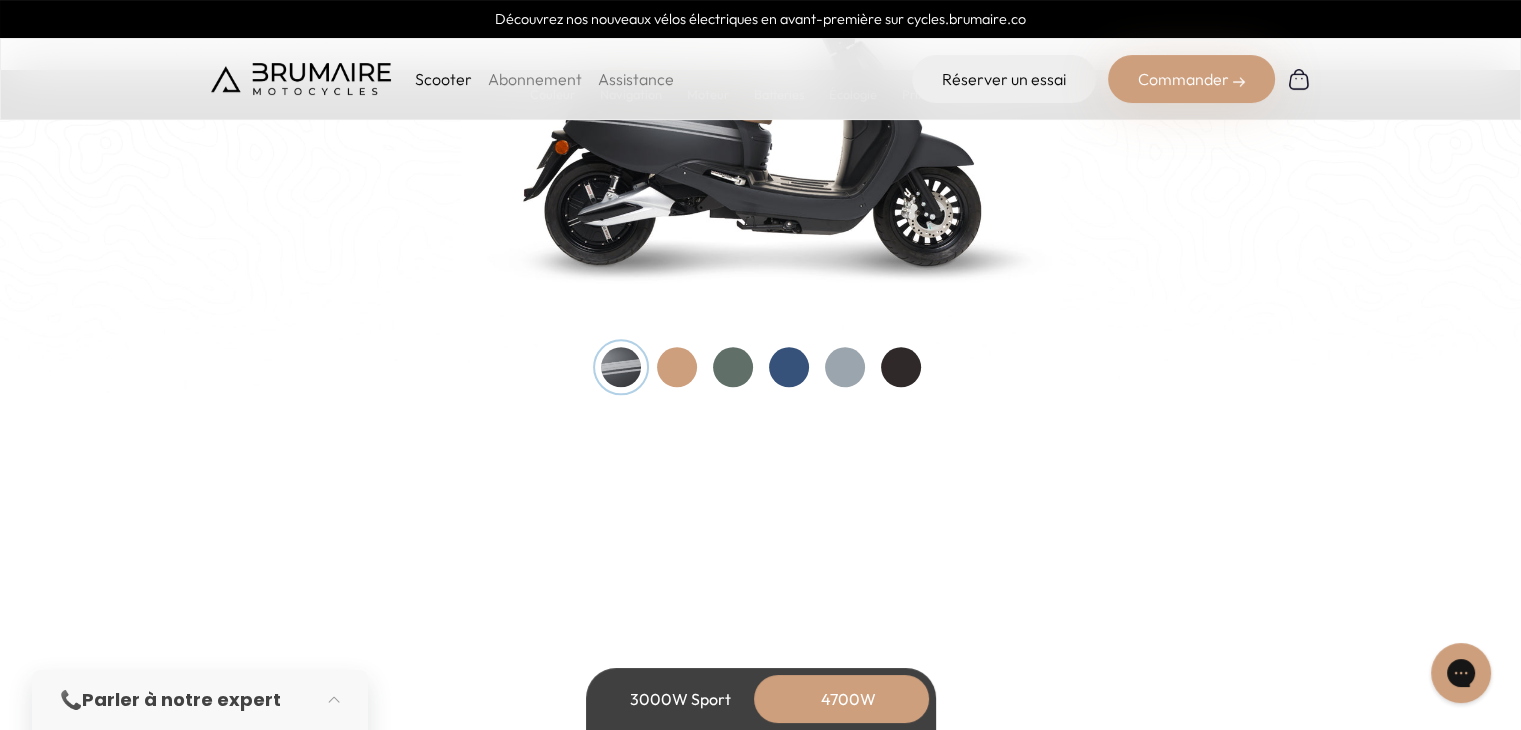click at bounding box center [789, 367] 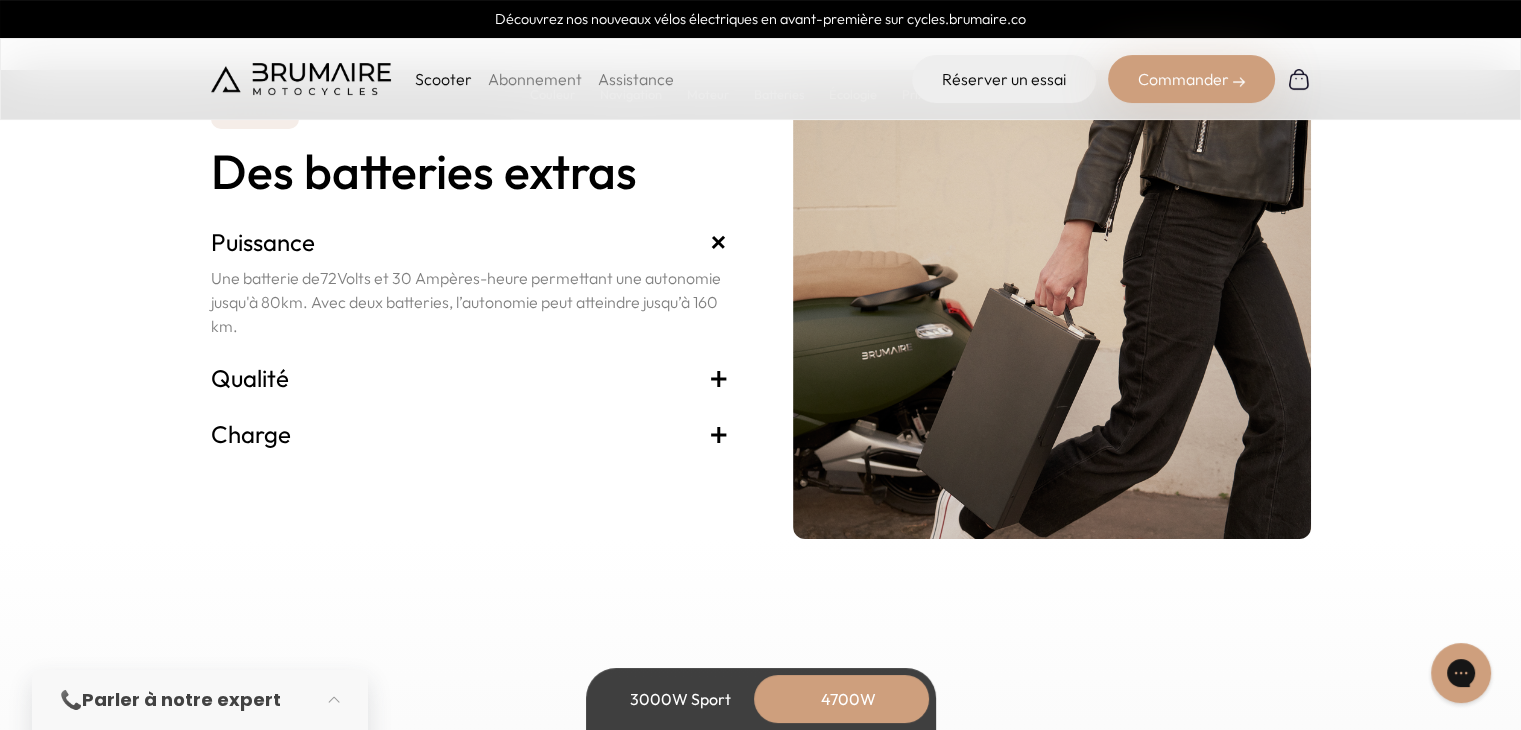 scroll, scrollTop: 4411, scrollLeft: 0, axis: vertical 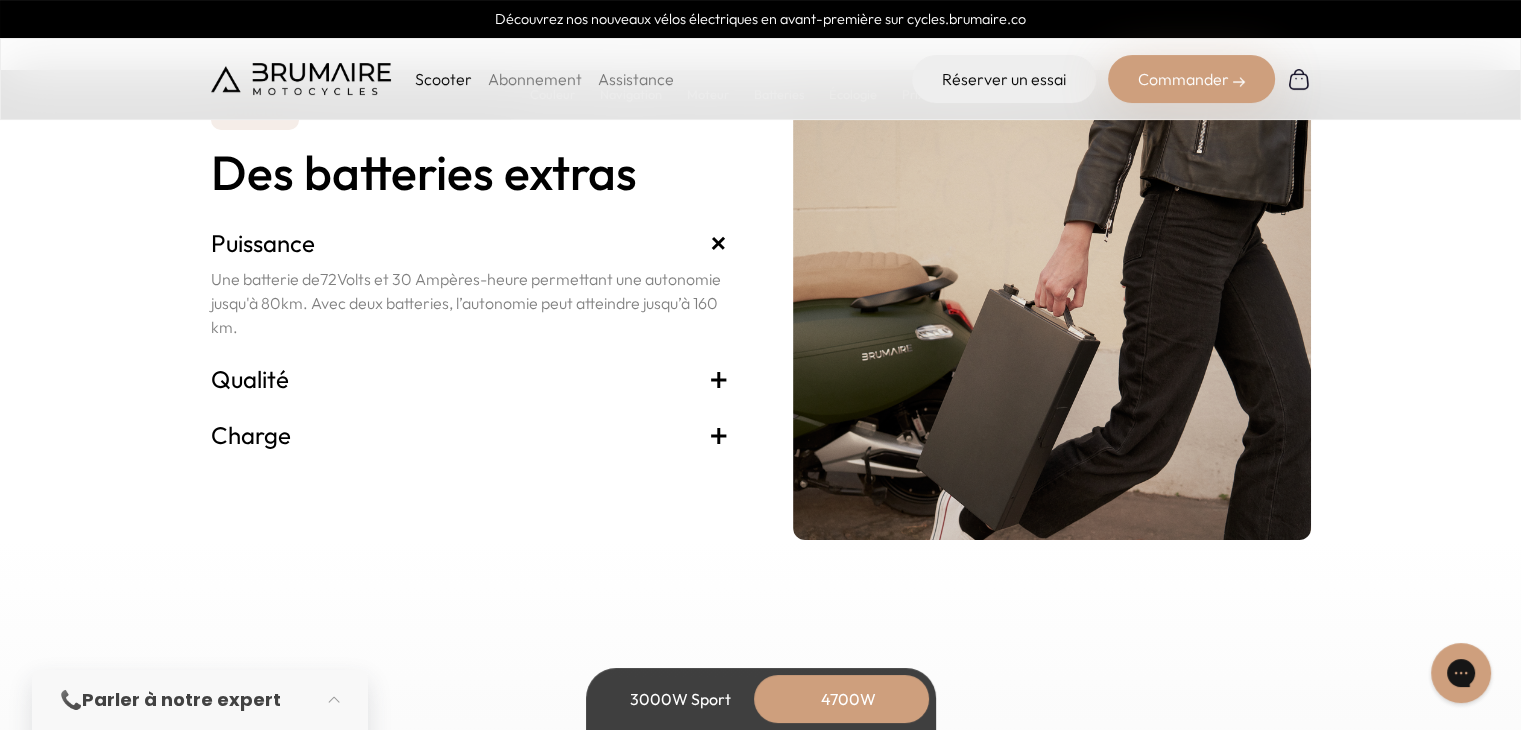 click on "+" at bounding box center (719, 379) 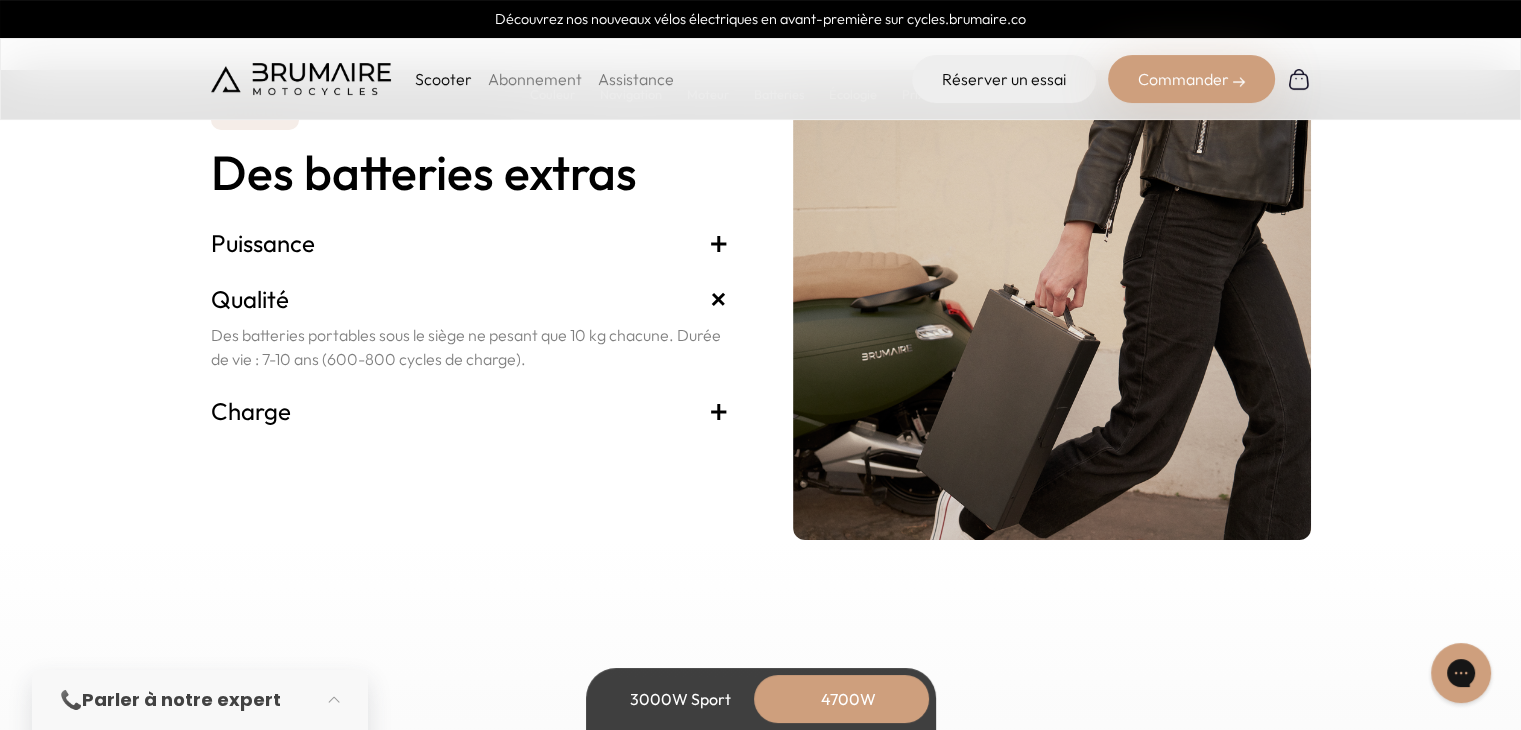 click on "+" at bounding box center [719, 411] 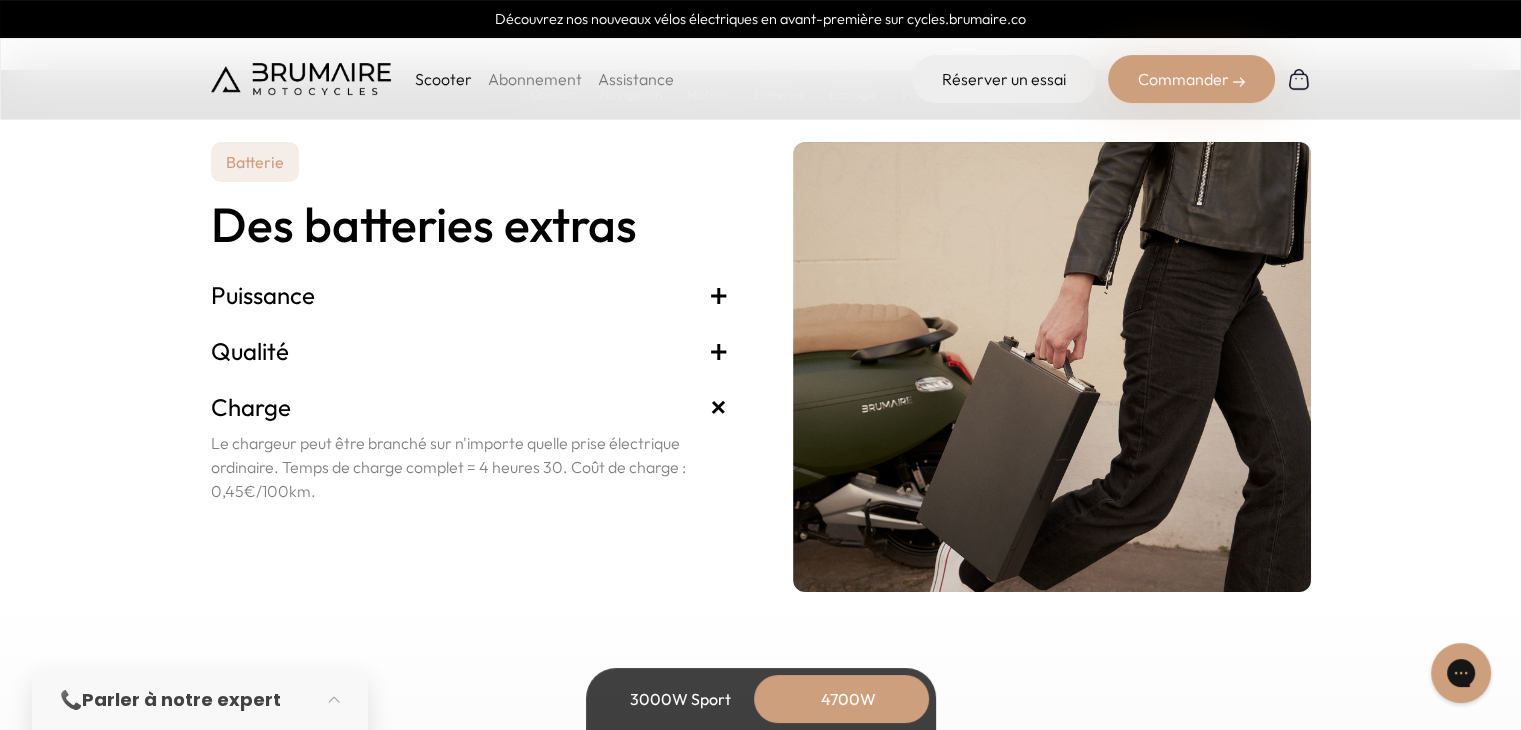 scroll, scrollTop: 4471, scrollLeft: 0, axis: vertical 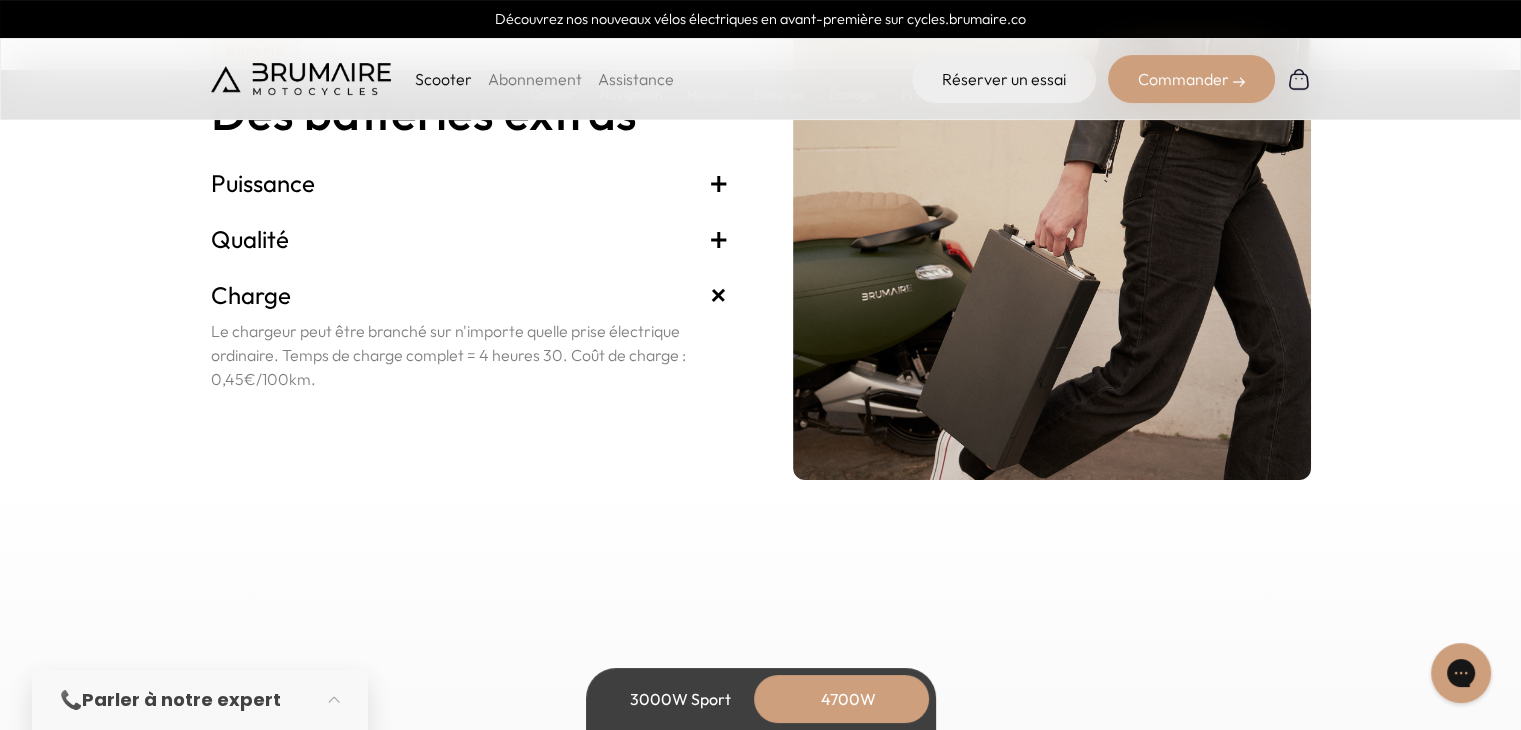 click on "3000W Sport" at bounding box center (681, 699) 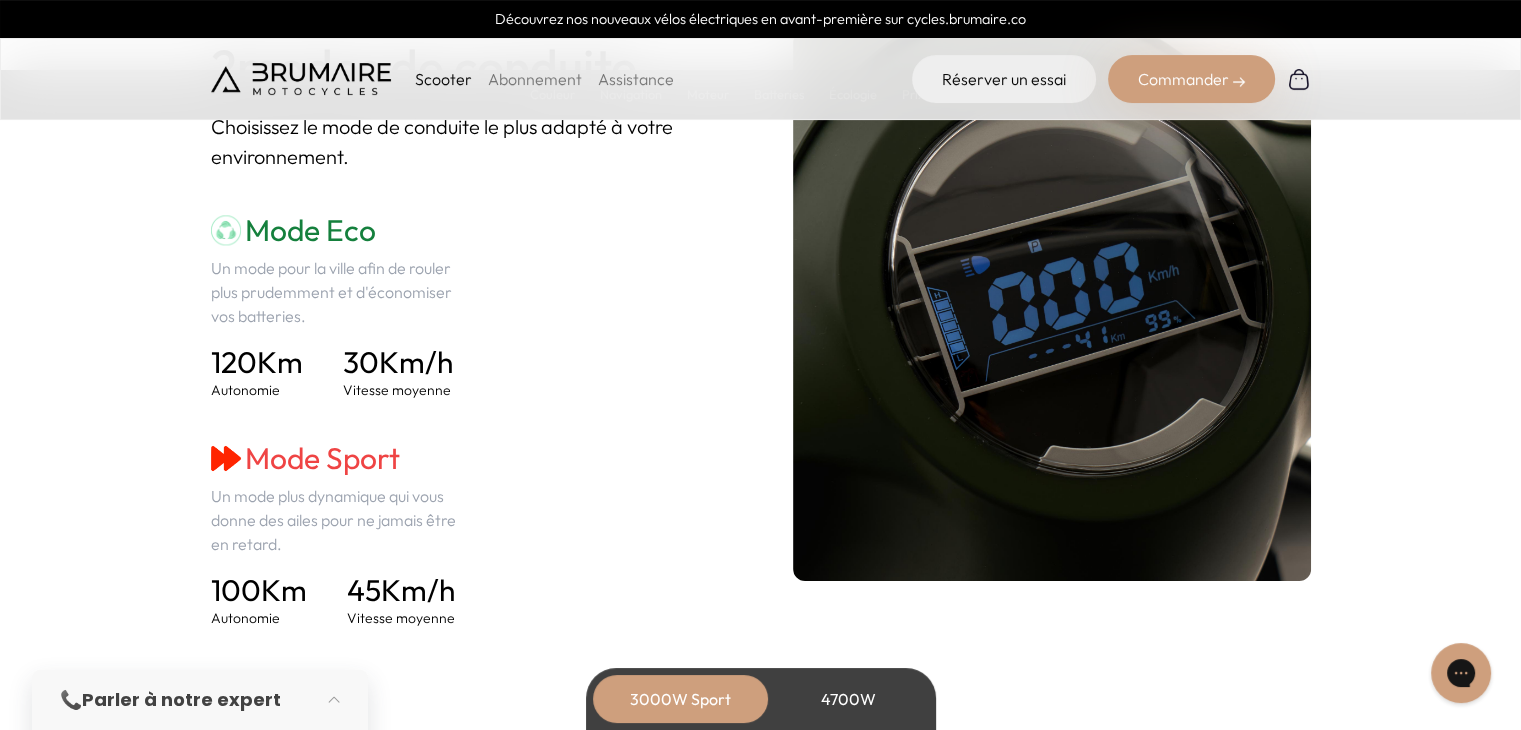 scroll, scrollTop: 2828, scrollLeft: 0, axis: vertical 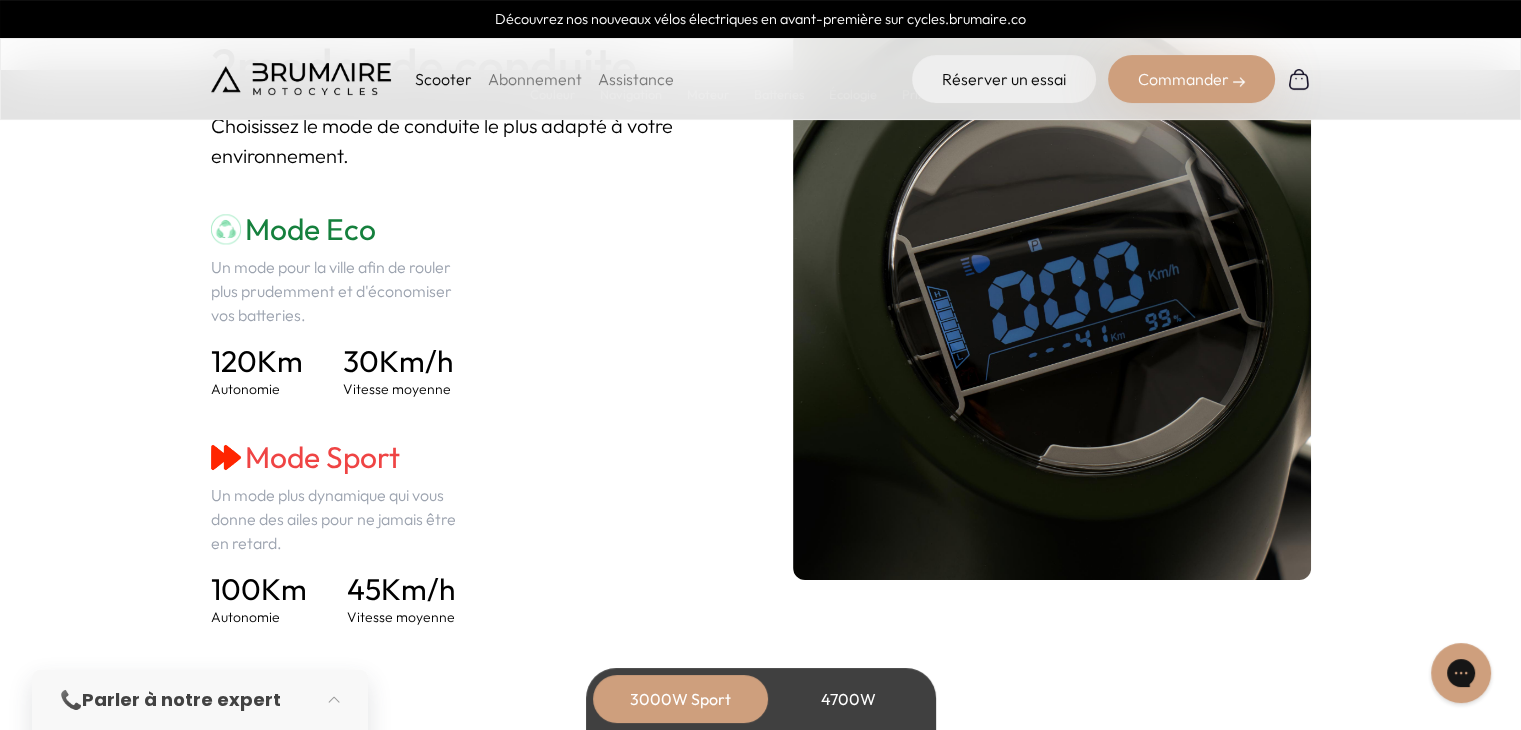 click on "4700W" at bounding box center (849, 699) 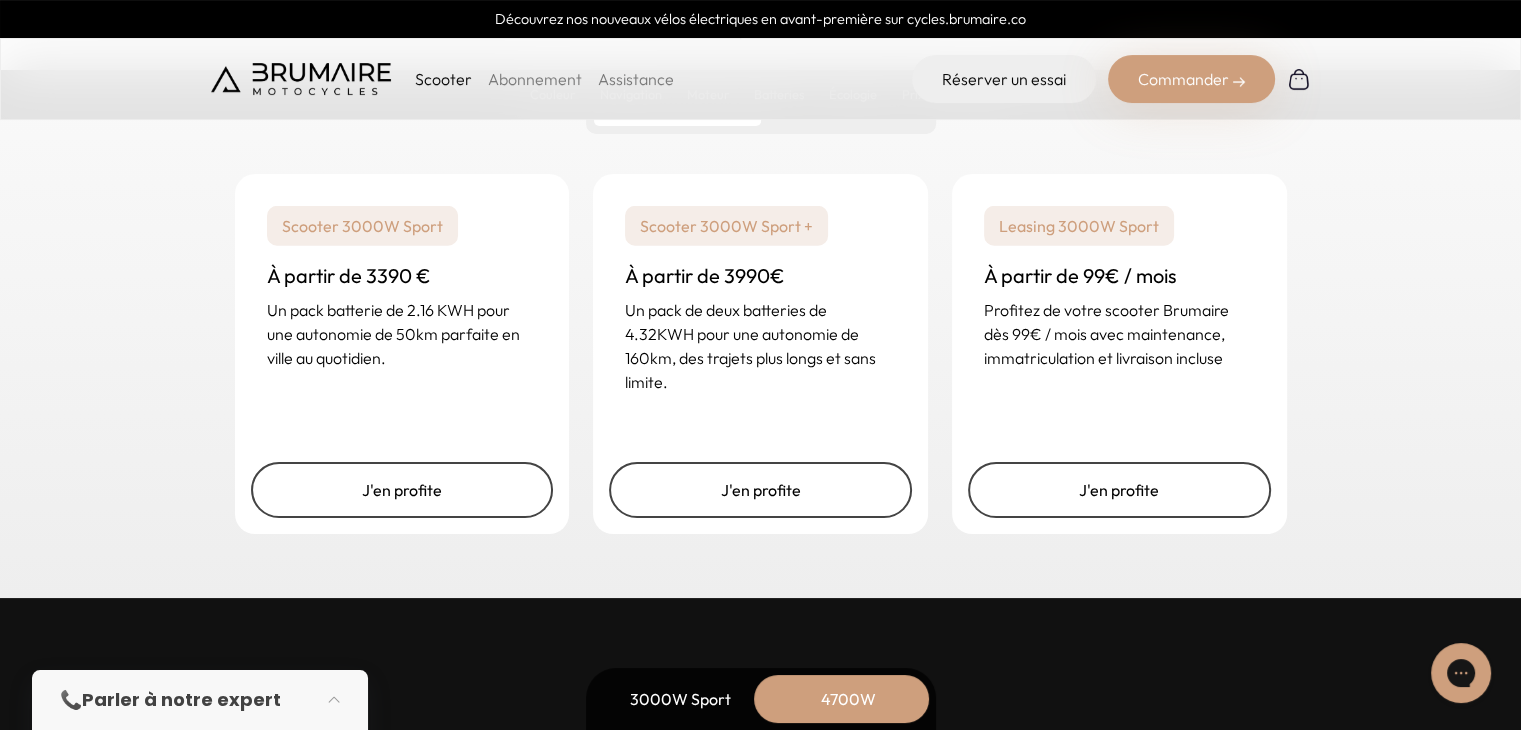 scroll, scrollTop: 5144, scrollLeft: 0, axis: vertical 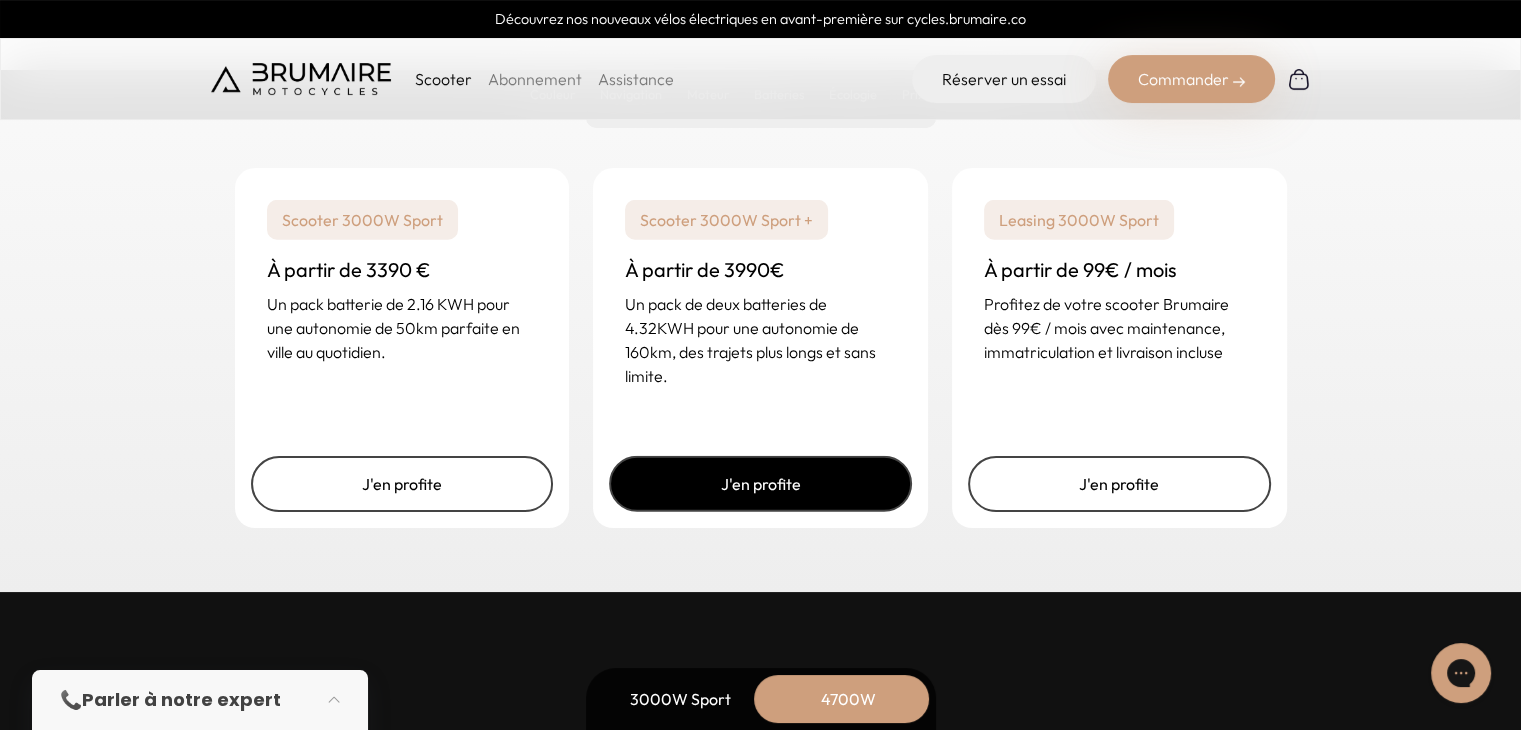 click on "J'en profite" at bounding box center (760, 484) 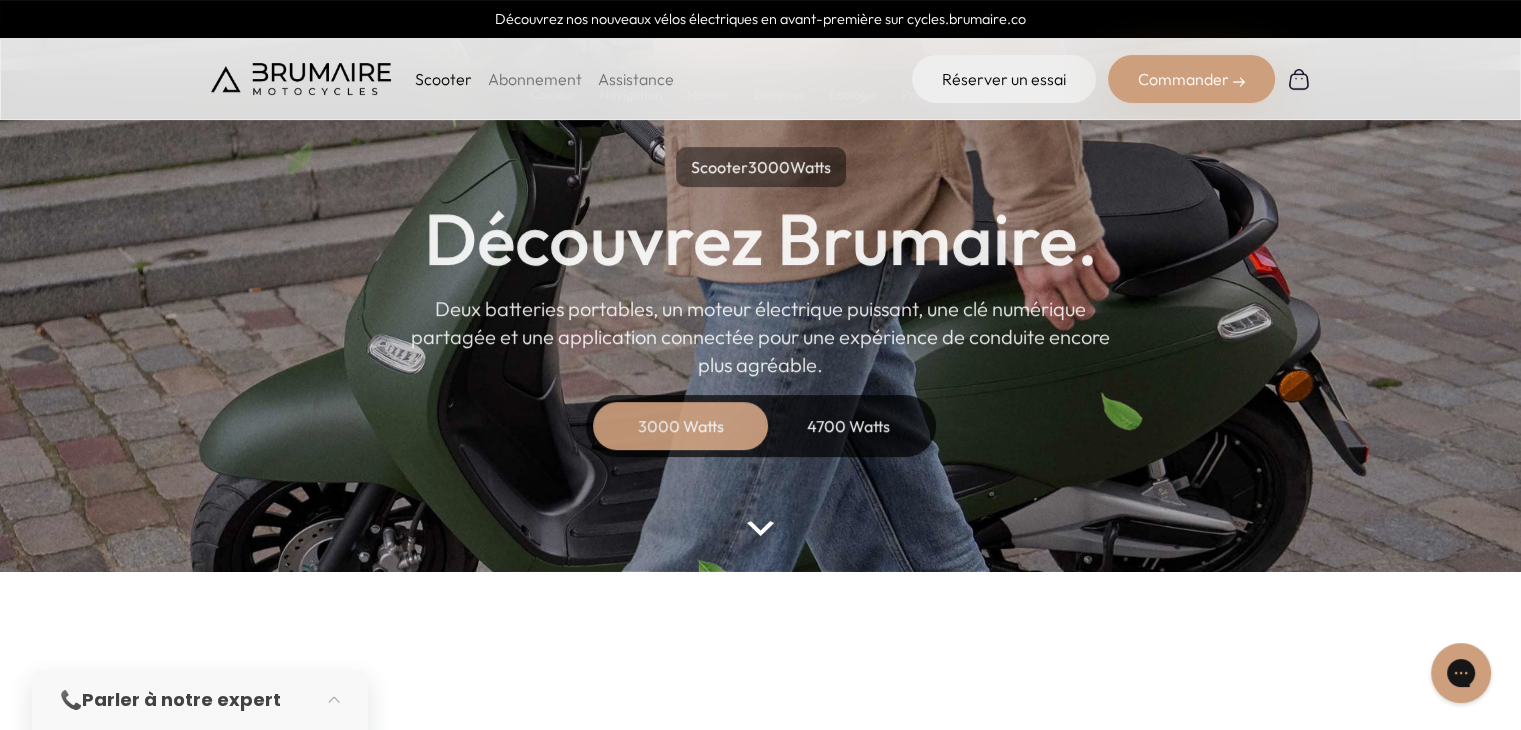 scroll, scrollTop: 0, scrollLeft: 0, axis: both 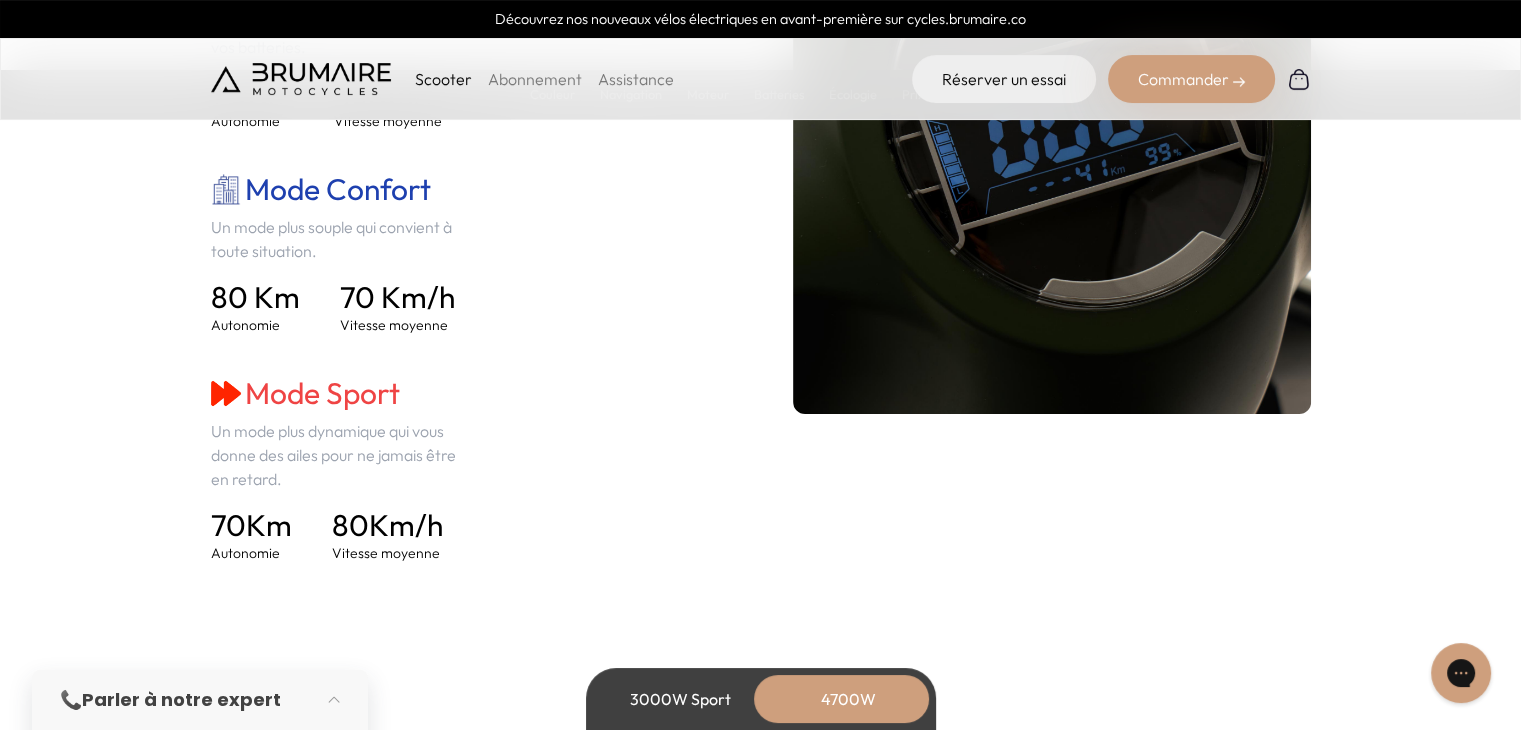 click on "3000W Sport" at bounding box center (681, 699) 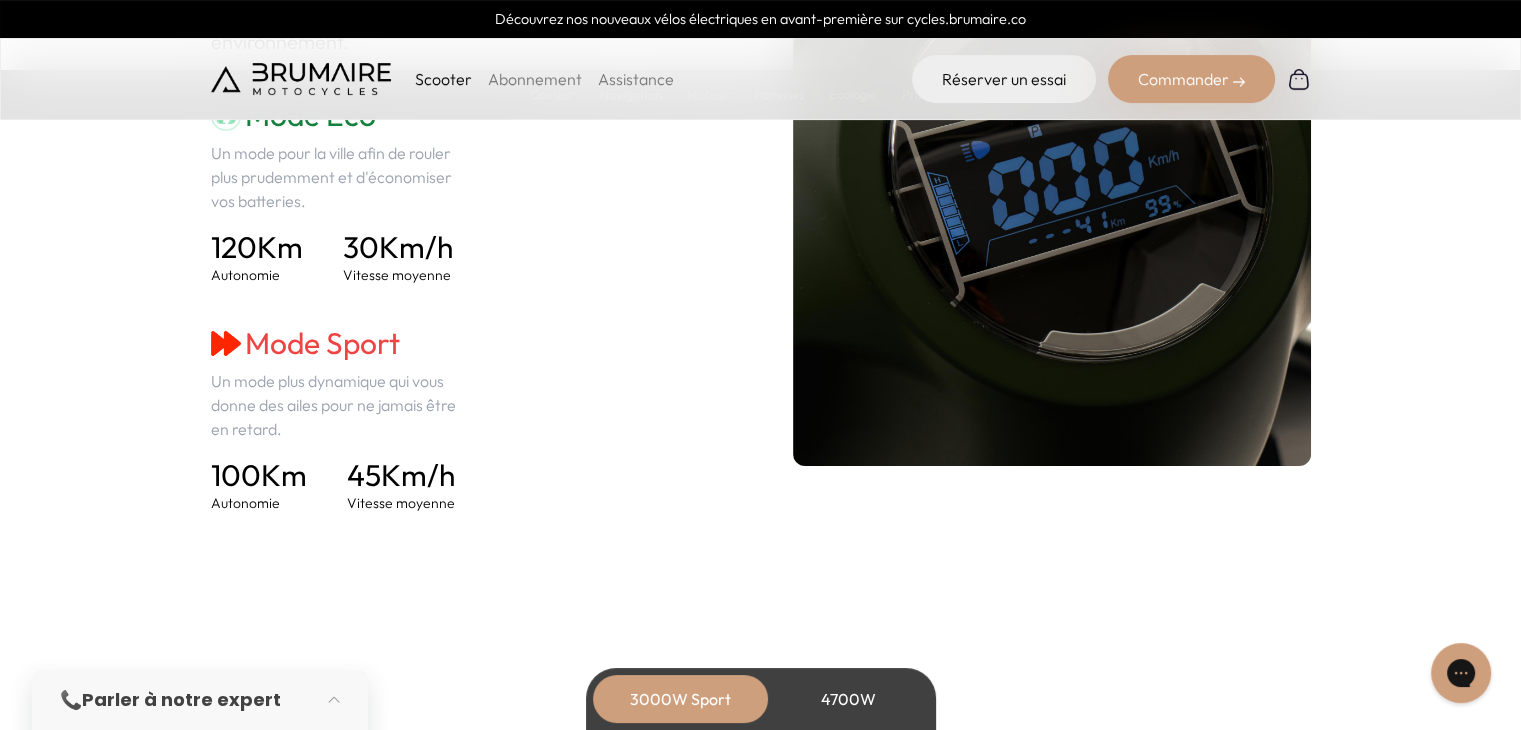 scroll, scrollTop: 2943, scrollLeft: 0, axis: vertical 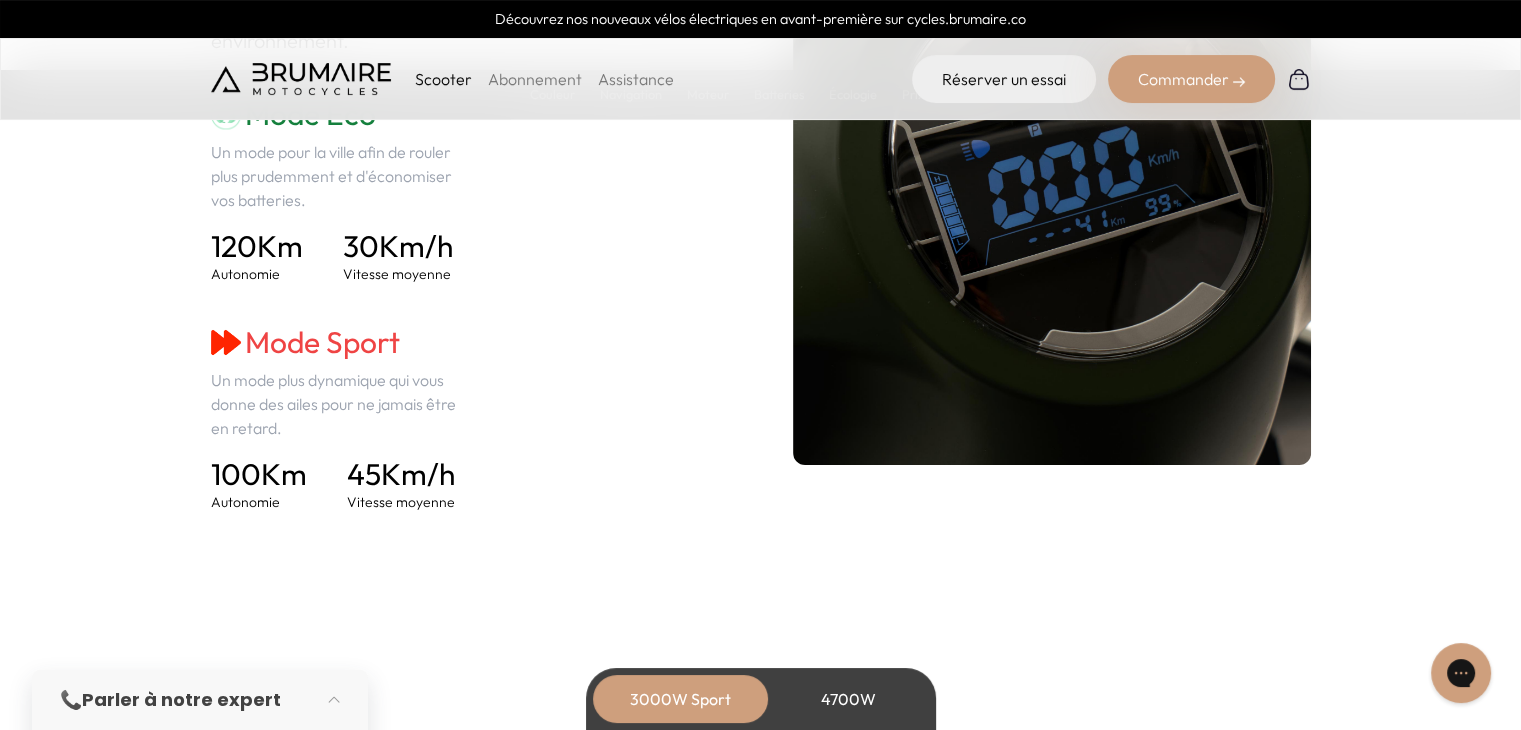 click on "4700W" at bounding box center (849, 699) 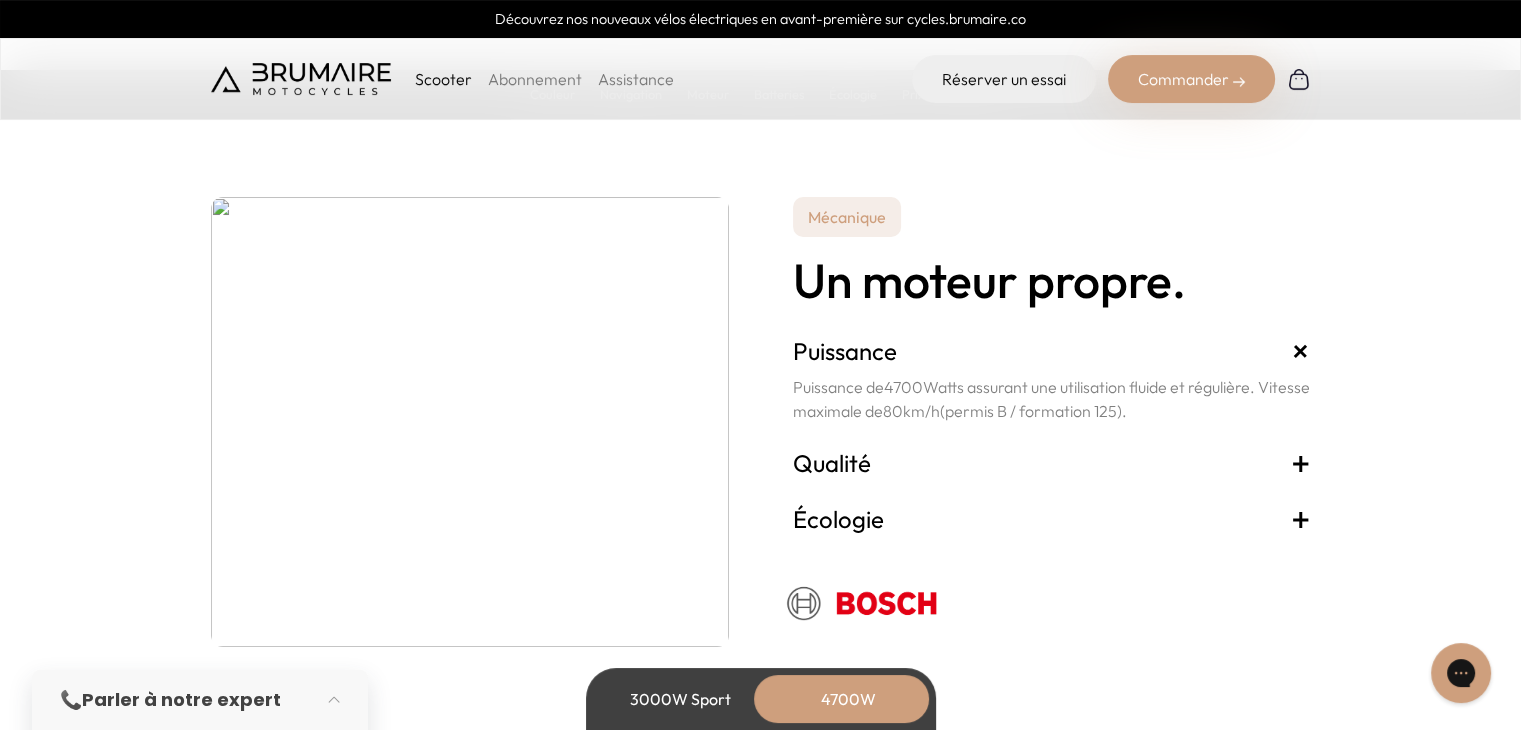scroll, scrollTop: 3659, scrollLeft: 0, axis: vertical 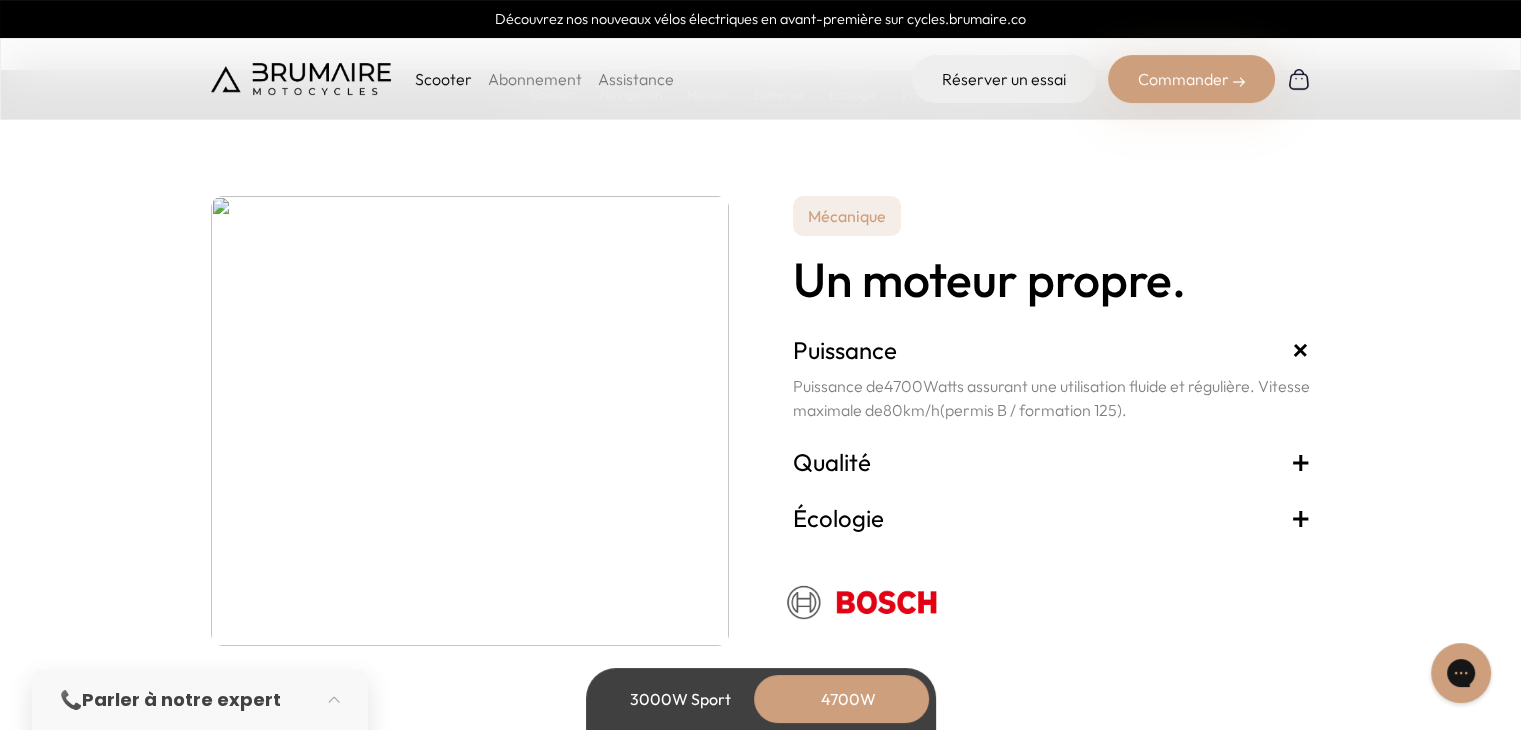 click on "Qualité  +" at bounding box center (1052, 461) 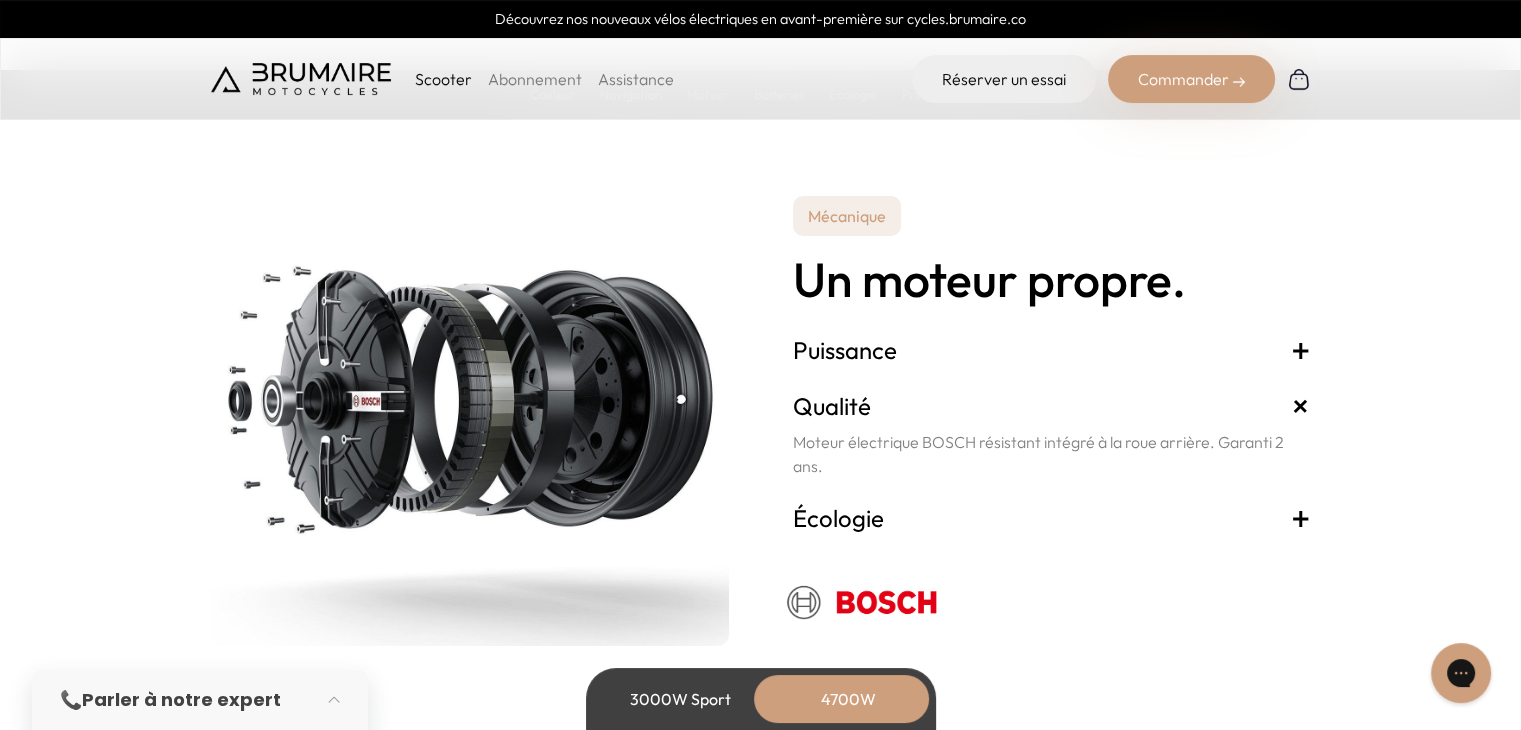 click on "Écologie  +" at bounding box center [1052, 517] 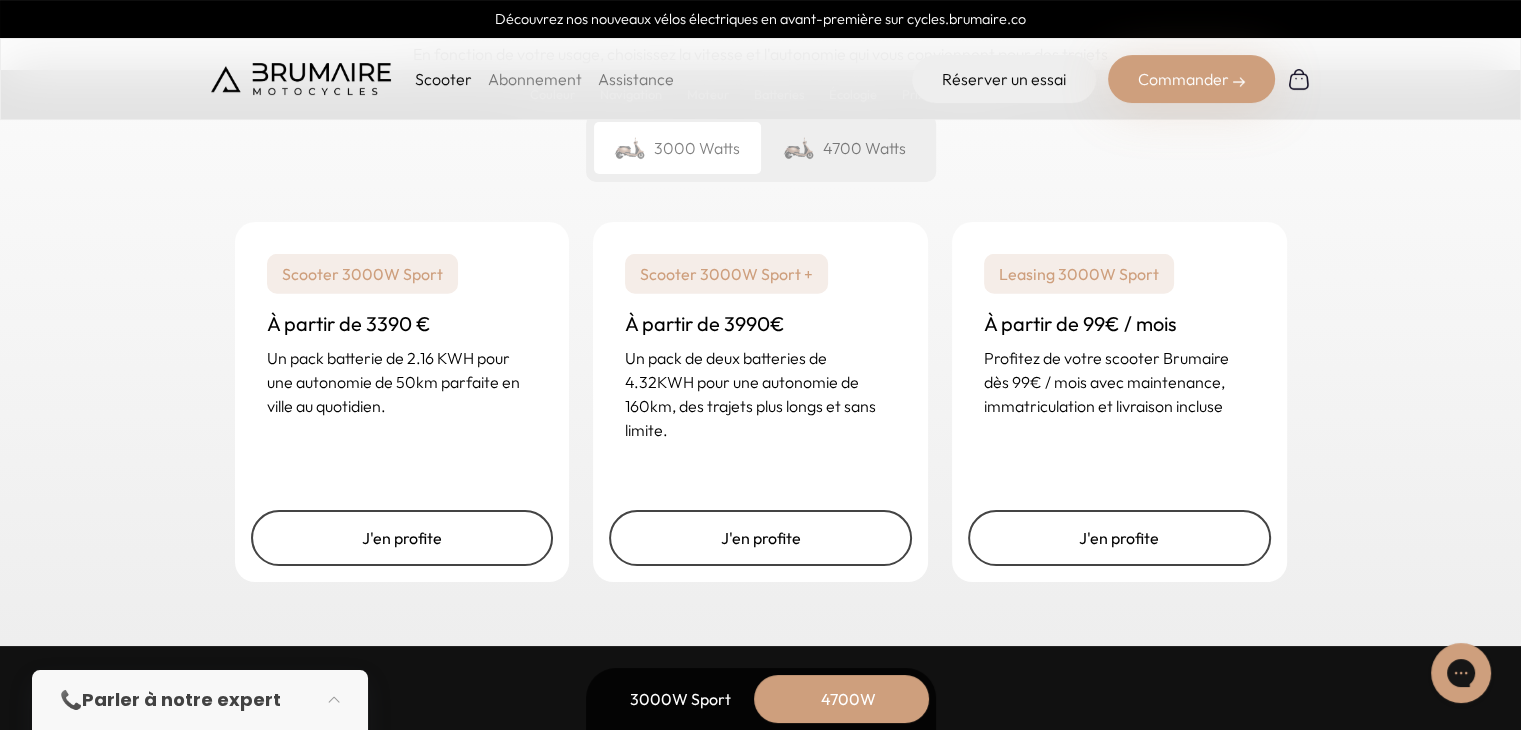 scroll, scrollTop: 5088, scrollLeft: 0, axis: vertical 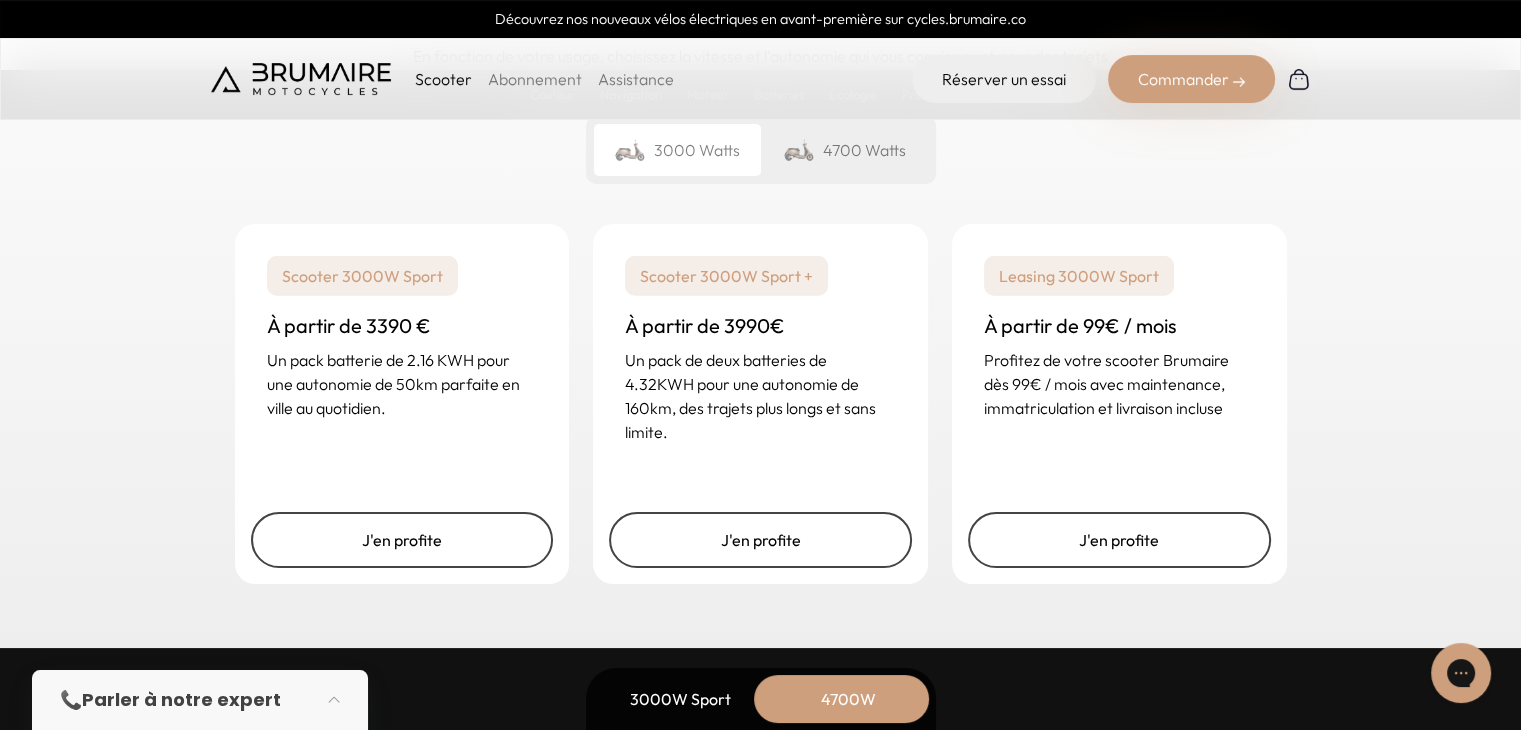 click on "4700 Watts" at bounding box center [844, 150] 